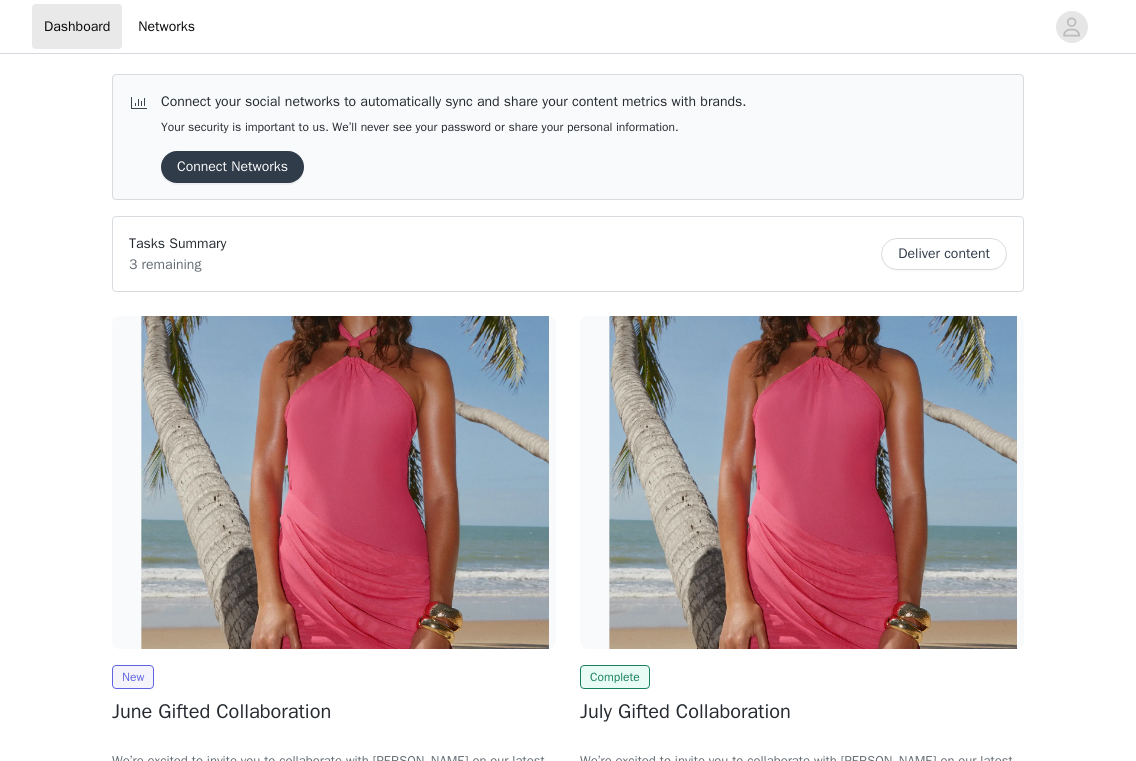 scroll, scrollTop: 0, scrollLeft: 0, axis: both 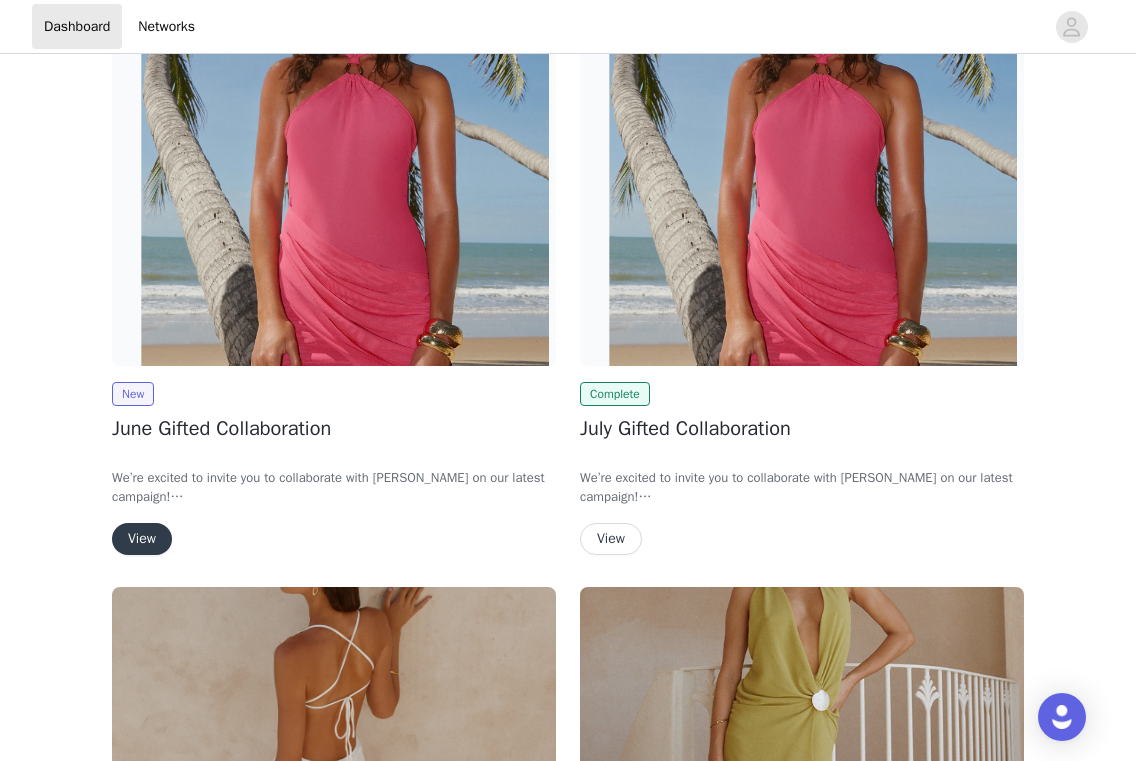 click on "View" at bounding box center [142, 539] 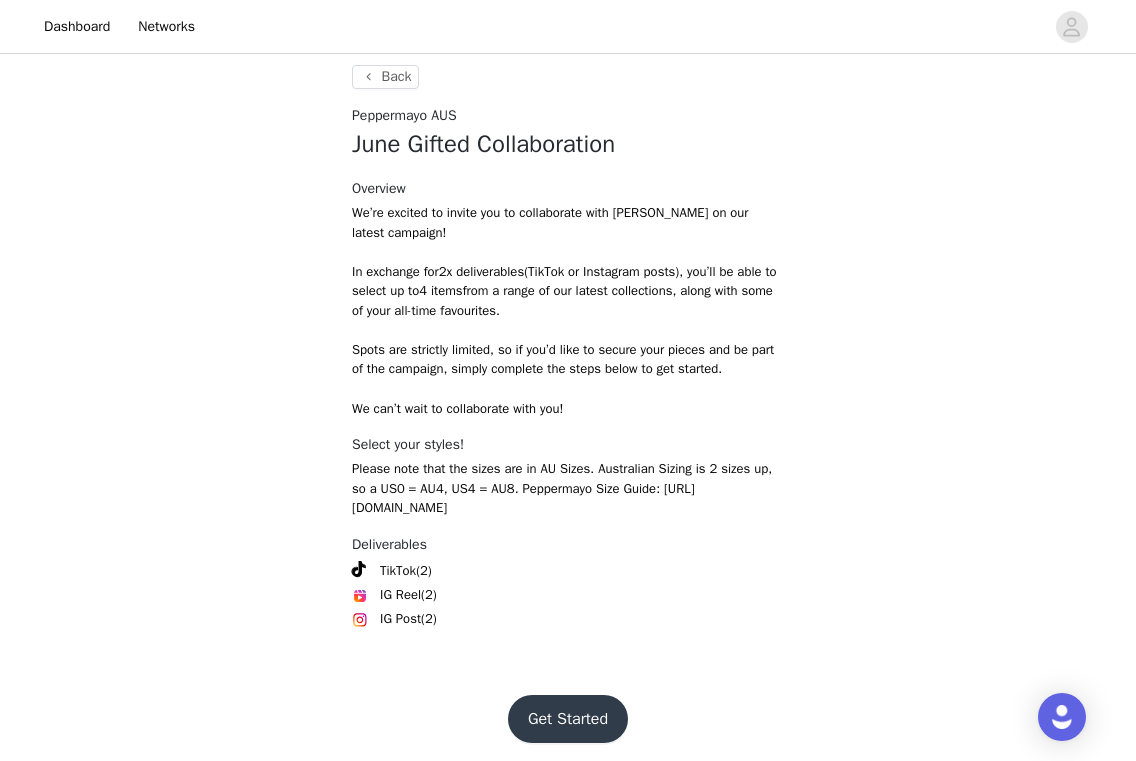 scroll, scrollTop: 614, scrollLeft: 0, axis: vertical 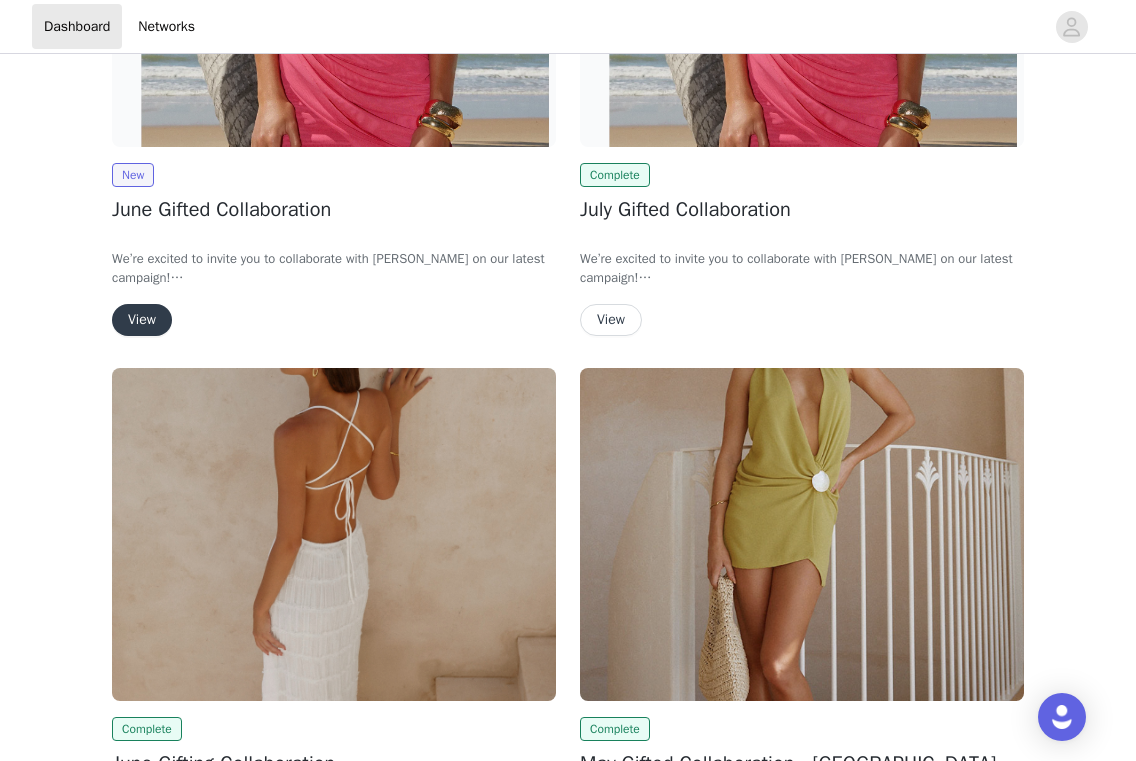 click on "View" at bounding box center (611, 320) 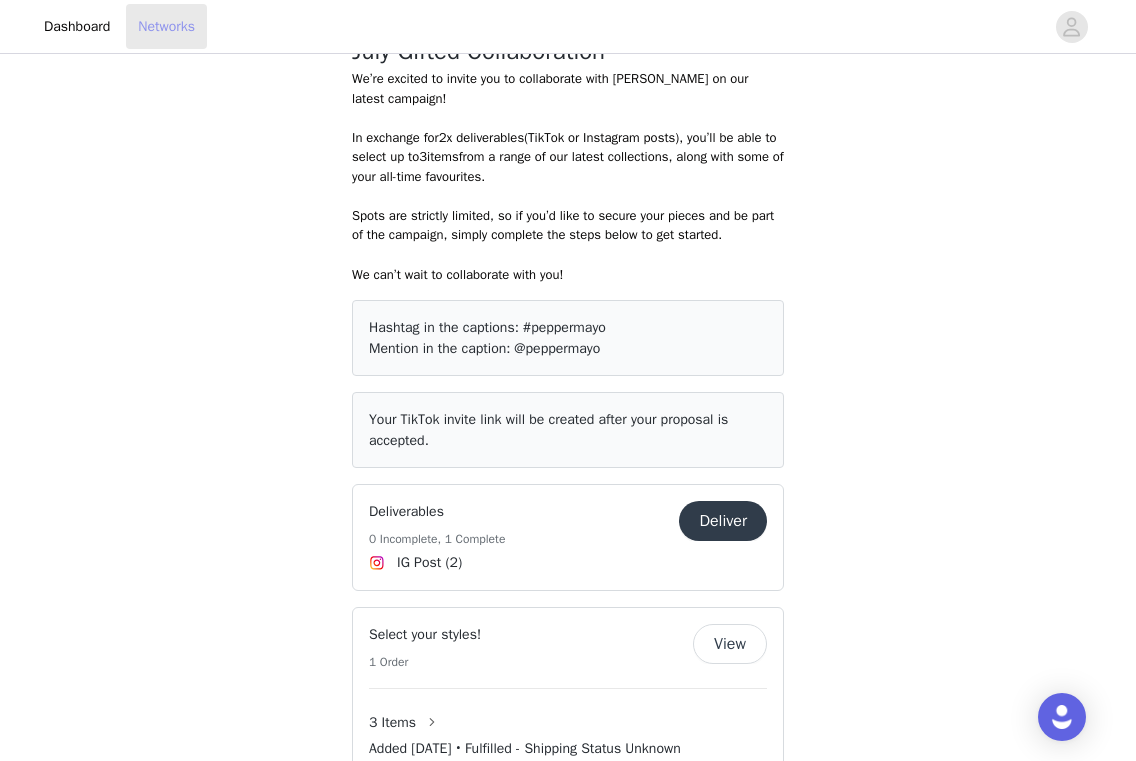 scroll, scrollTop: 502, scrollLeft: 0, axis: vertical 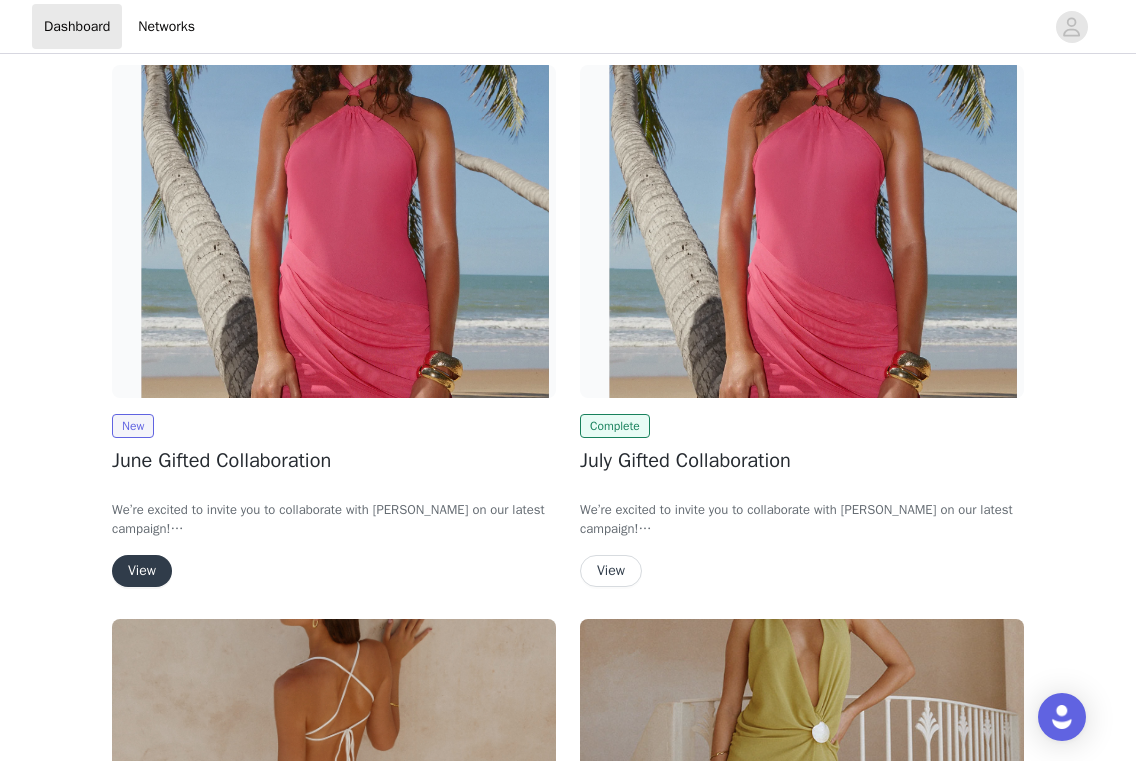 click on "View" at bounding box center (142, 571) 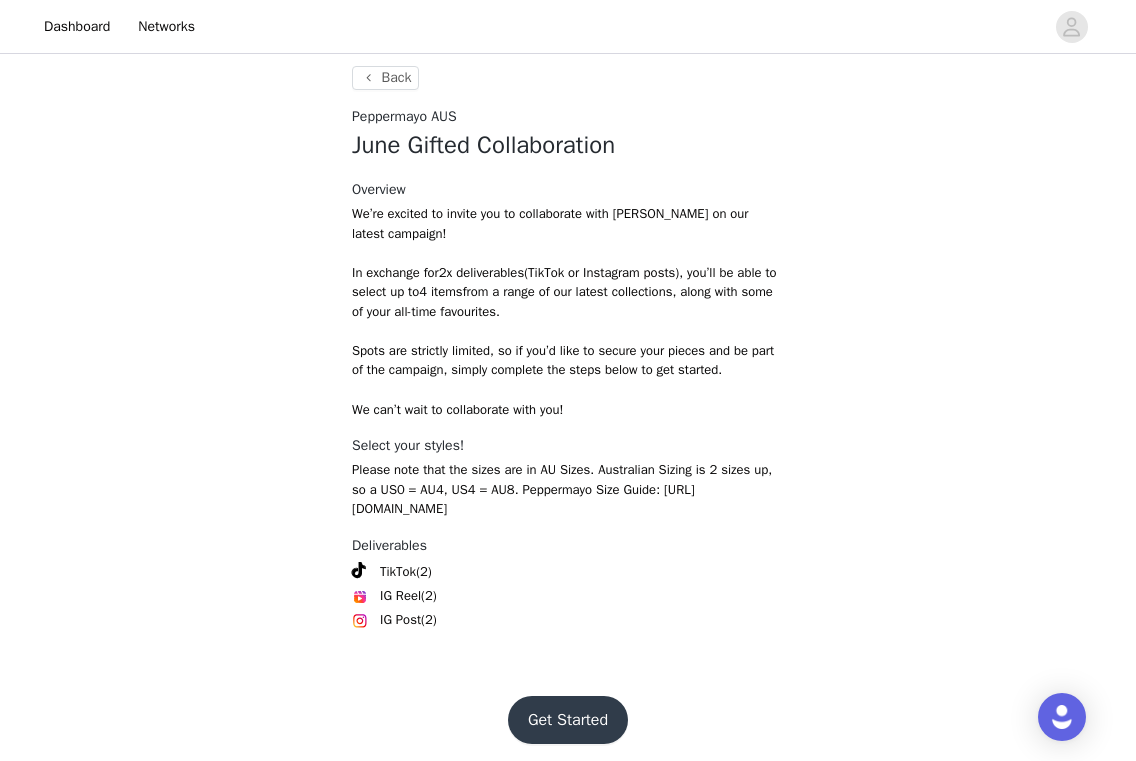 scroll, scrollTop: 614, scrollLeft: 0, axis: vertical 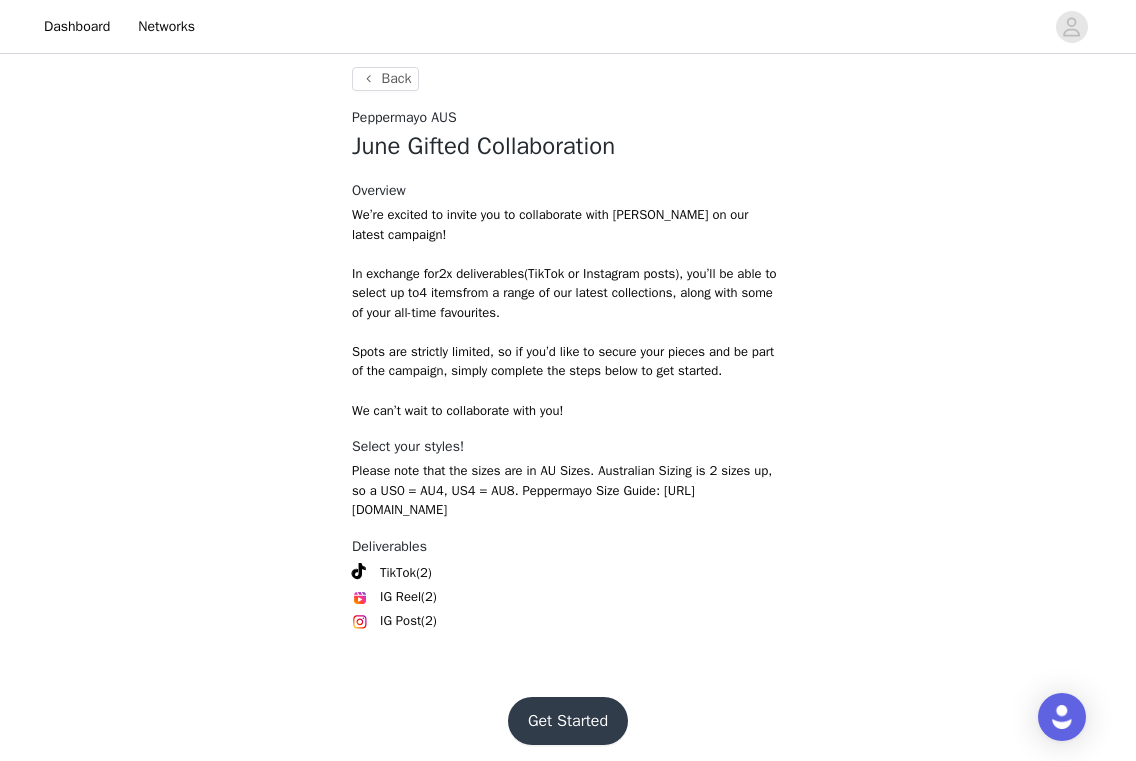 click on "Get Started" at bounding box center (568, 721) 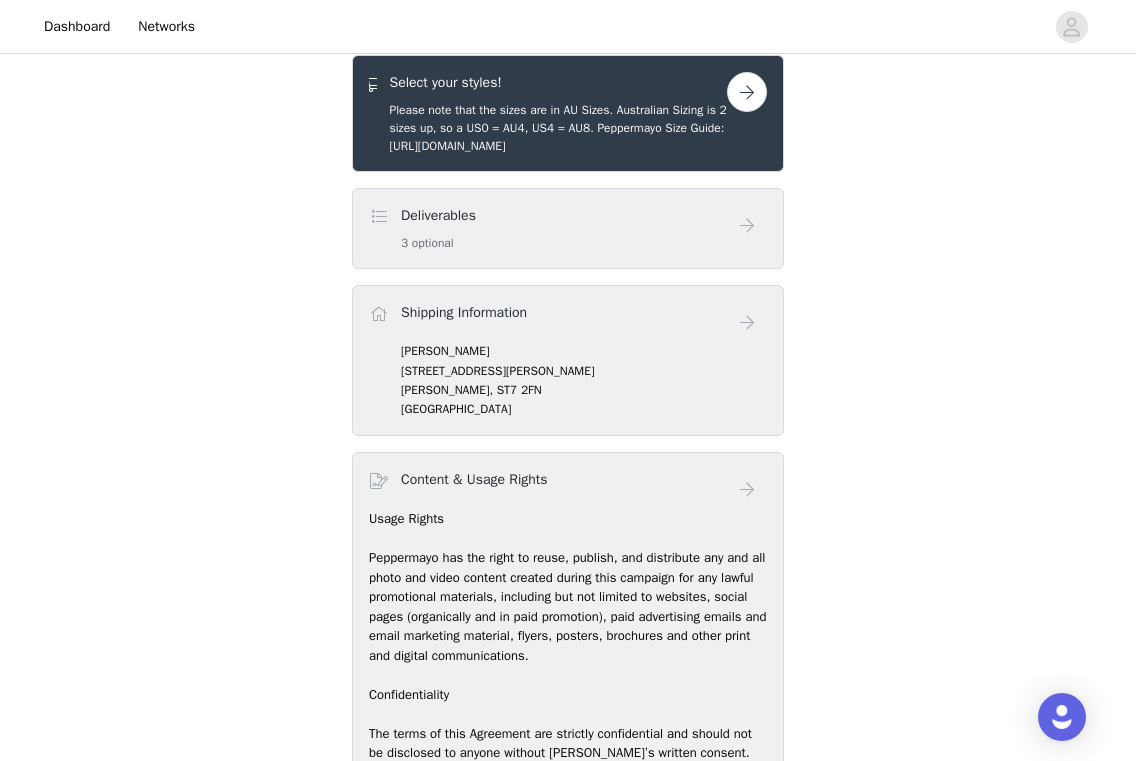 scroll, scrollTop: 676, scrollLeft: 0, axis: vertical 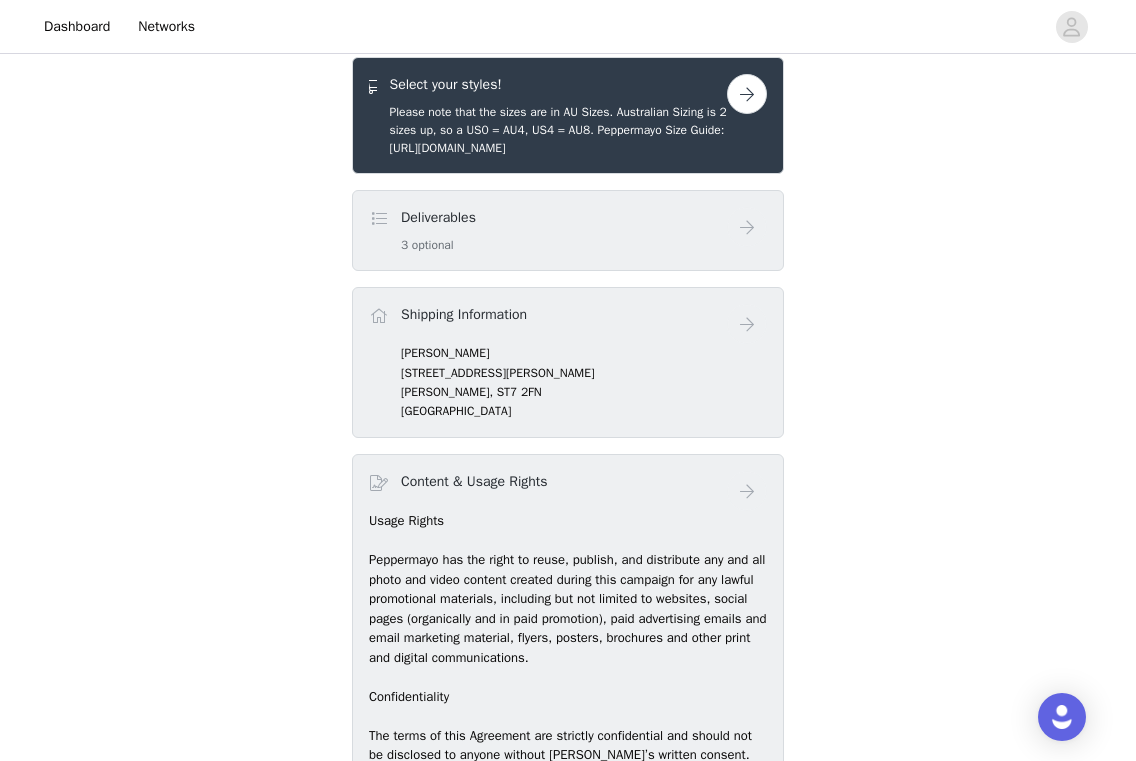 click at bounding box center [747, 94] 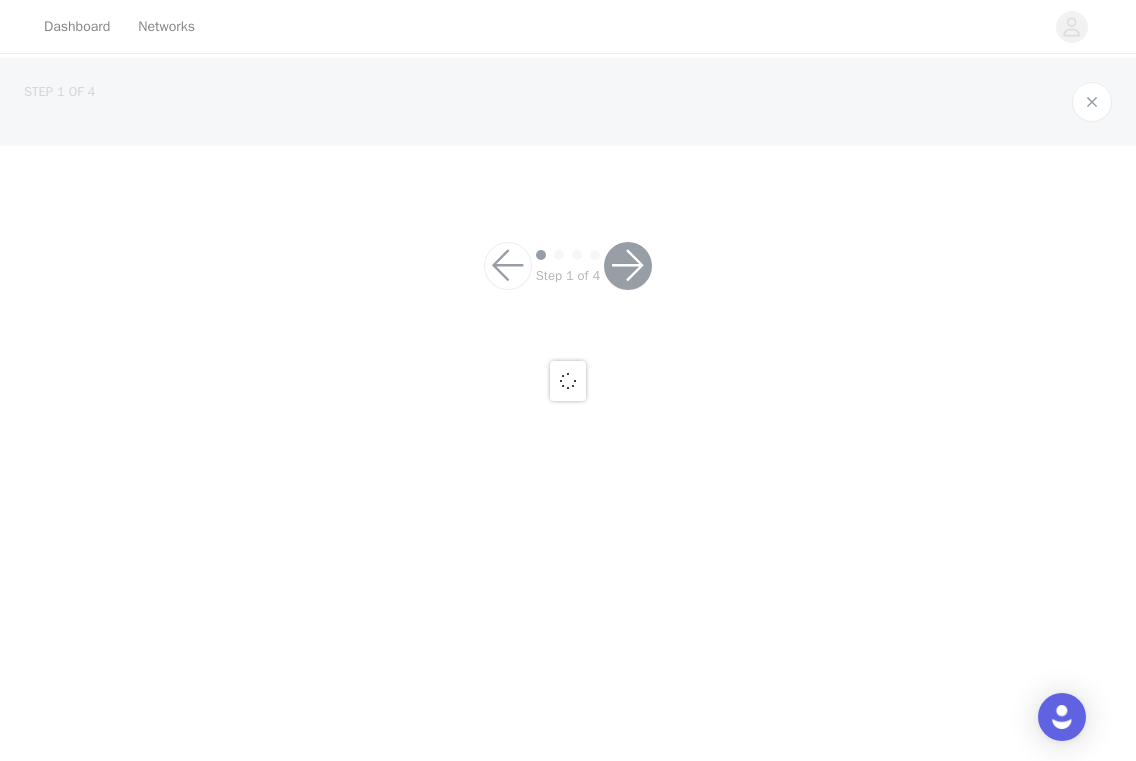 scroll, scrollTop: 0, scrollLeft: 0, axis: both 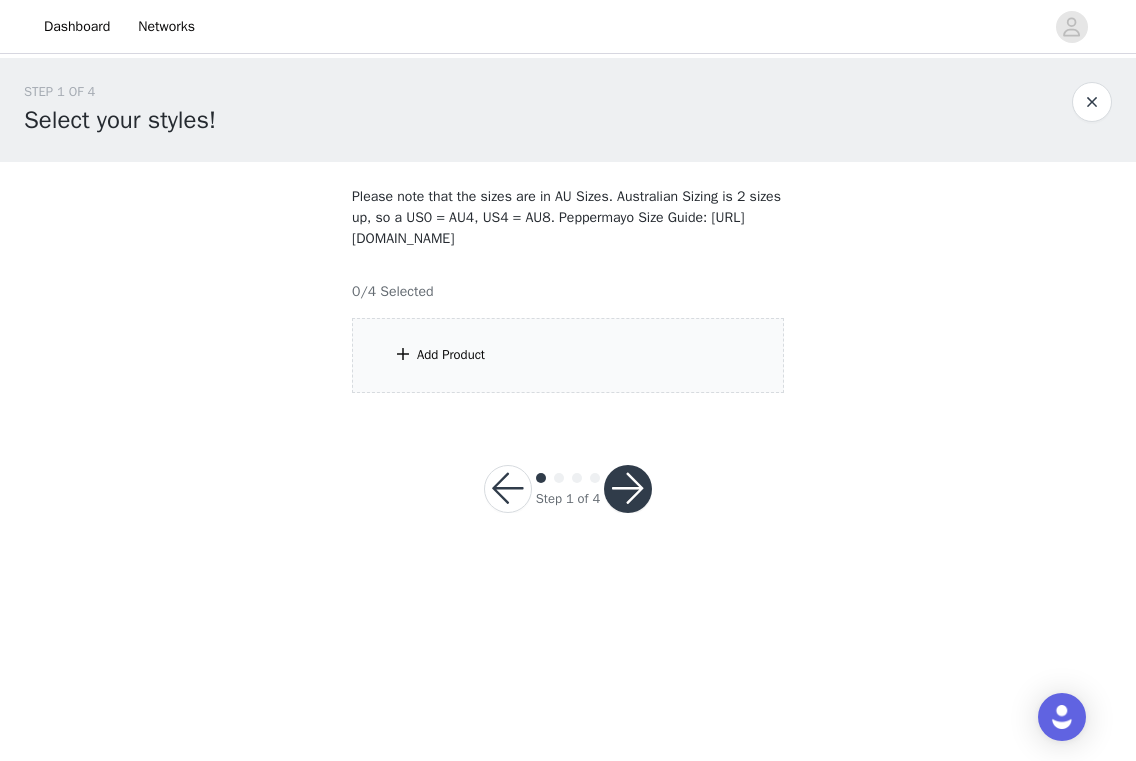 click on "Add Product" at bounding box center (451, 355) 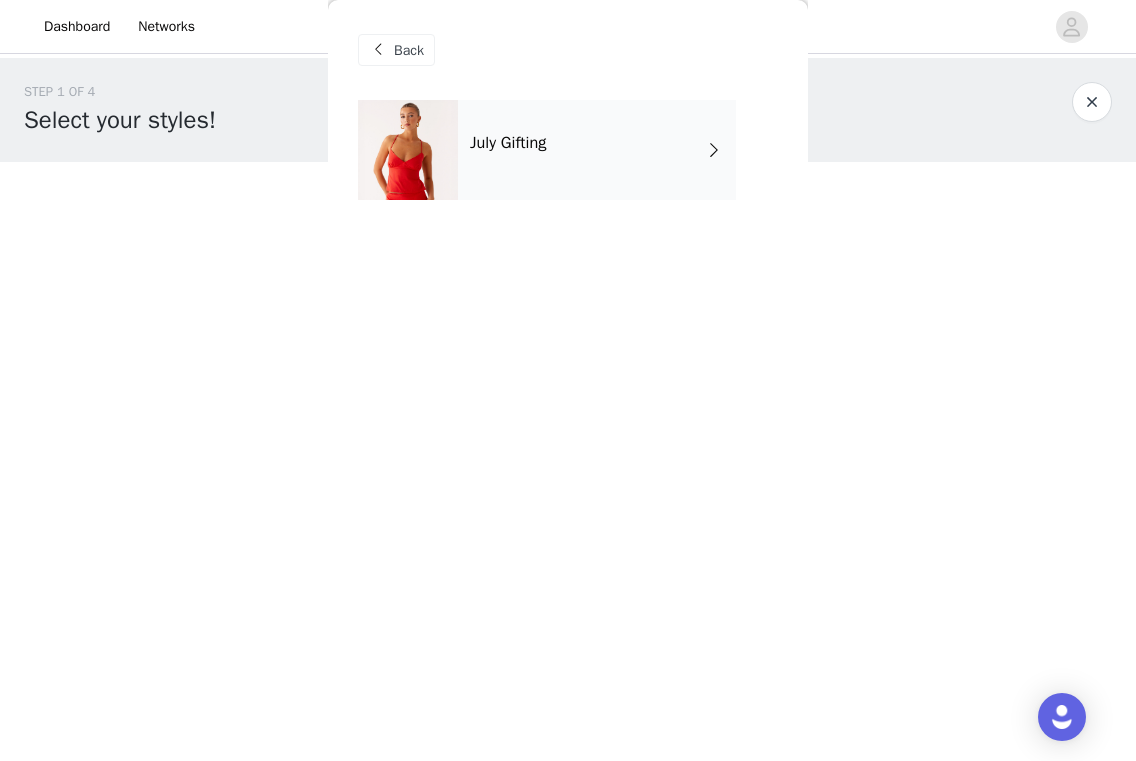 click on "July Gifting" at bounding box center [597, 150] 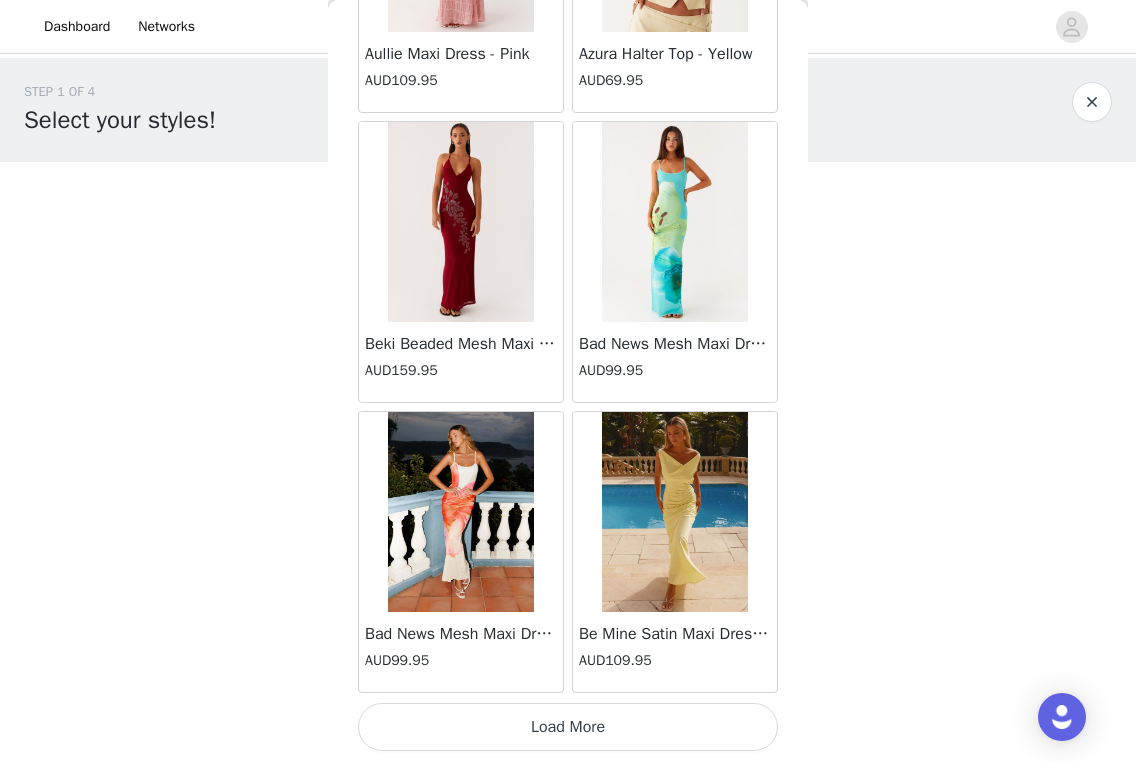 scroll, scrollTop: 2299, scrollLeft: 0, axis: vertical 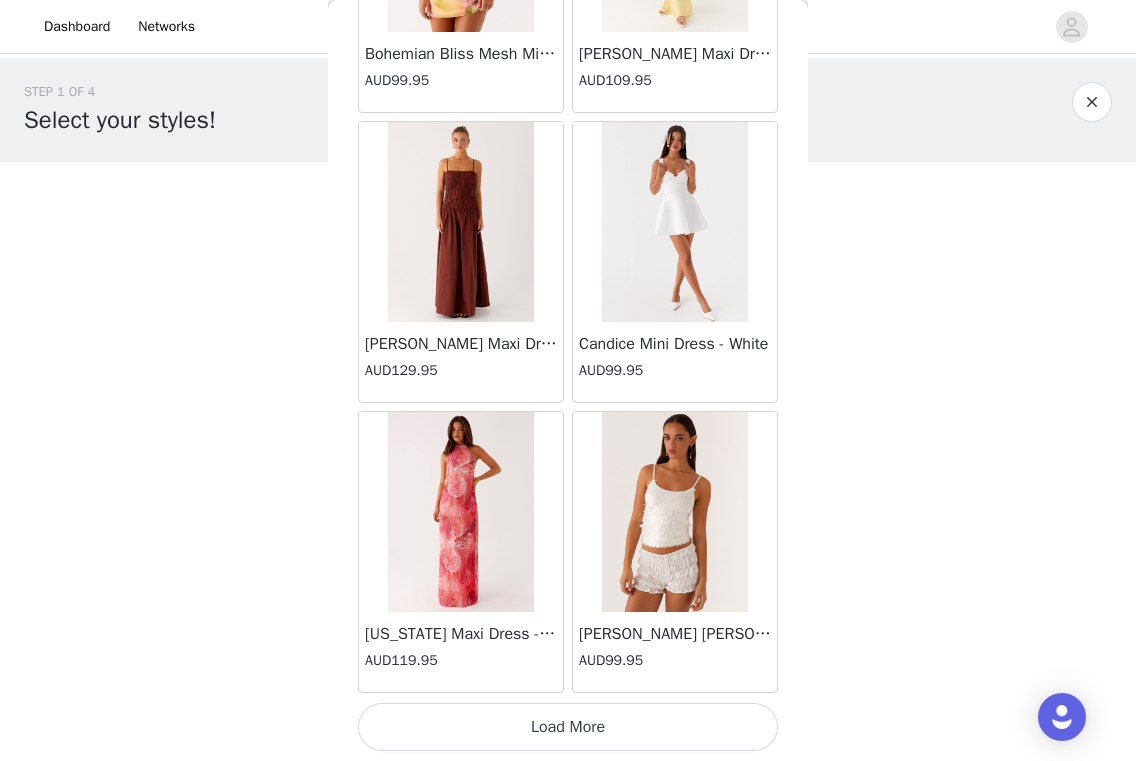 click on "Load More" at bounding box center (568, 727) 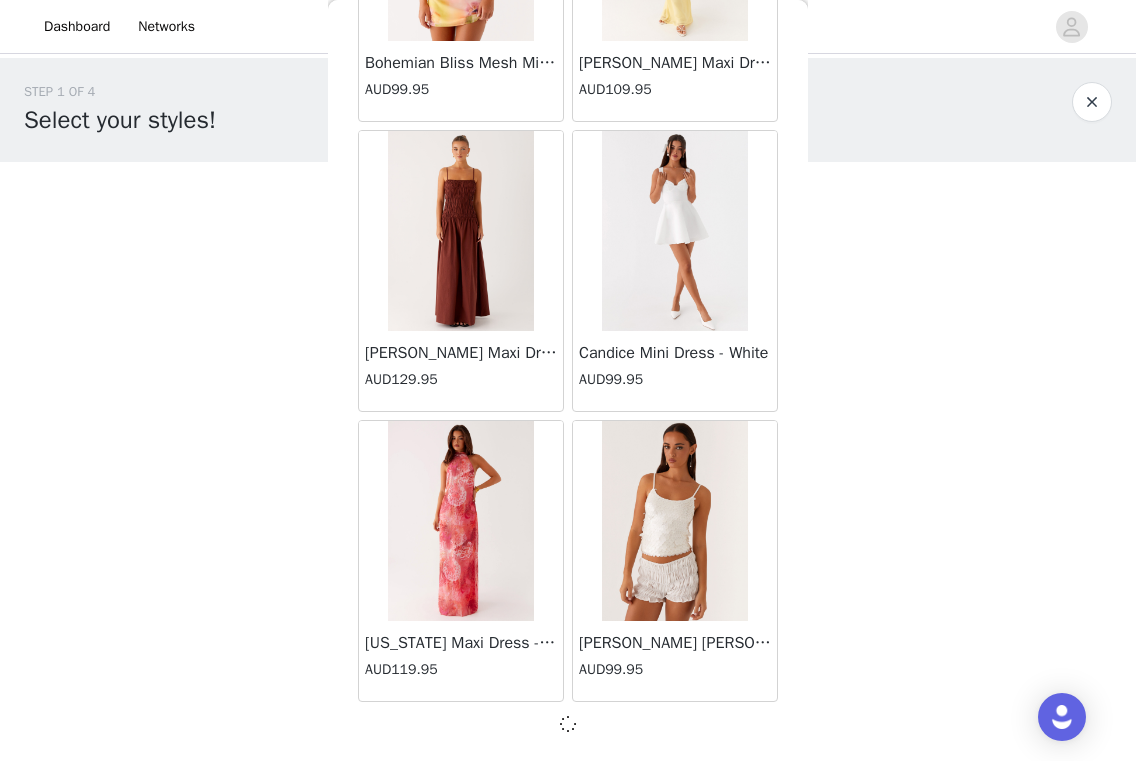 scroll 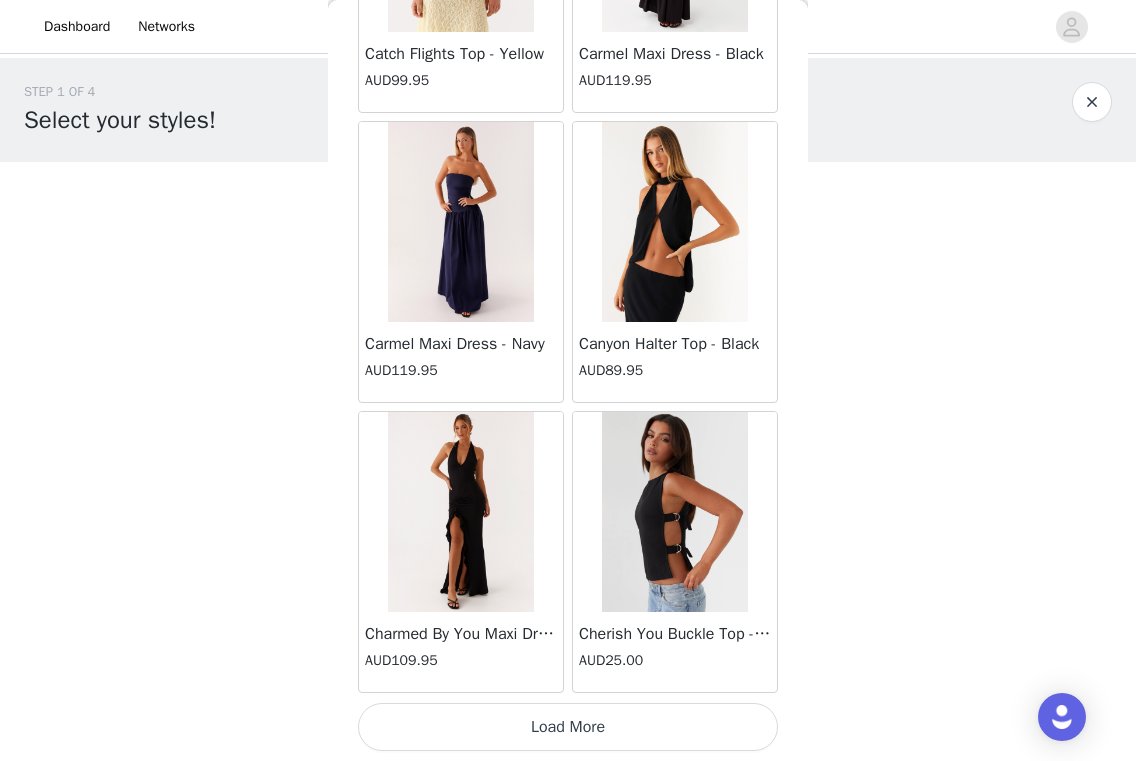 click on "Load More" at bounding box center (568, 727) 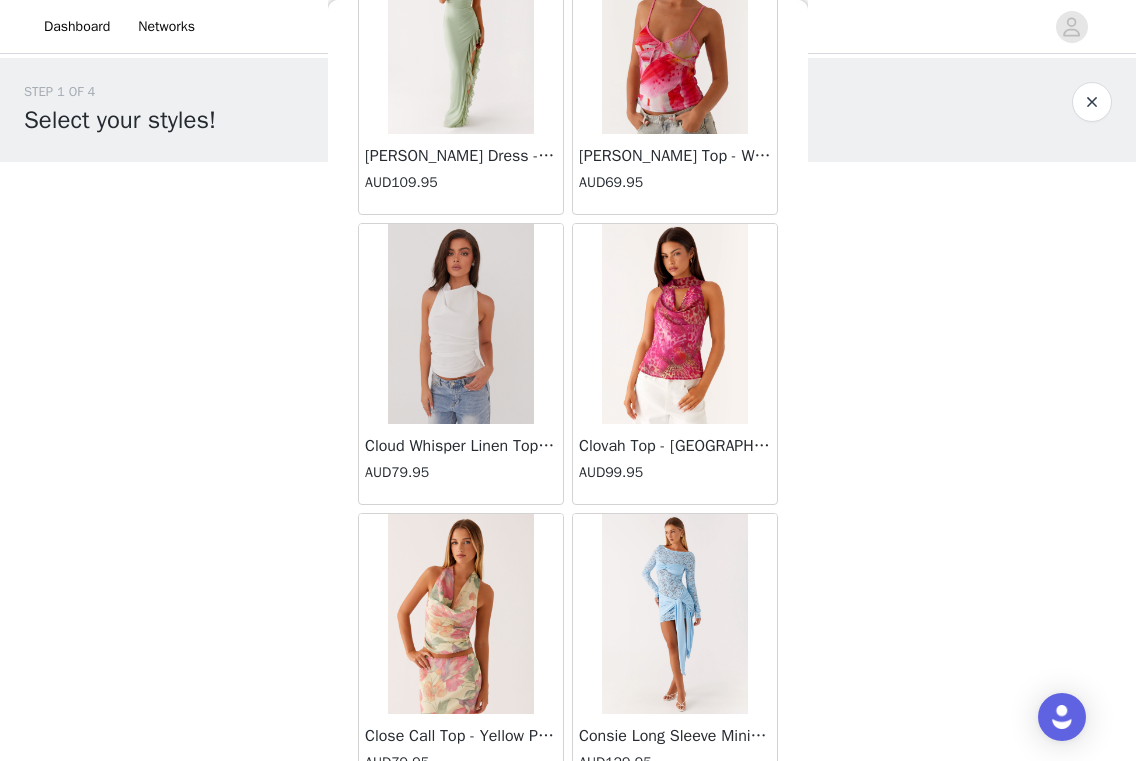 scroll, scrollTop: 10999, scrollLeft: 0, axis: vertical 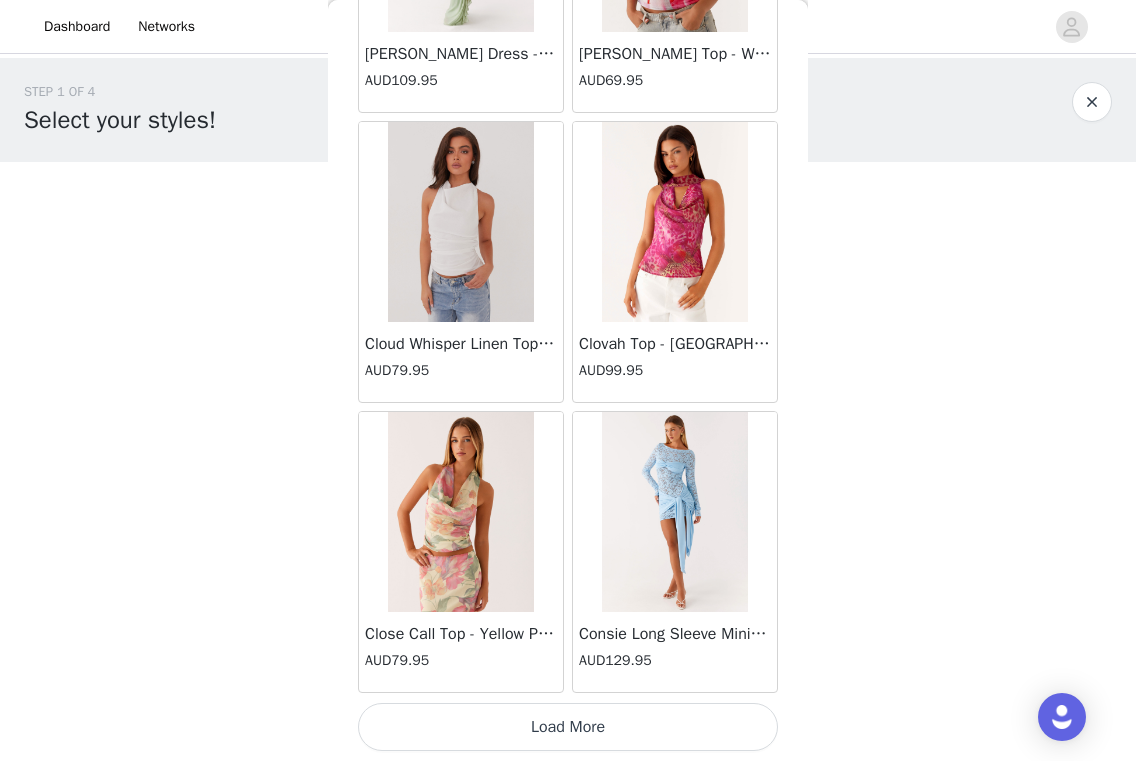 click on "Load More" at bounding box center (568, 727) 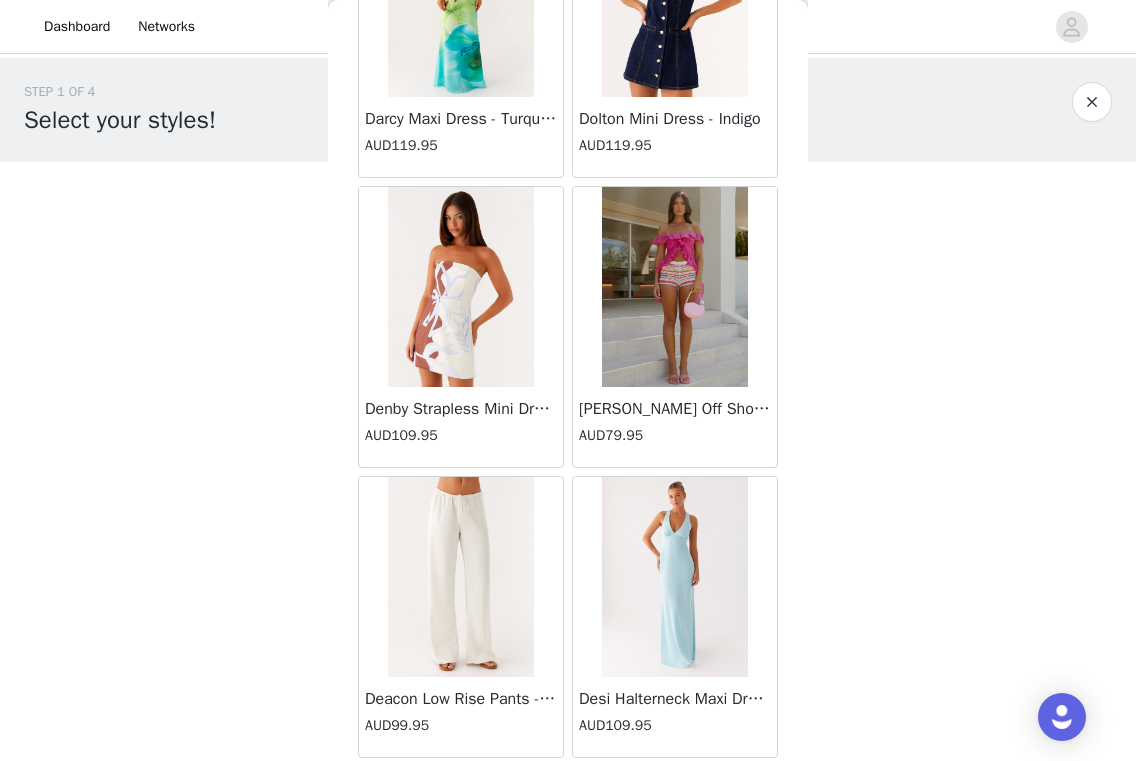 scroll, scrollTop: 13540, scrollLeft: 0, axis: vertical 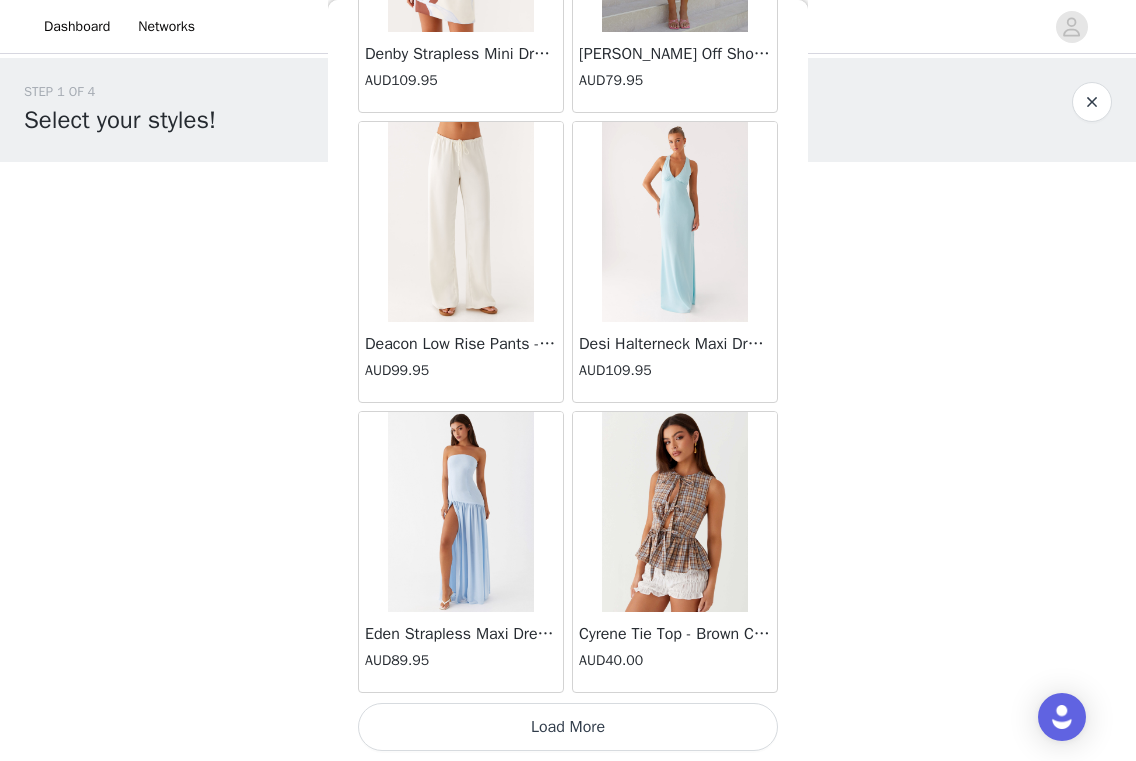 click on "Load More" at bounding box center [568, 727] 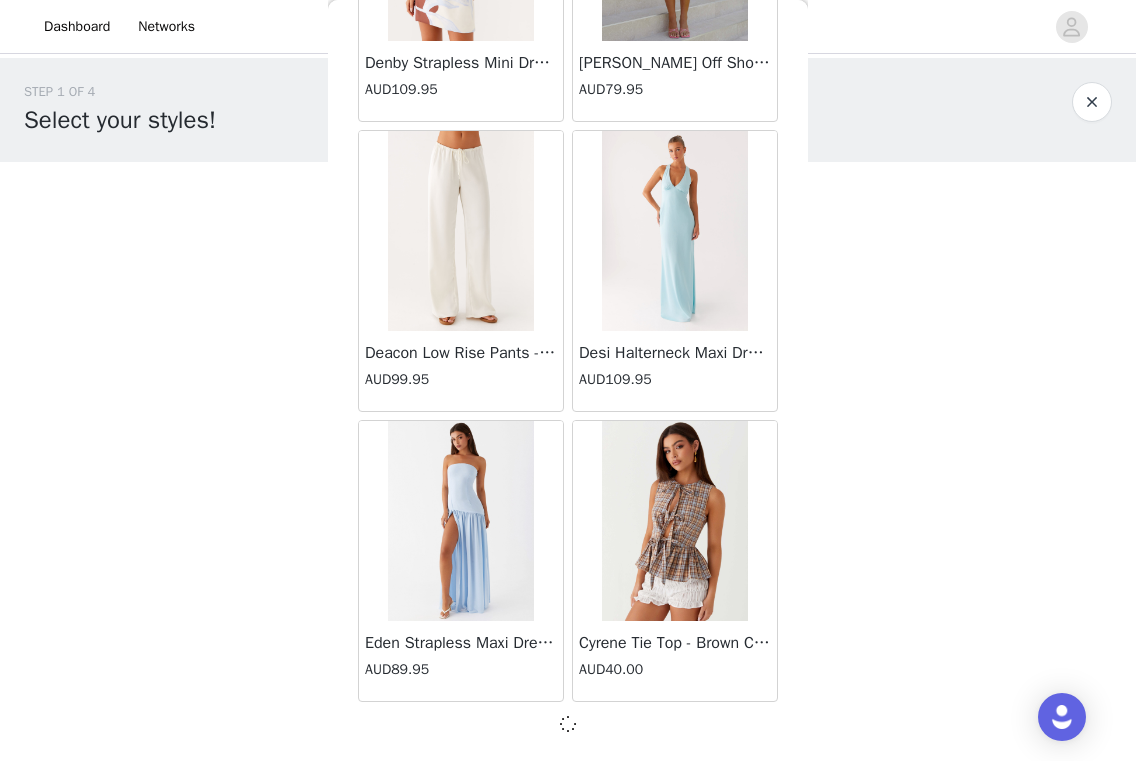 scroll, scrollTop: 13890, scrollLeft: 0, axis: vertical 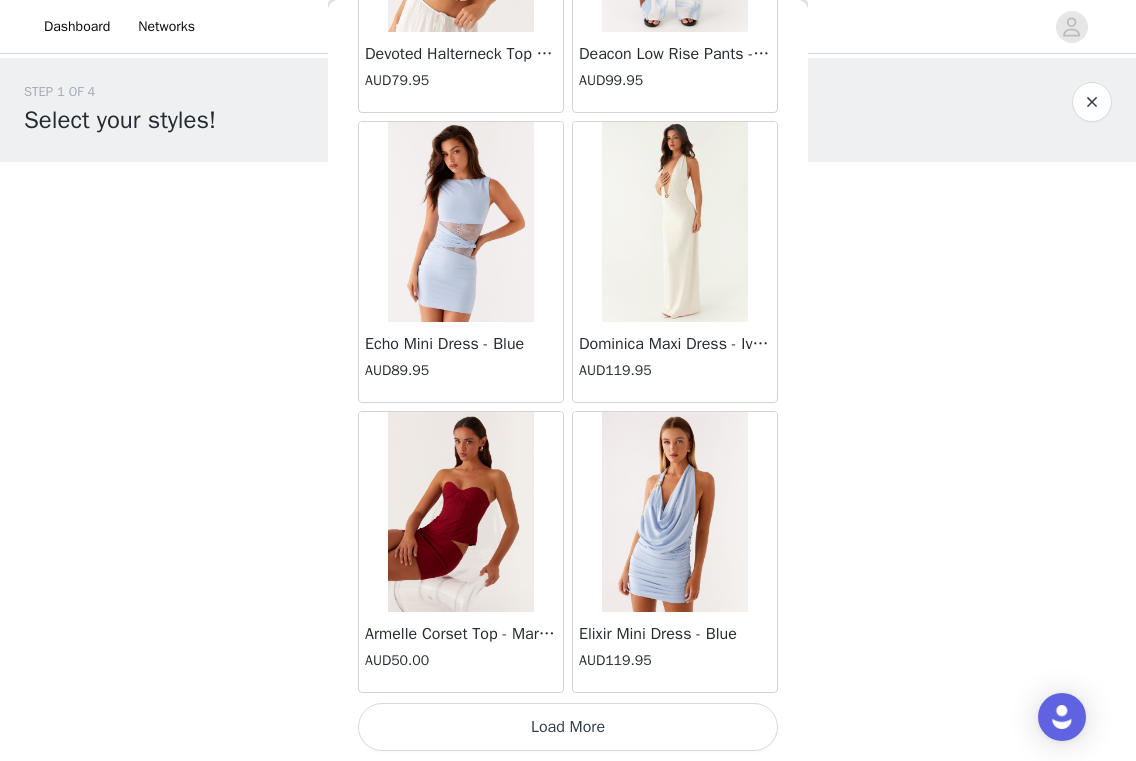 click on "Load More" at bounding box center (568, 727) 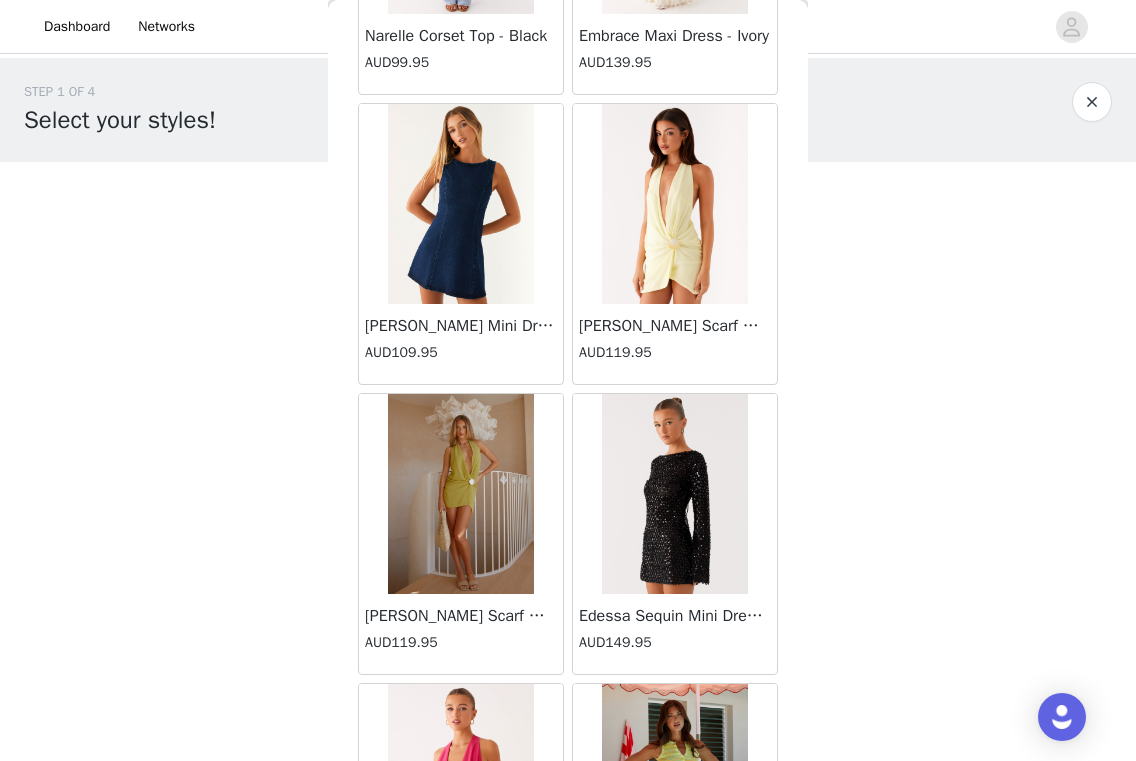 scroll, scrollTop: 18943, scrollLeft: 0, axis: vertical 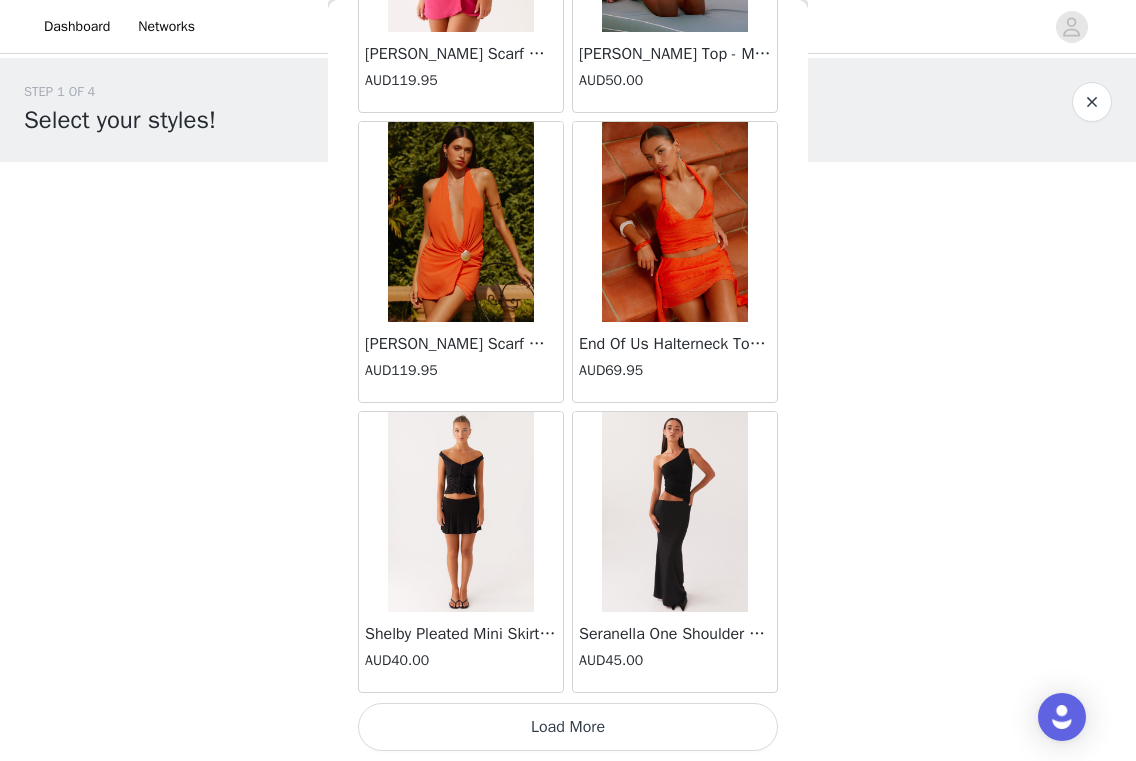 click on "Load More" at bounding box center (568, 727) 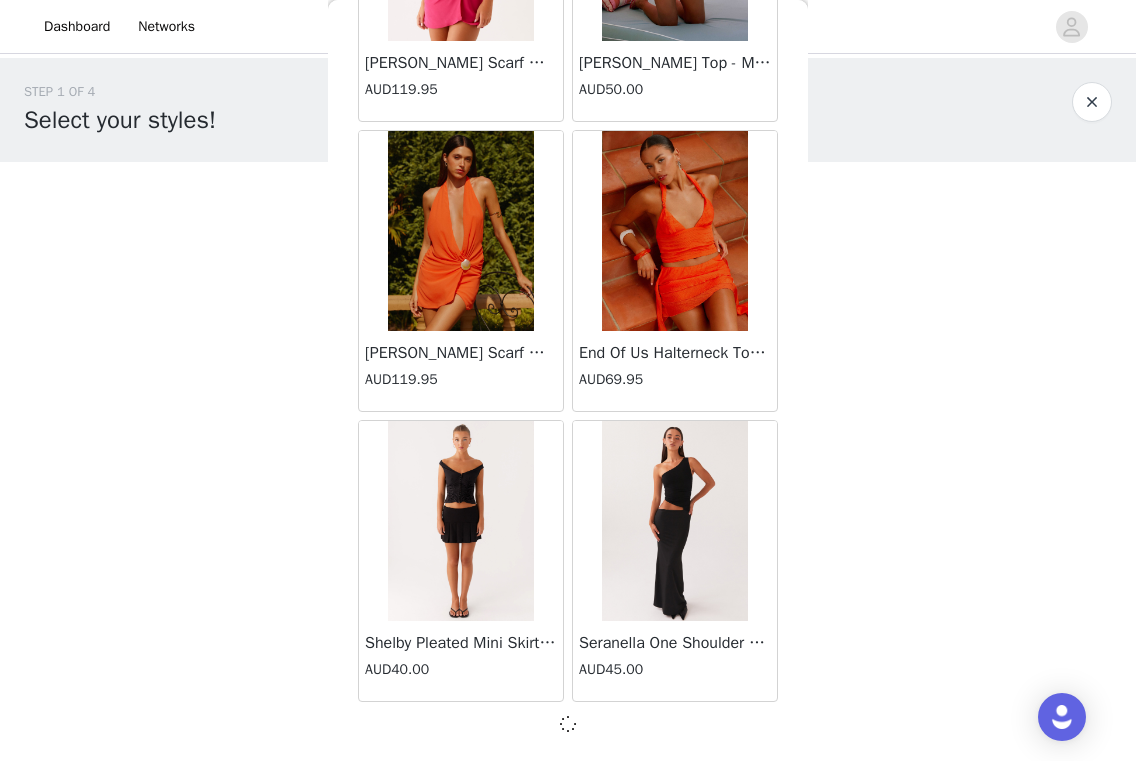 scroll, scrollTop: 19690, scrollLeft: 0, axis: vertical 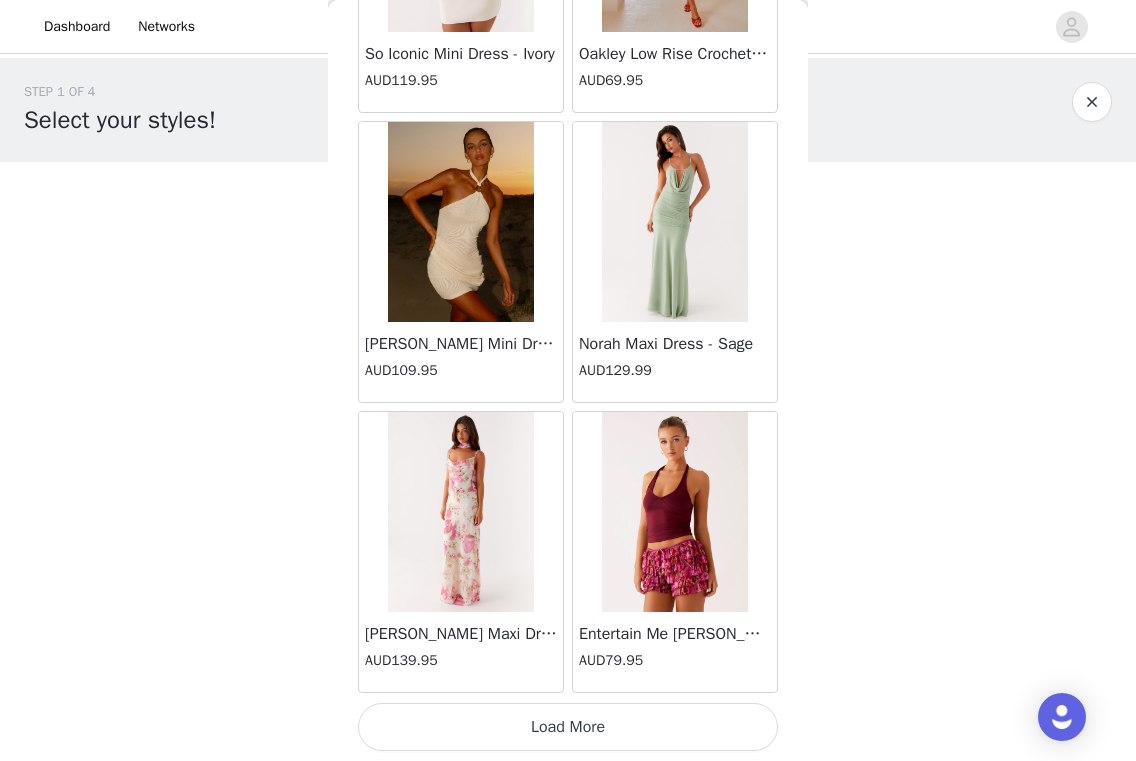 click on "Load More" at bounding box center (568, 727) 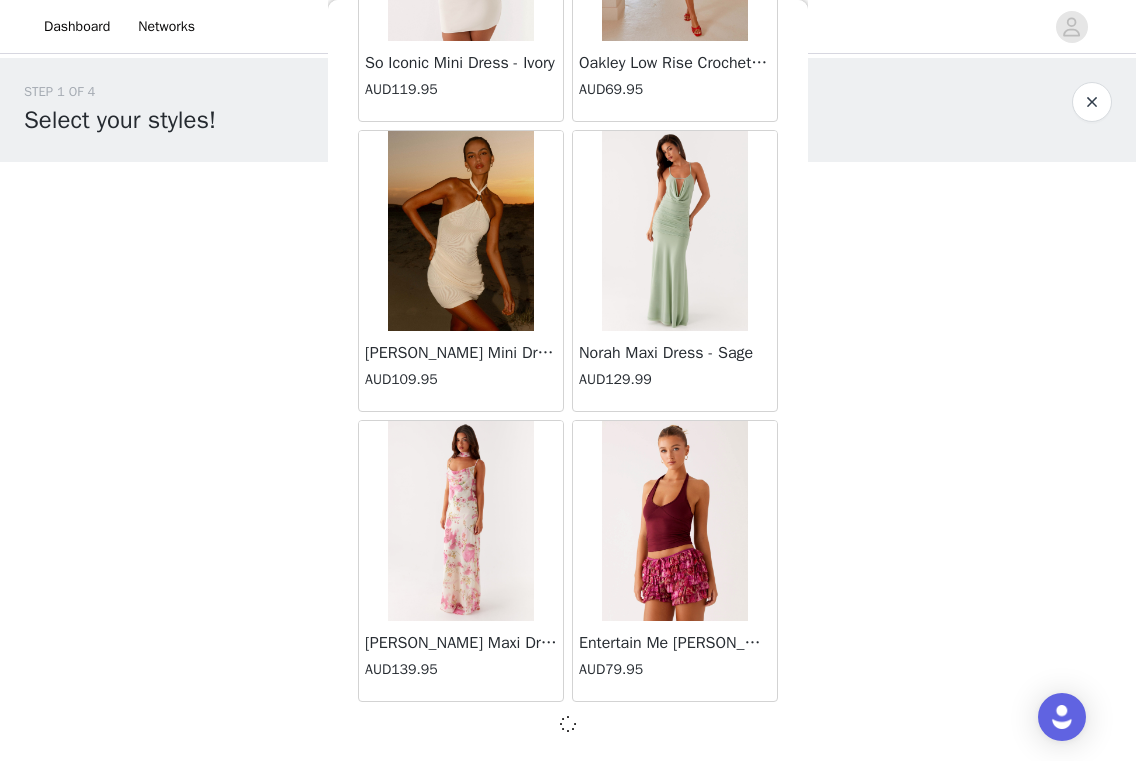 scroll, scrollTop: 22590, scrollLeft: 0, axis: vertical 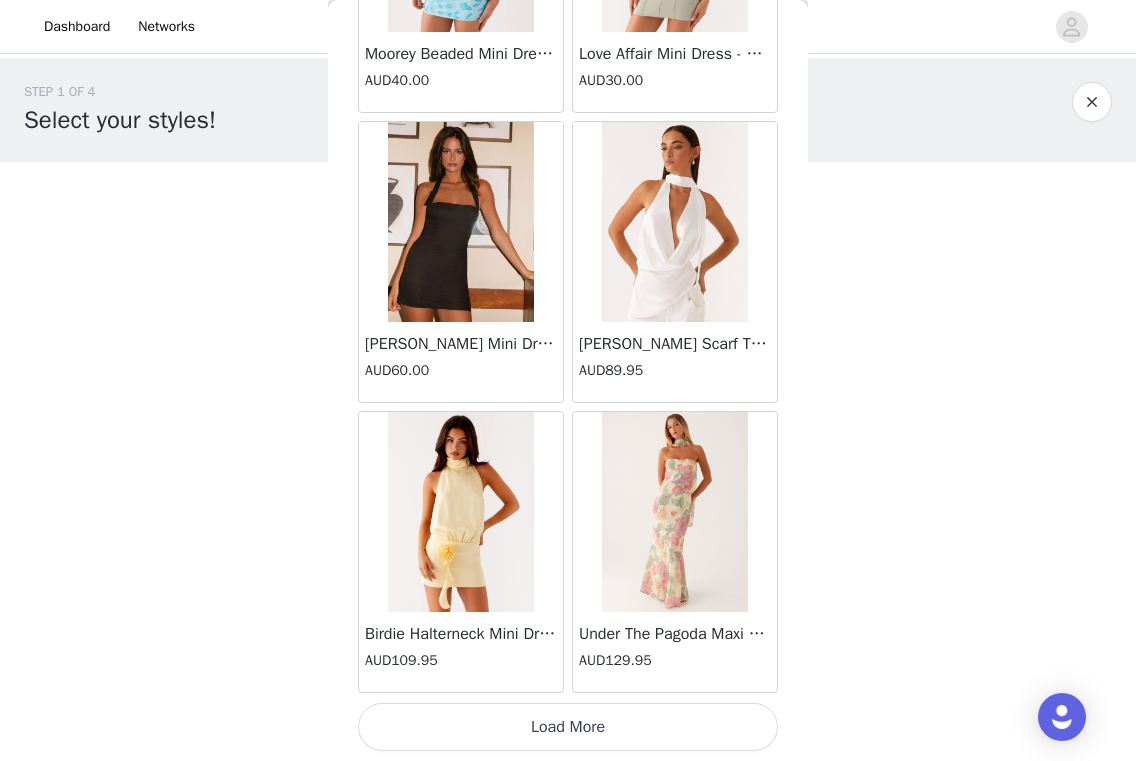 click on "Load More" at bounding box center [568, 727] 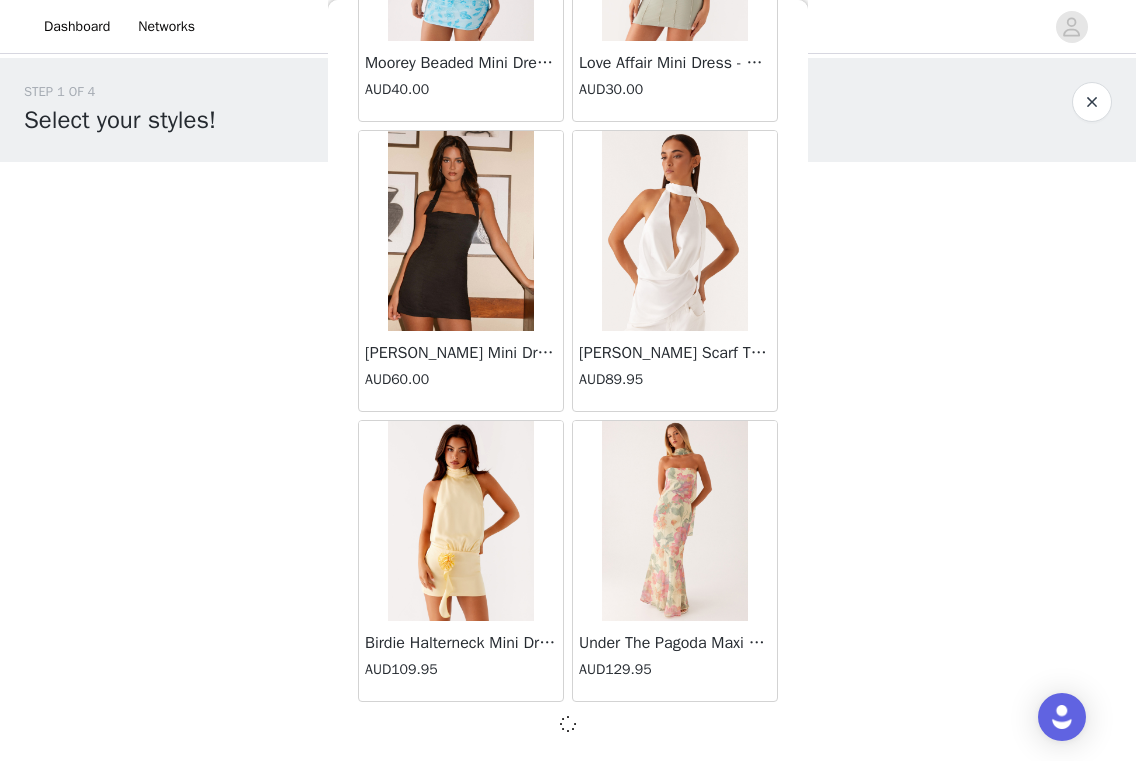 scroll, scrollTop: 25490, scrollLeft: 0, axis: vertical 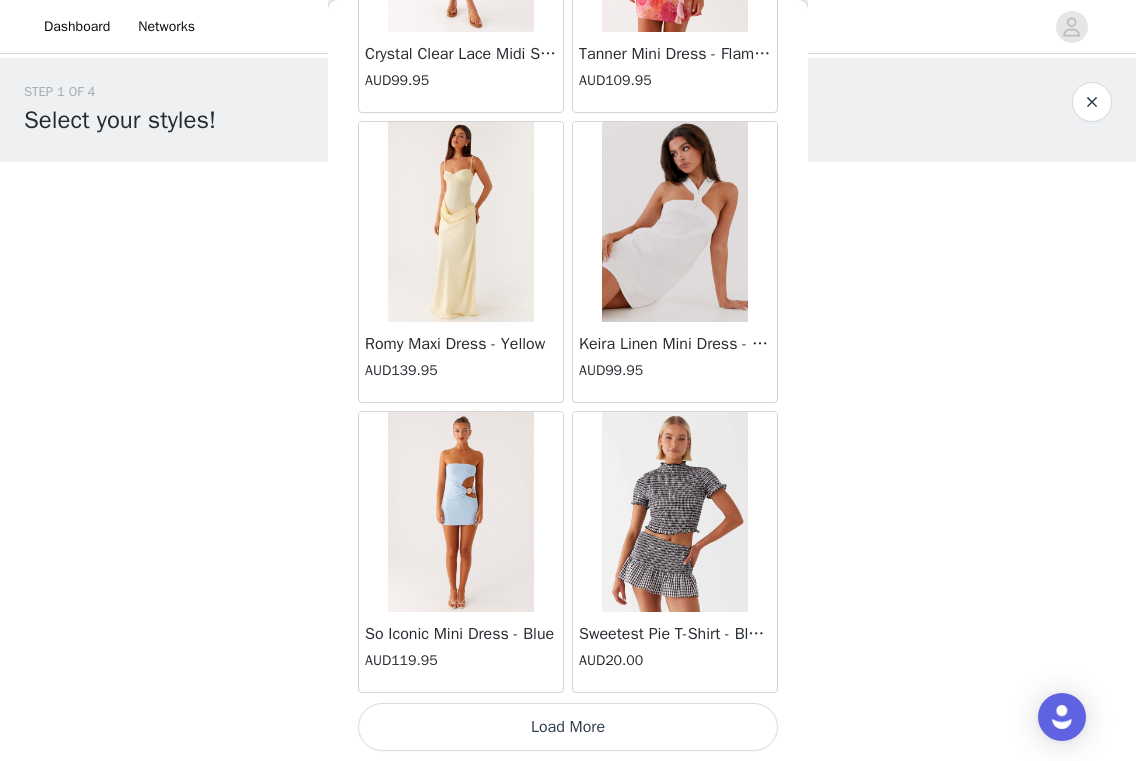 click on "Load More" at bounding box center (568, 727) 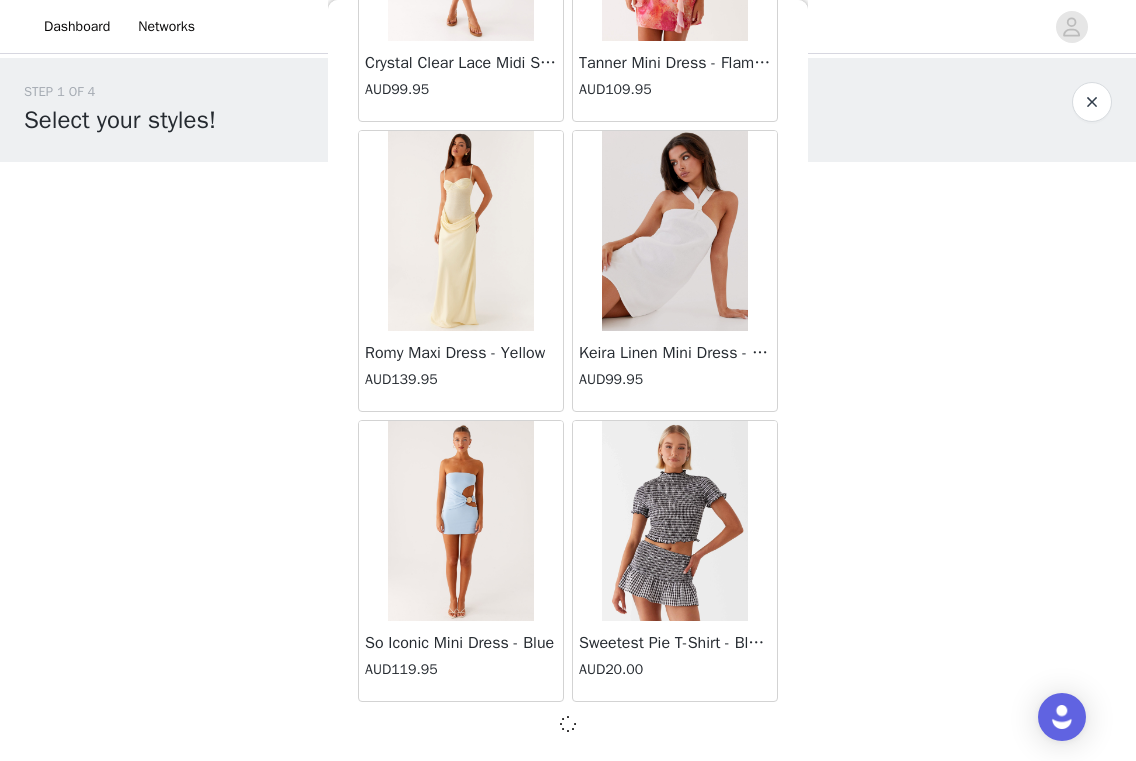 scroll, scrollTop: 28390, scrollLeft: 0, axis: vertical 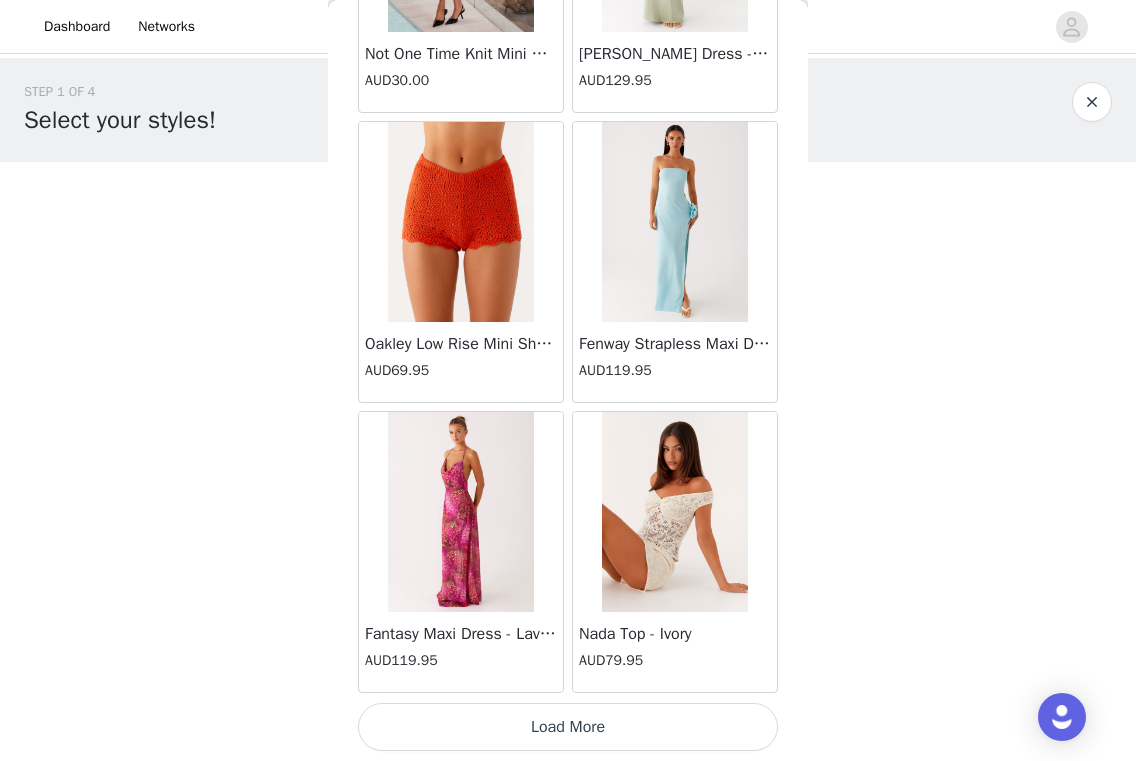 click on "Load More" at bounding box center [568, 727] 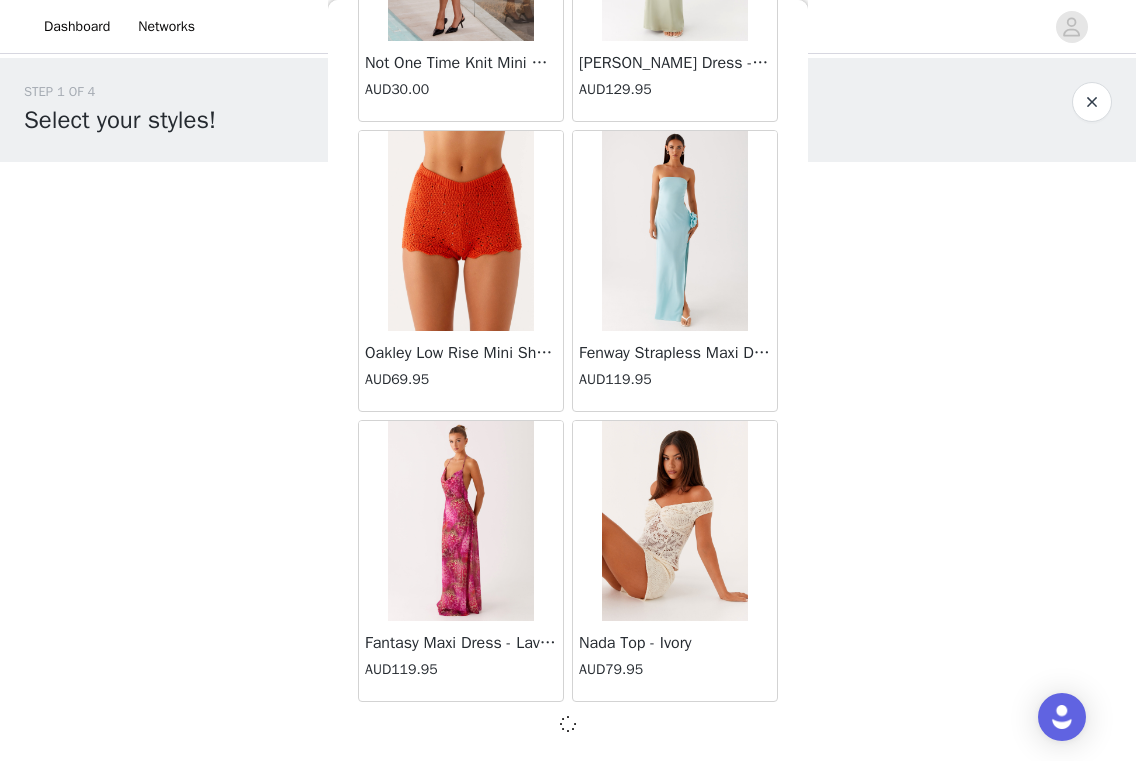 scroll, scrollTop: 31290, scrollLeft: 0, axis: vertical 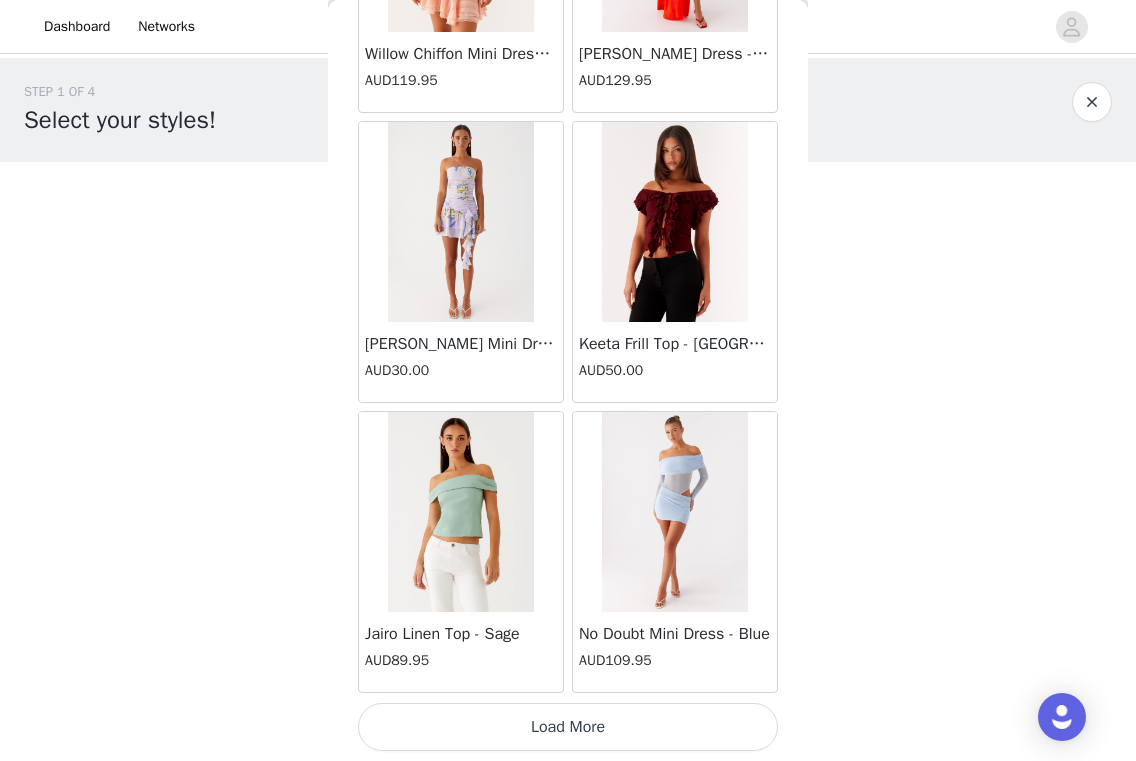 click on "Load More" at bounding box center (568, 727) 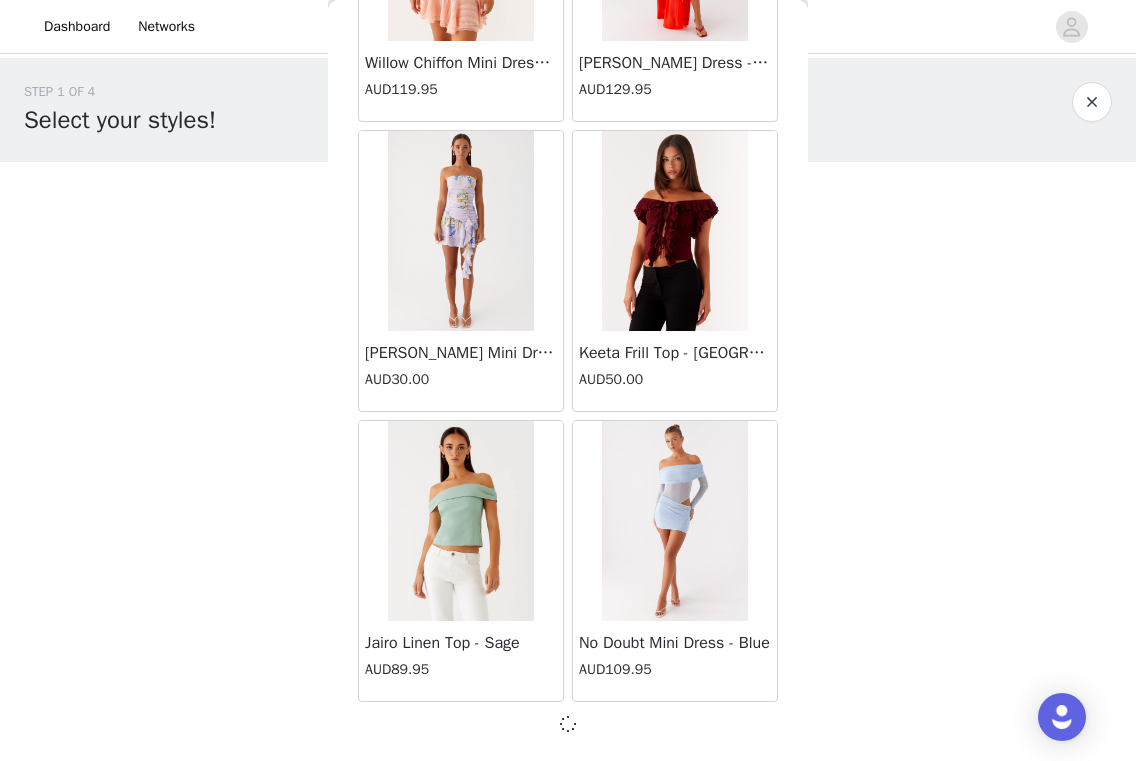 scroll, scrollTop: 34190, scrollLeft: 0, axis: vertical 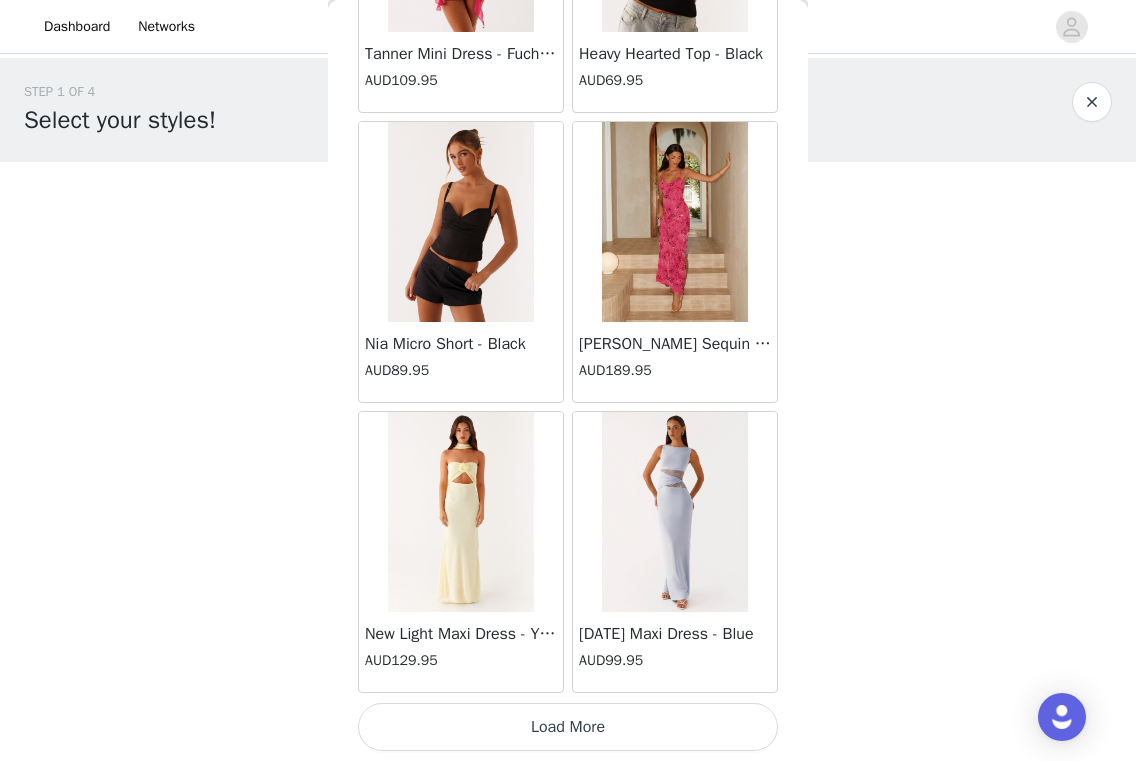 click on "Load More" at bounding box center (568, 727) 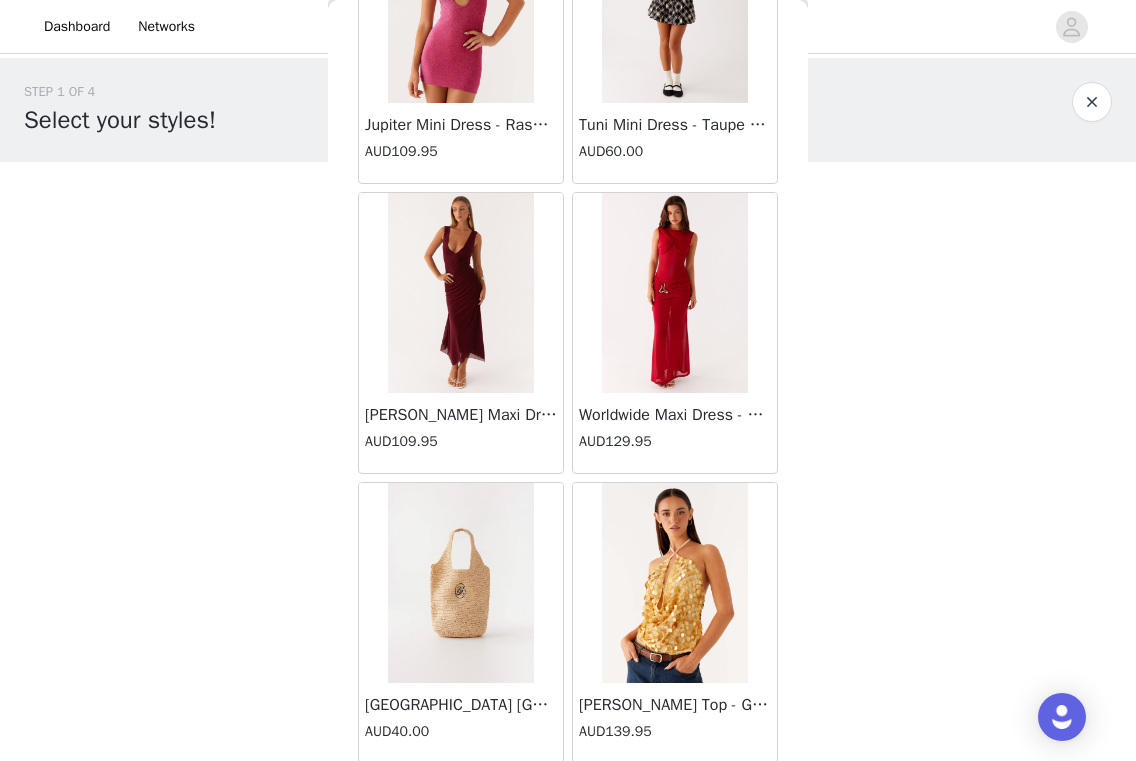 scroll, scrollTop: 39072, scrollLeft: 0, axis: vertical 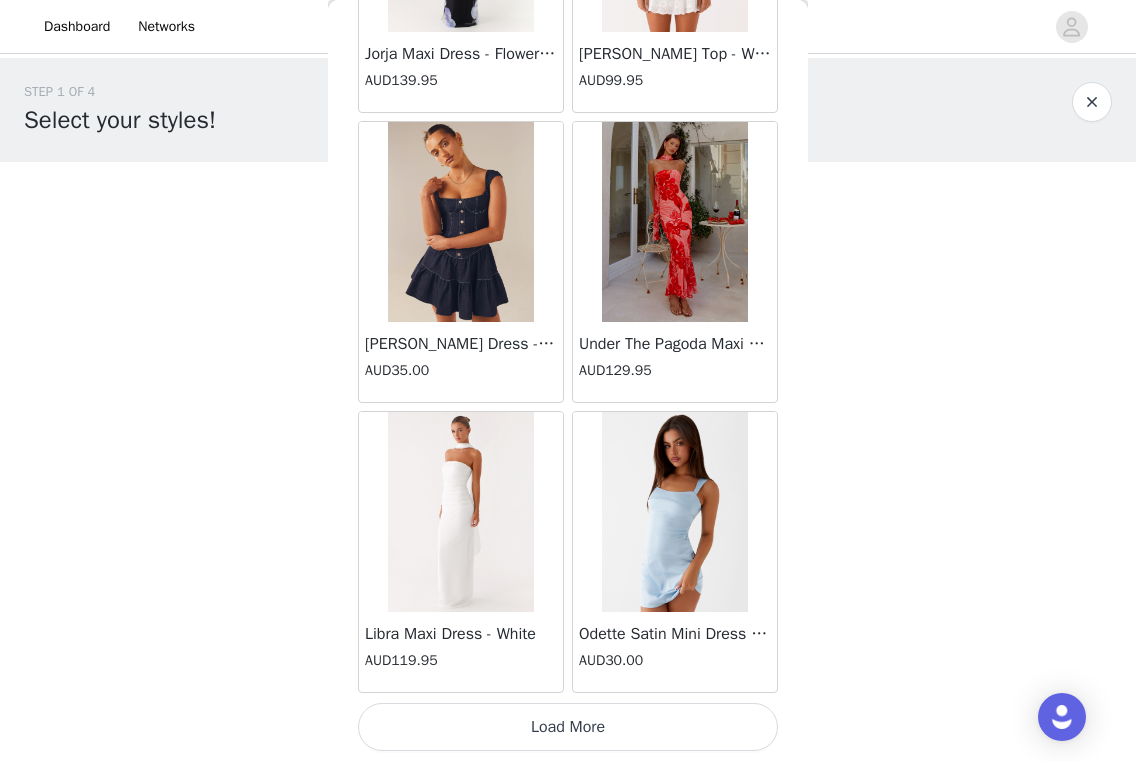 click on "Load More" at bounding box center [568, 727] 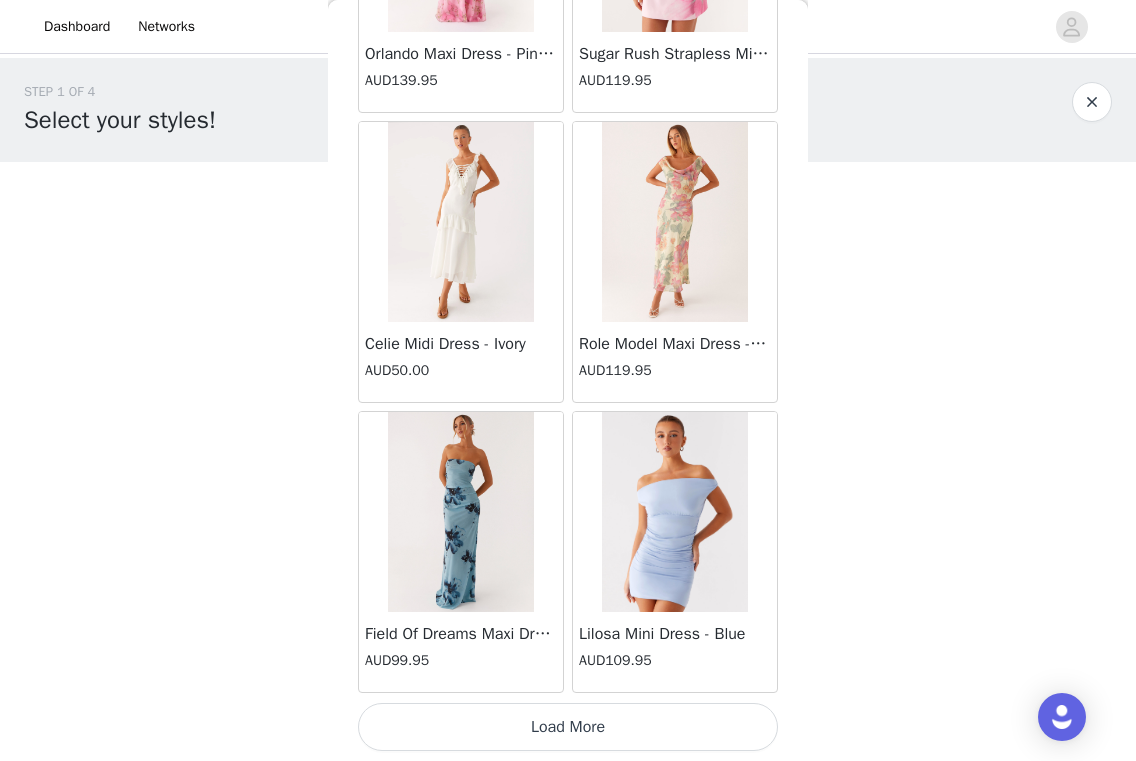 scroll, scrollTop: 42899, scrollLeft: 0, axis: vertical 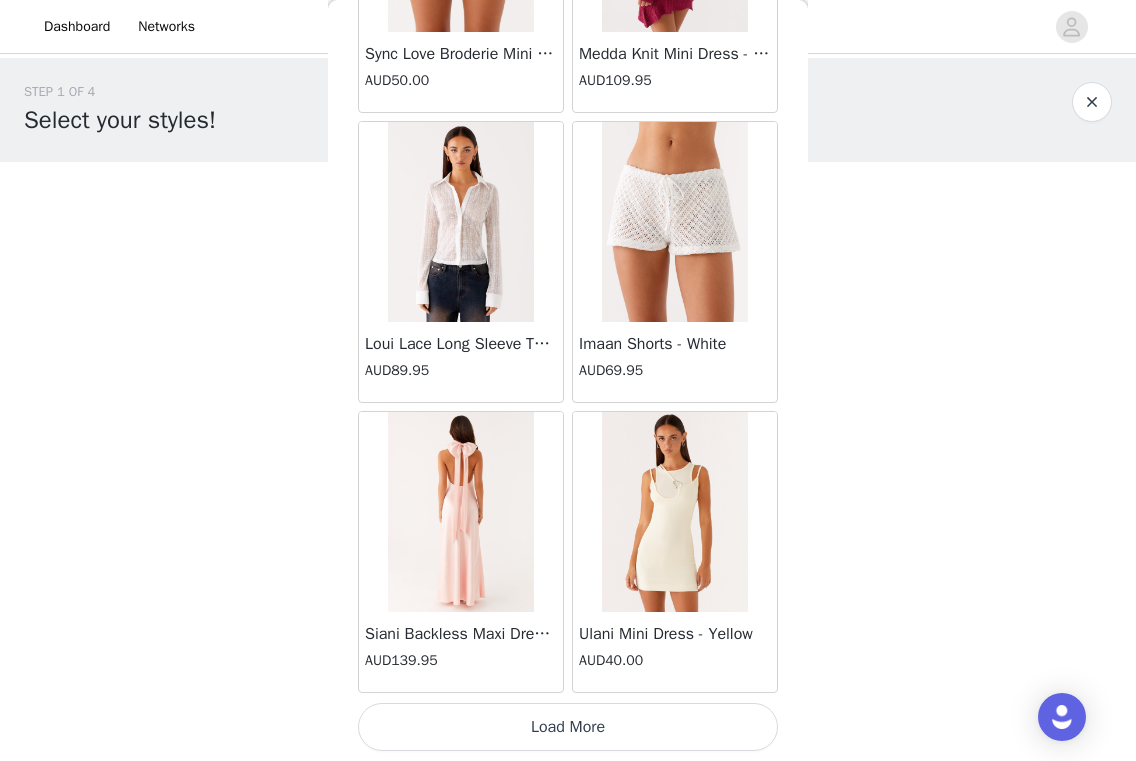 click on "Load More" at bounding box center [568, 727] 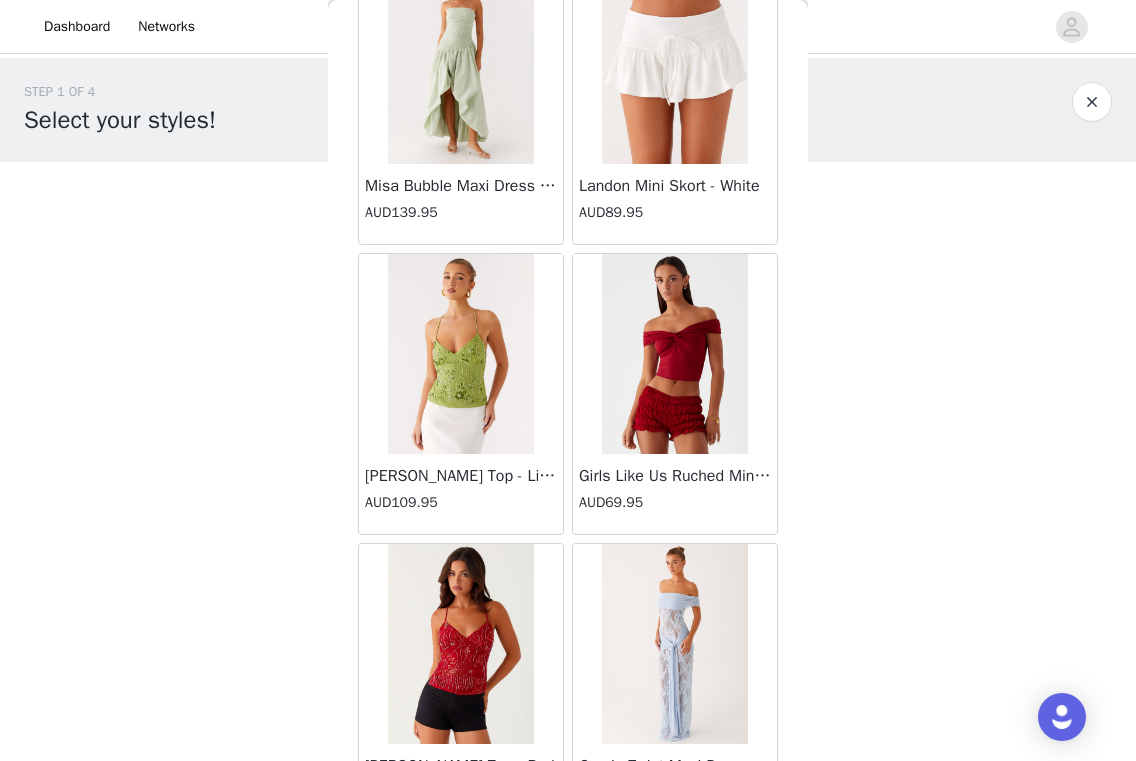 scroll, scrollTop: 47695, scrollLeft: 0, axis: vertical 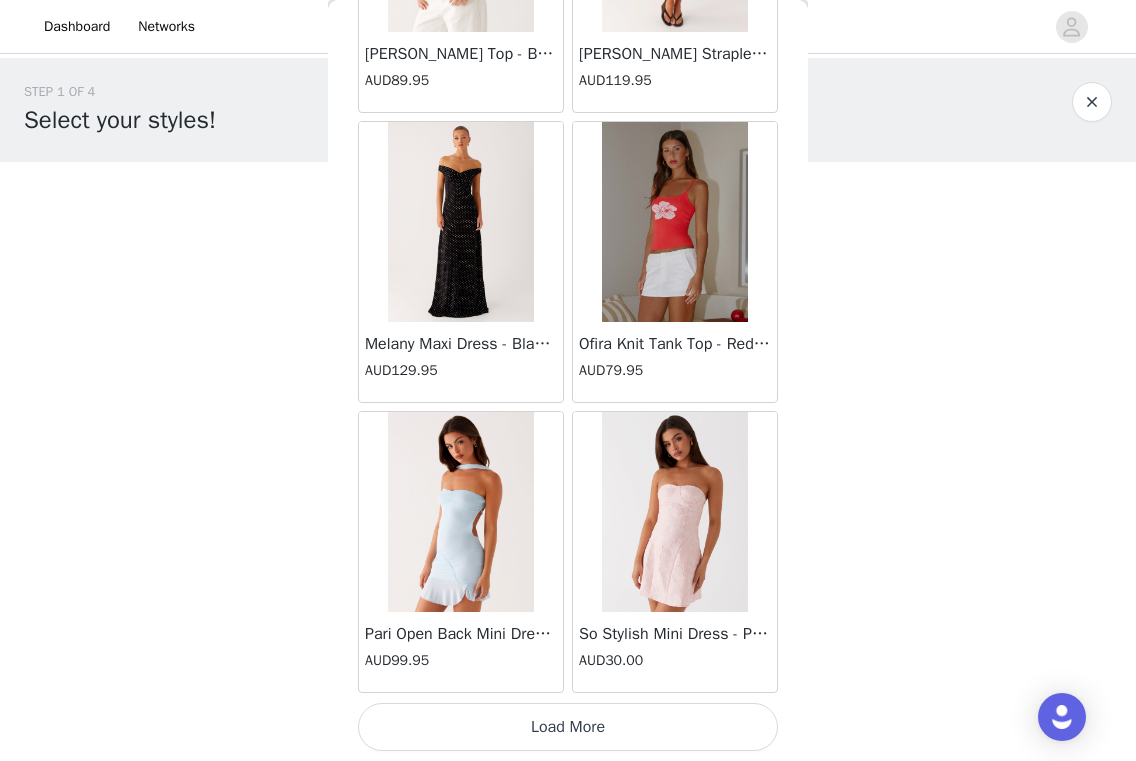 click on "Load More" at bounding box center [568, 727] 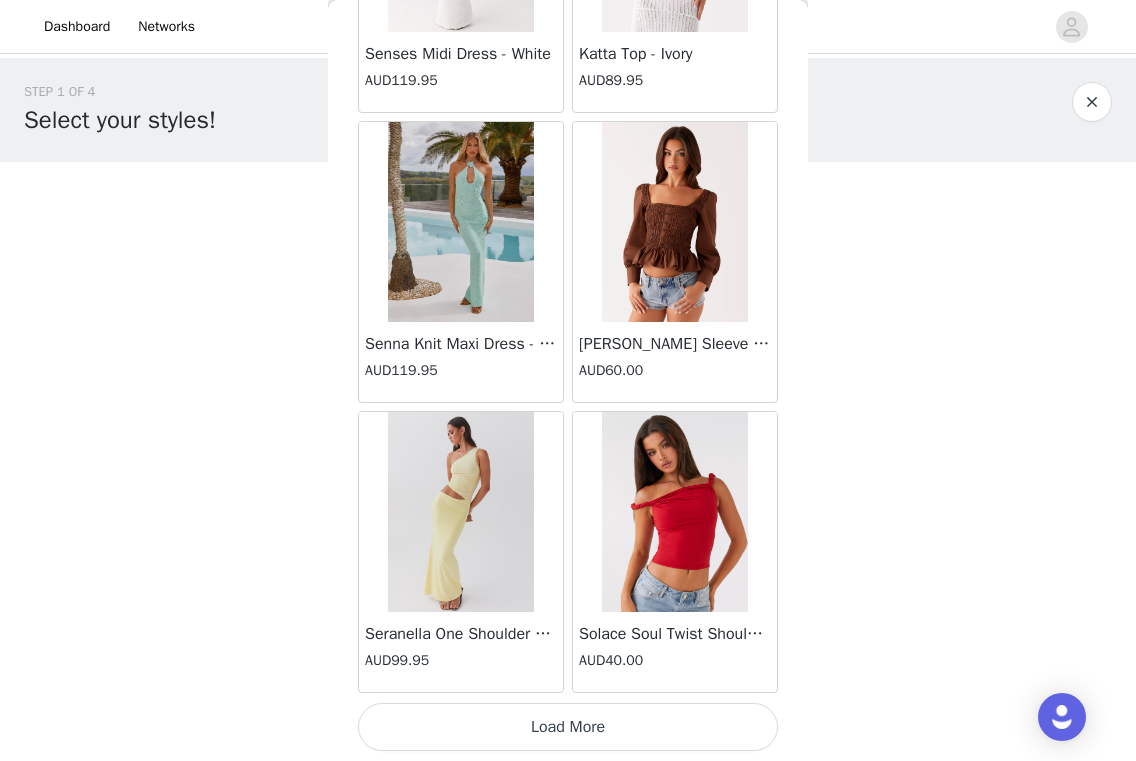 scroll, scrollTop: 51600, scrollLeft: 0, axis: vertical 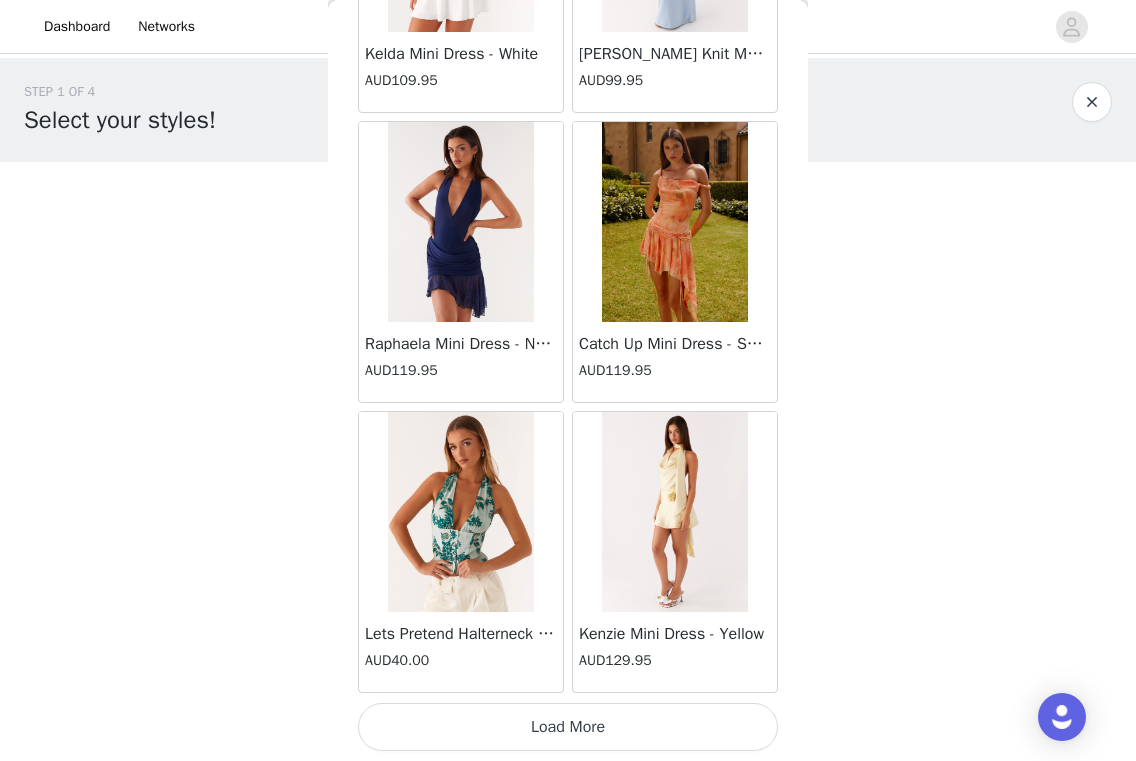 click on "Ayanna Strapless Mini Dress - Yellow   AUD45.00       Aster Bloom Maxi Dress - Orange Blue Floral   AUD109.95       Avenue Mini Dress - Plum   AUD109.95       Aullie Maxi Dress - Yellow   AUD109.95       Aullie Maxi Dress - Ivory   AUD109.95       Aullie Mini Dress - Black   AUD99.95       Avalia Backless Scarf Mini Dress - White Polka Dot   AUD89.95       Aullie Maxi Dress - Blue   AUD109.95       Aster Bloom Maxi Dress - Bloom Wave Print   AUD119.95       Athens One Shoulder Top - Floral   AUD79.95       Aullie Mini Dress - Blue   AUD50.00       Aullie Maxi Dress - Black   AUD109.95       Ayanna Strapless Mini Dress - Cobalt   AUD30.00       Atlantic Midi Dress - Yellow   AUD70.00       Aullie Maxi Dress - Pink   AUD109.95       Azura Halter Top - Yellow   AUD69.95       Beki Beaded Mesh Maxi Dress - Deep Red   AUD159.95       Bad News Mesh Maxi Dress - Turquoise Floral   AUD99.95       Bad News Mesh Maxi Dress - Yellow Floral   AUD99.95       Be Mine Satin Maxi Dress - Canary   AUD109.95" at bounding box center [568, -26821] 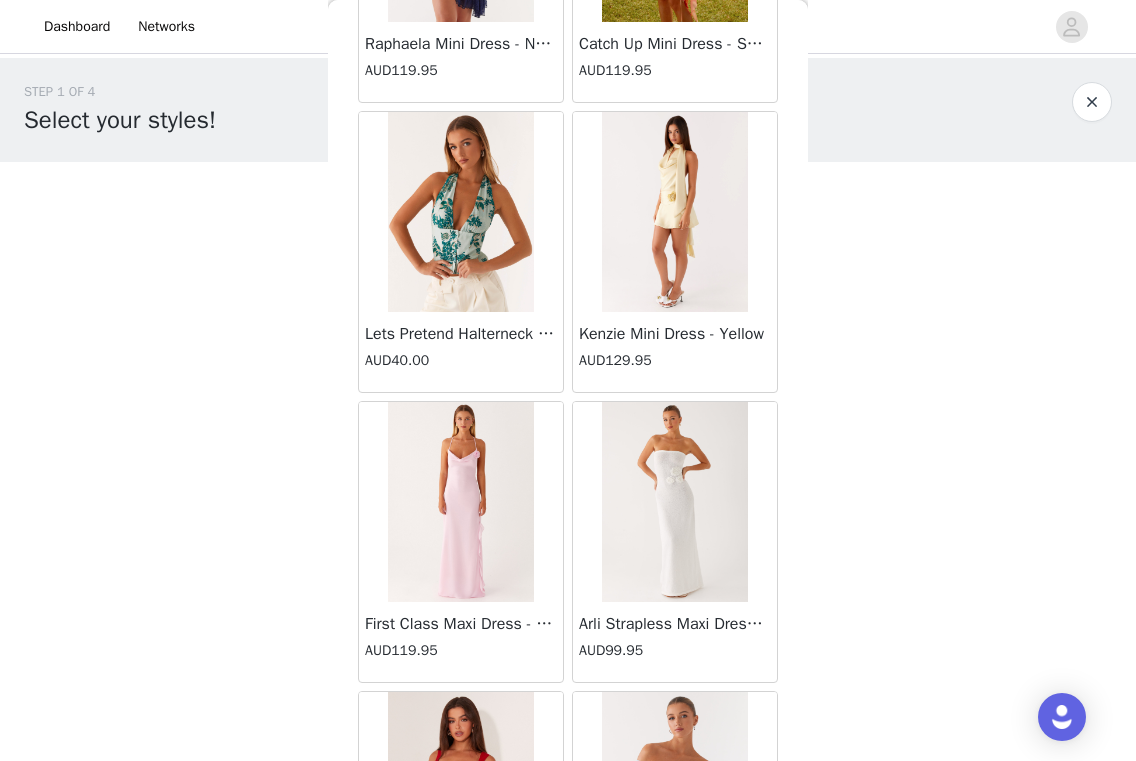 scroll, scrollTop: 54802, scrollLeft: 0, axis: vertical 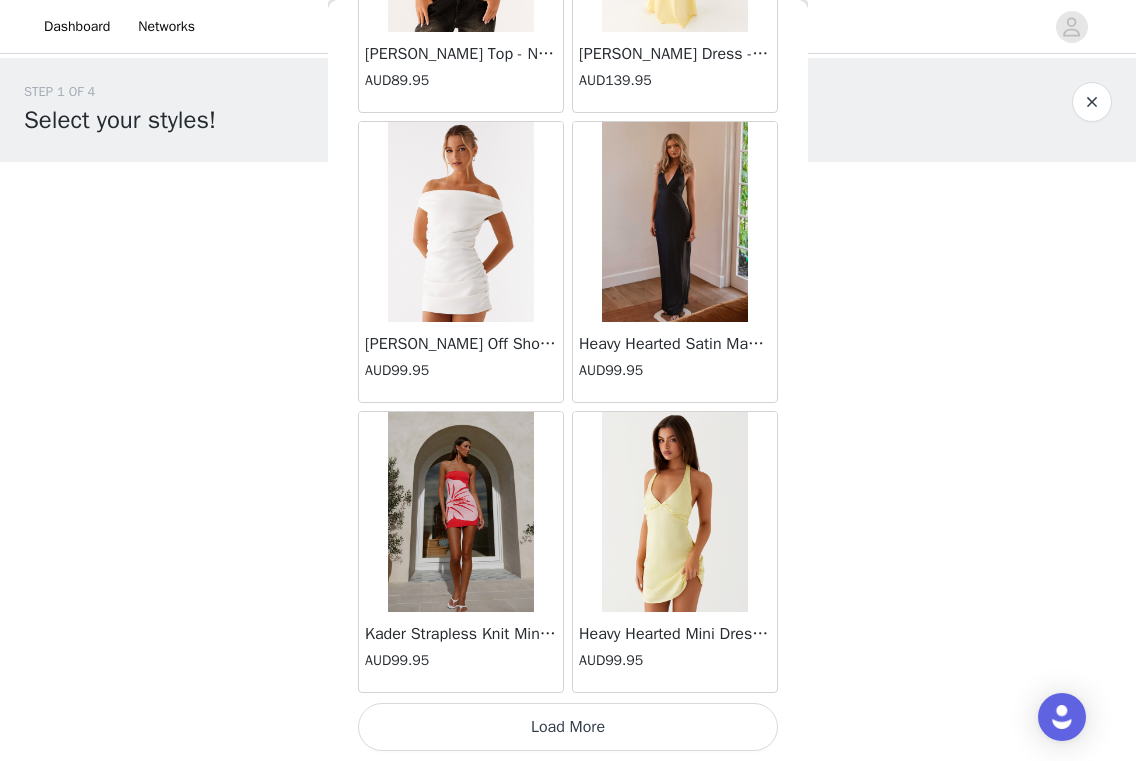 click on "Load More" at bounding box center [568, 727] 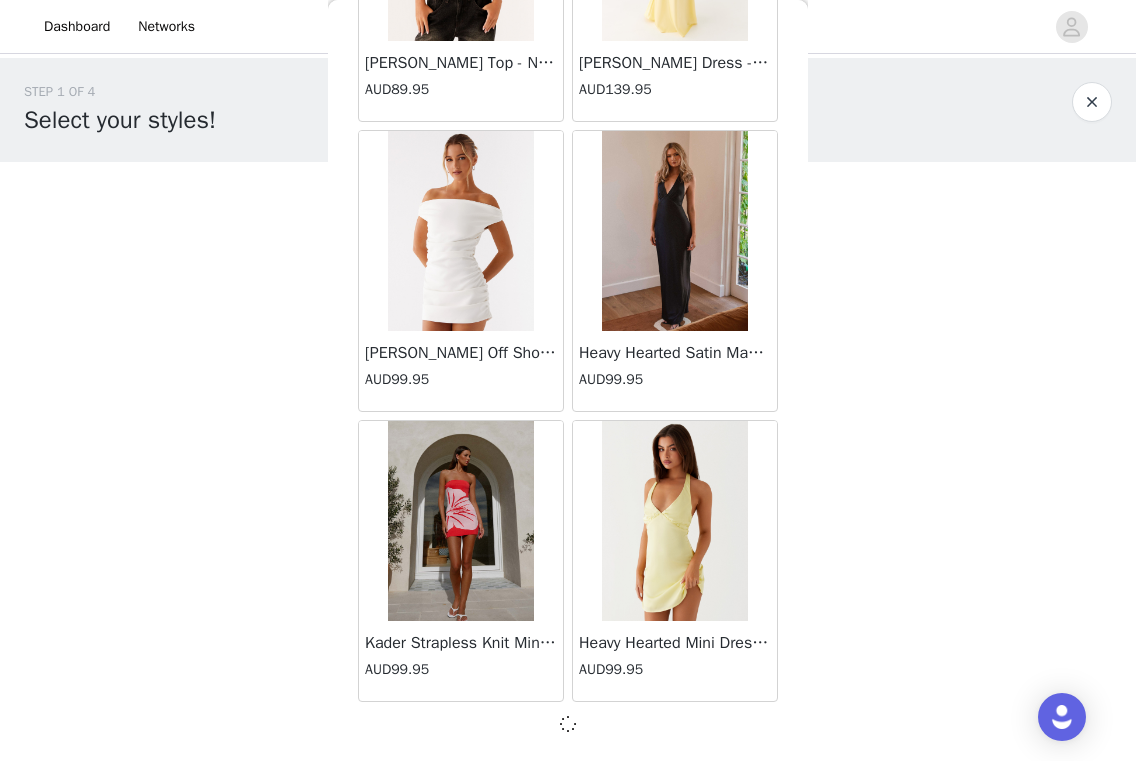 scroll, scrollTop: 57390, scrollLeft: 0, axis: vertical 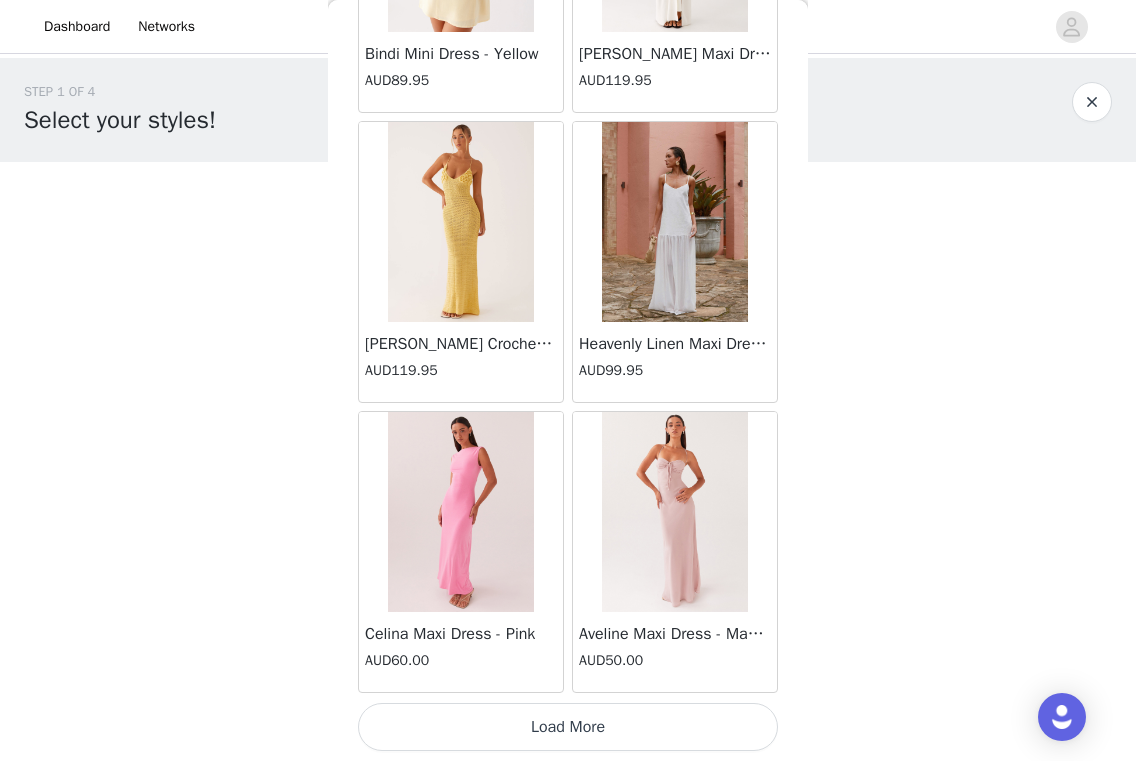 click on "Load More" at bounding box center (568, 727) 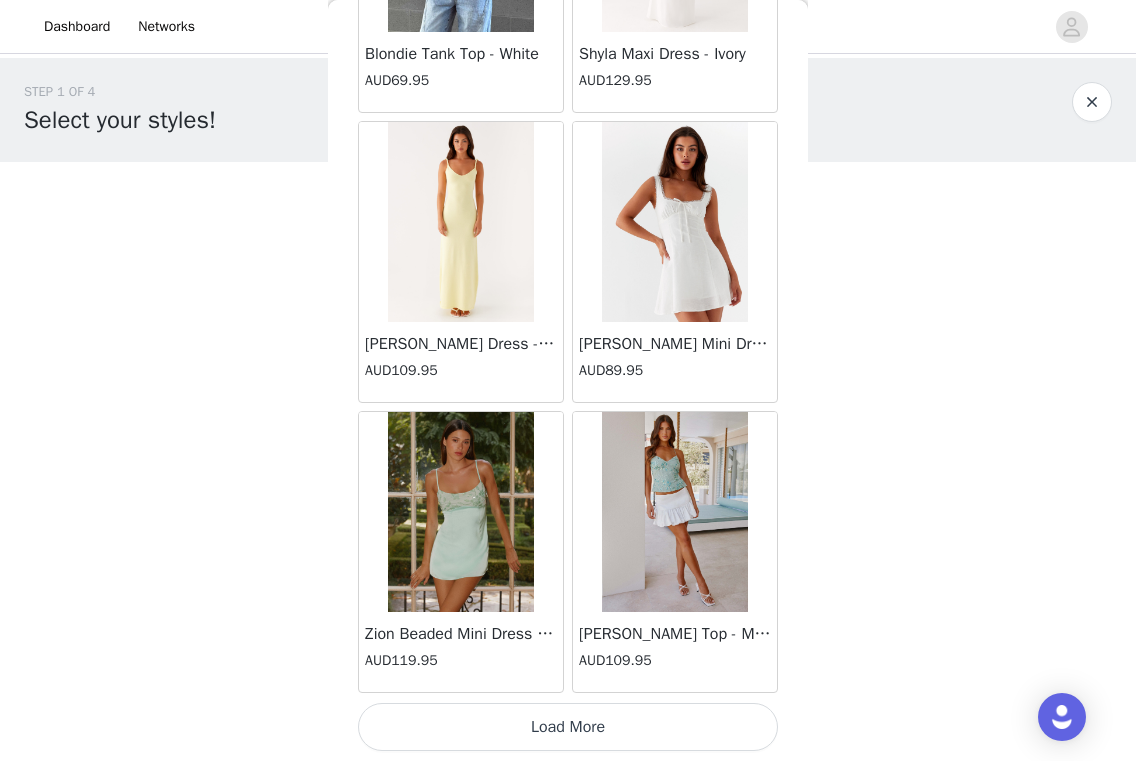 scroll, scrollTop: 63199, scrollLeft: 0, axis: vertical 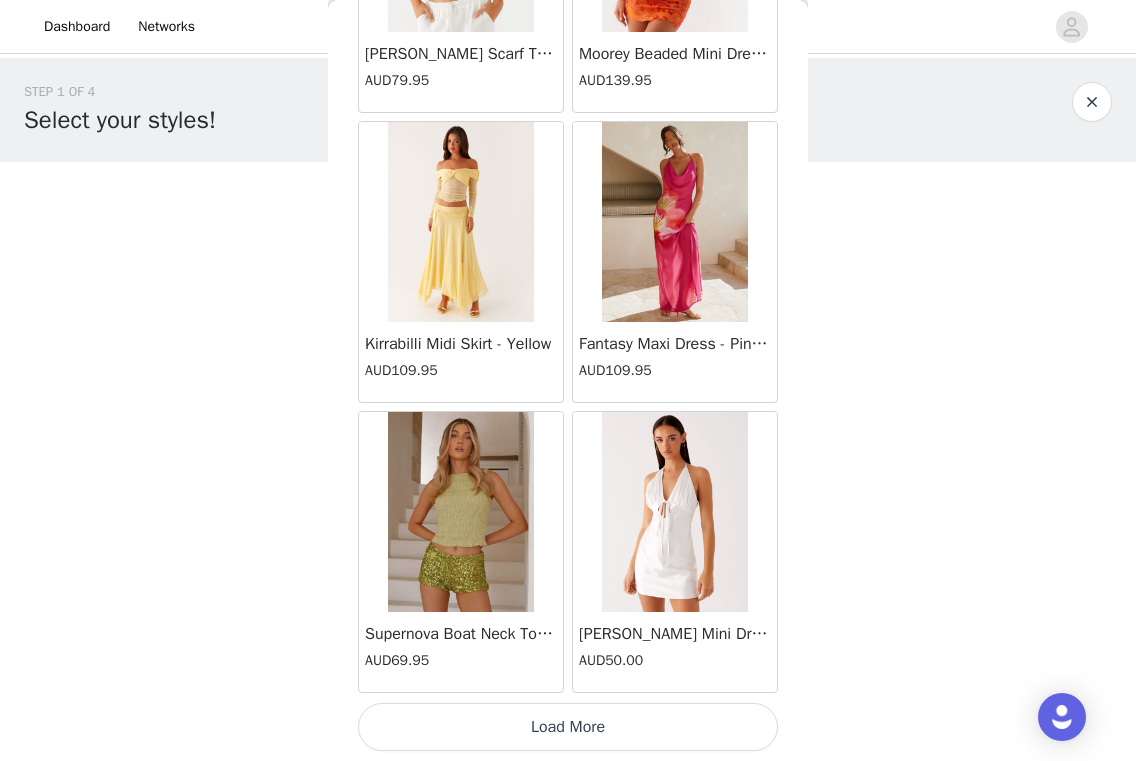 click on "Load More" at bounding box center (568, 727) 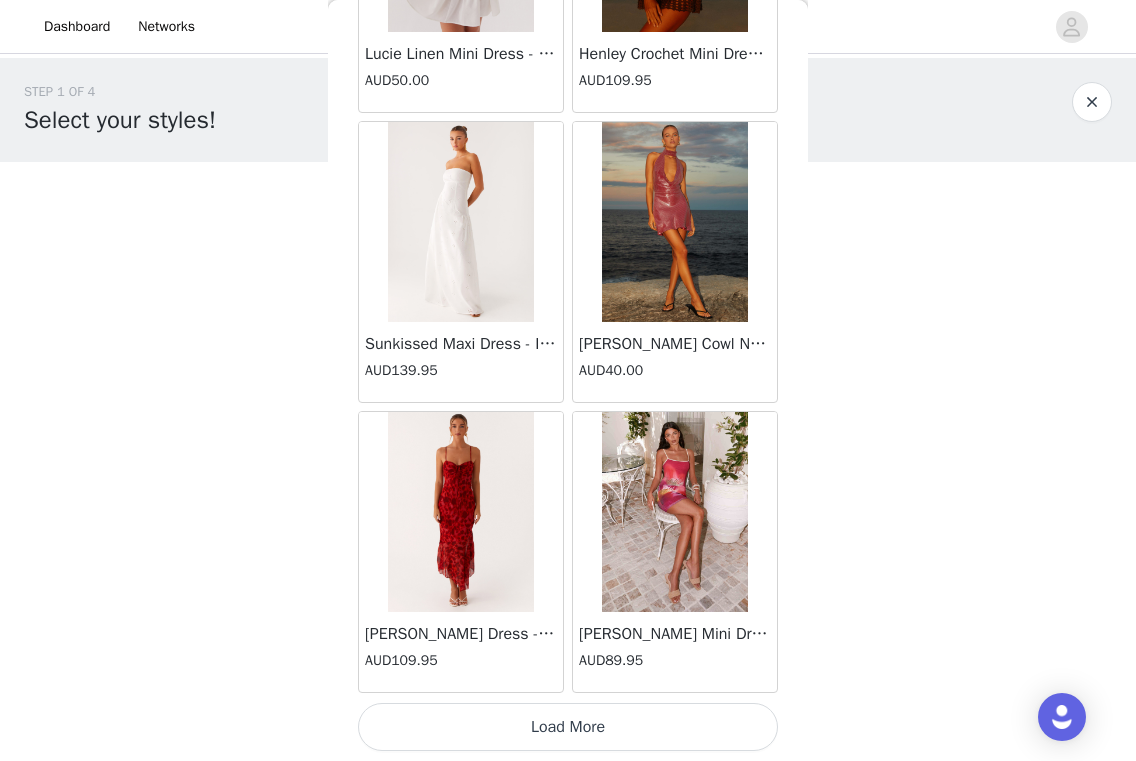 scroll, scrollTop: 68999, scrollLeft: 0, axis: vertical 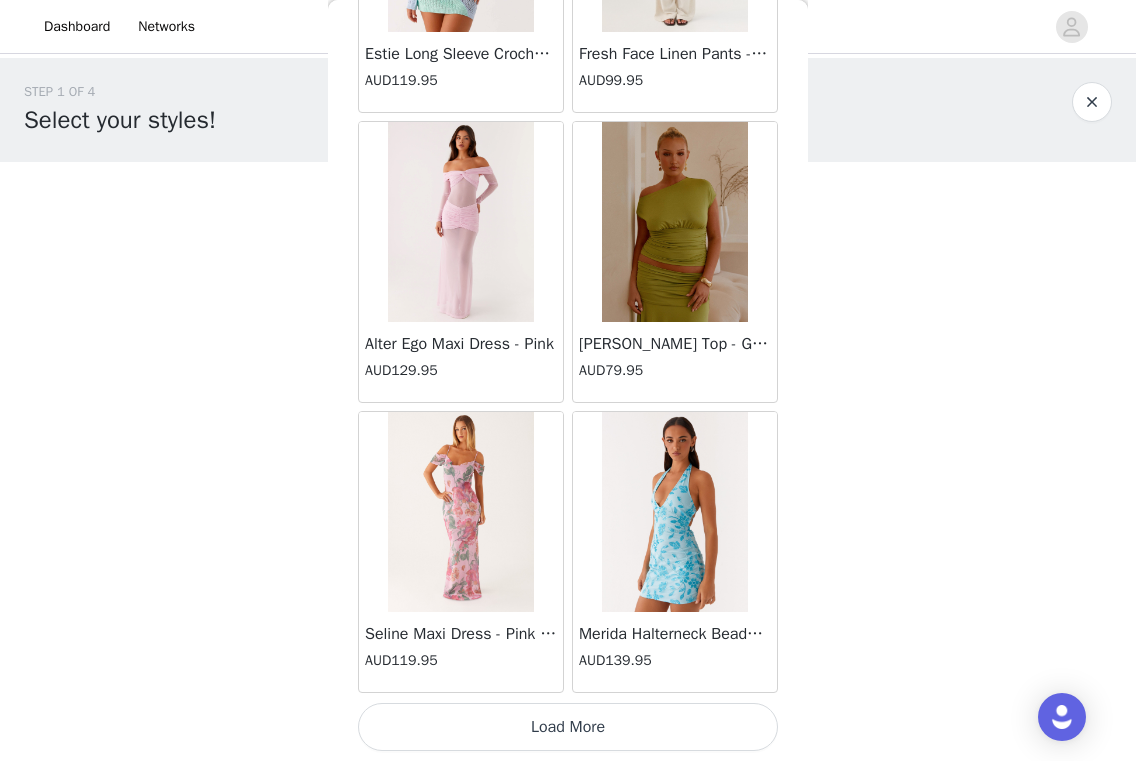 click on "Load More" at bounding box center (568, 727) 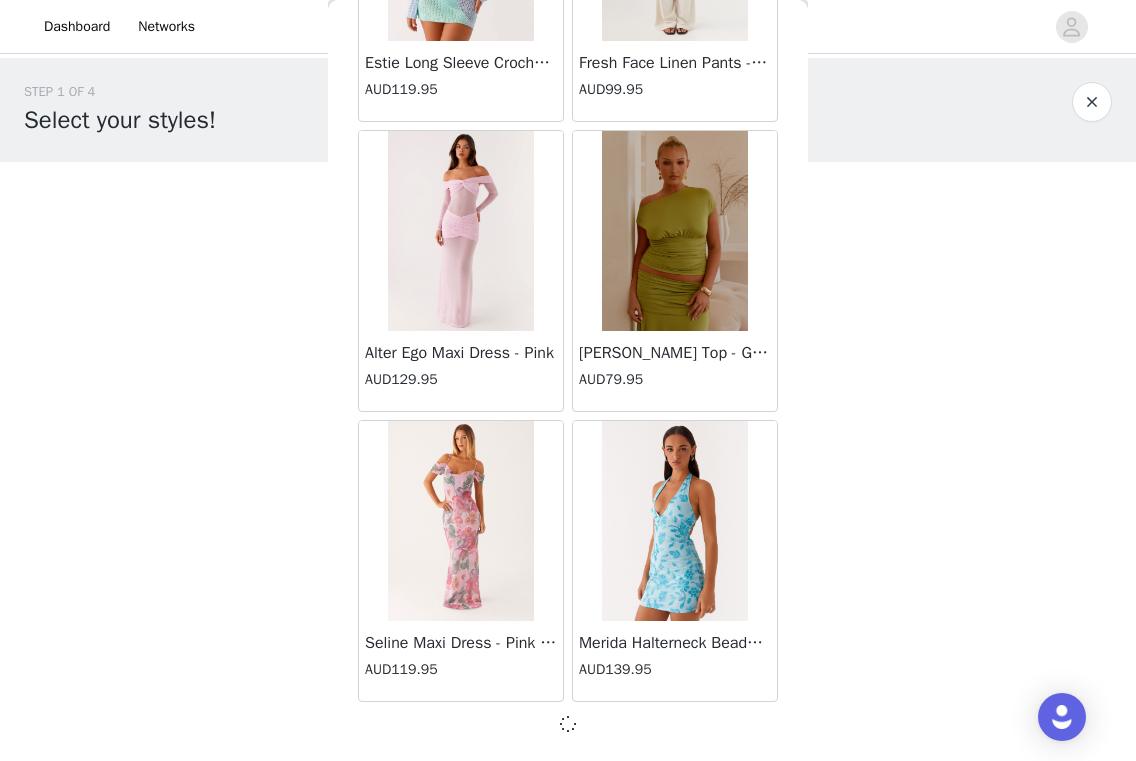 scroll, scrollTop: 71890, scrollLeft: 0, axis: vertical 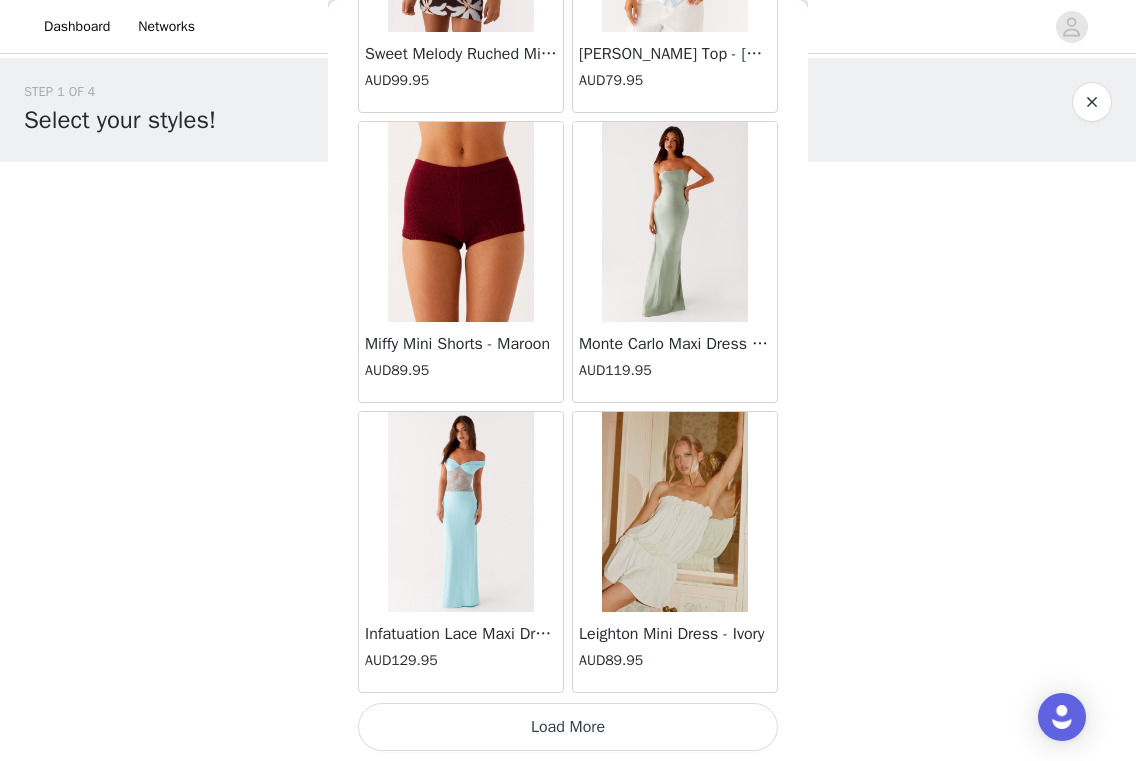 click on "Load More" at bounding box center (568, 727) 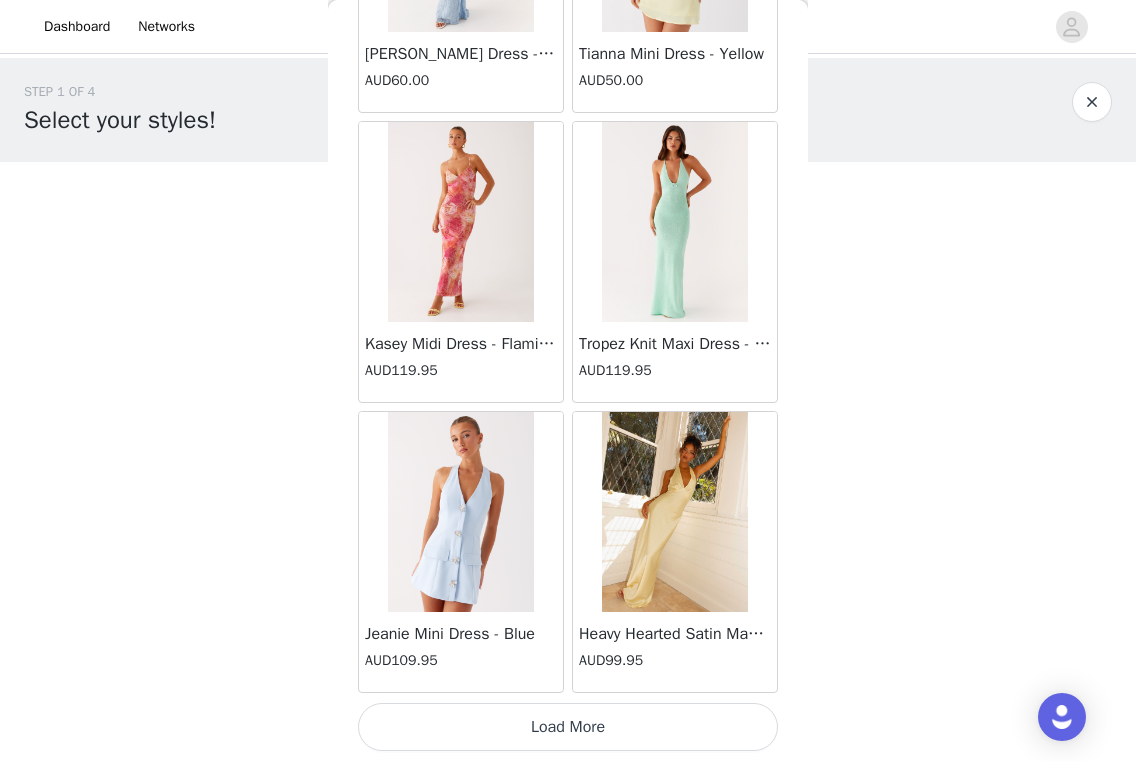 scroll, scrollTop: 77699, scrollLeft: 0, axis: vertical 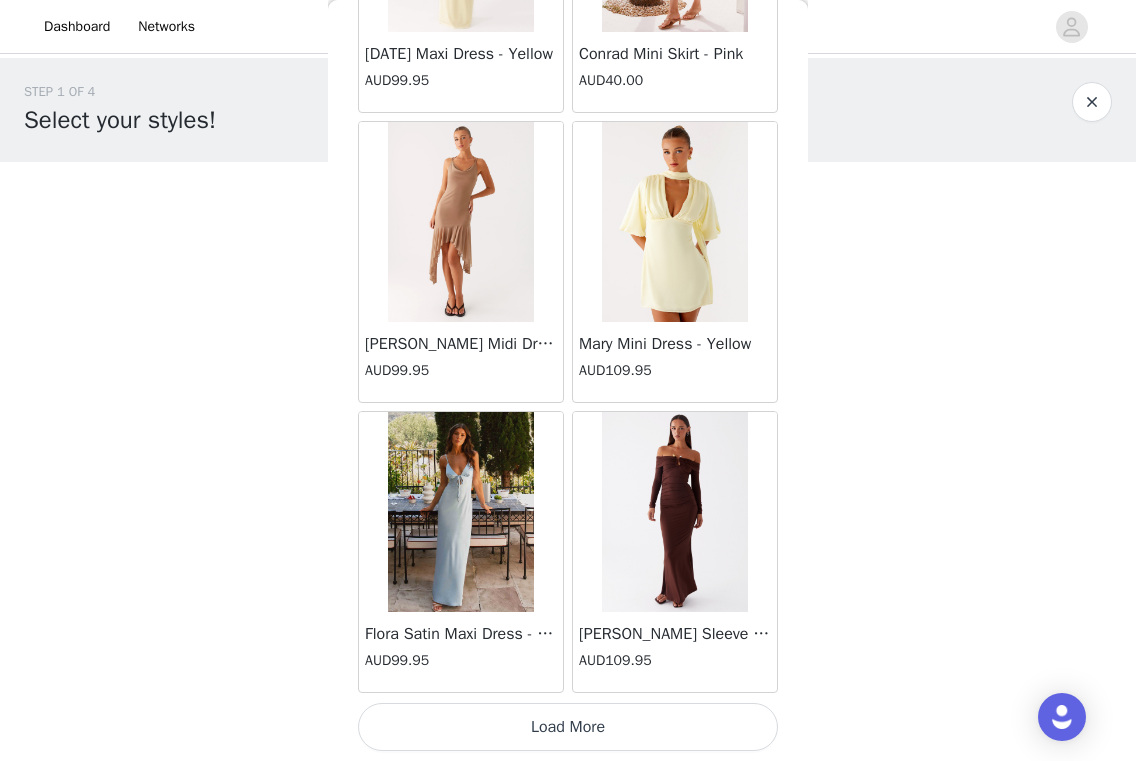 click on "Load More" at bounding box center (568, 727) 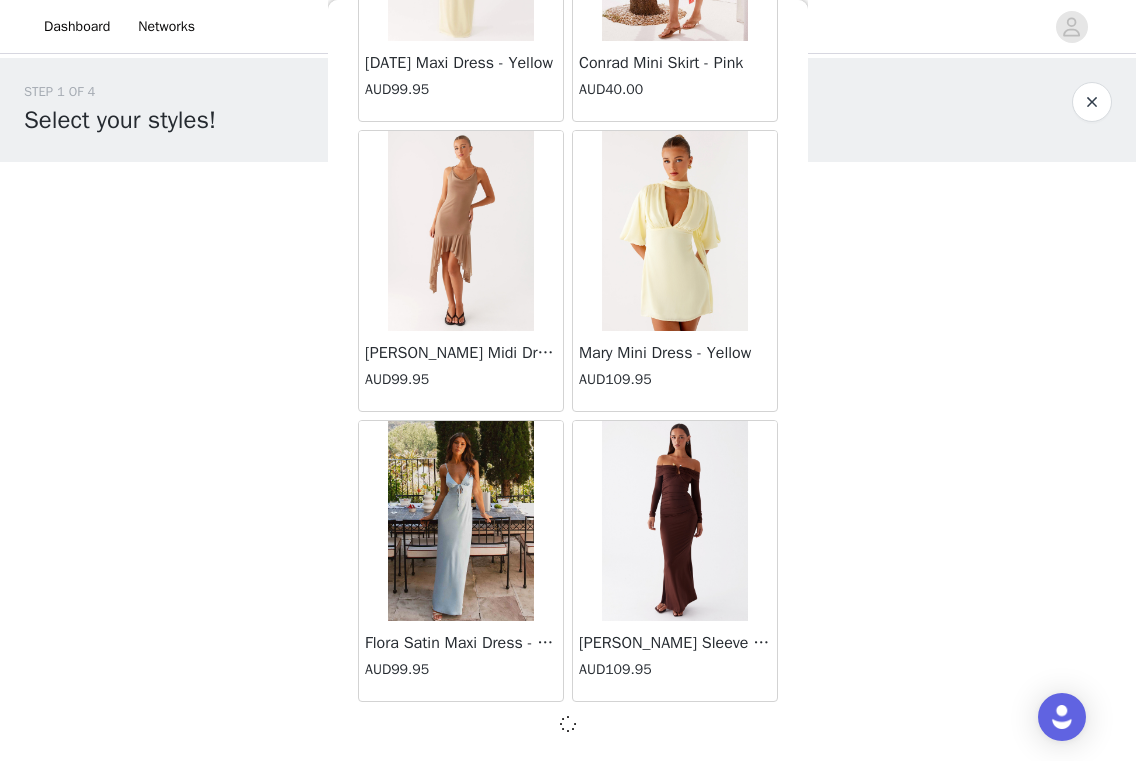 scroll, scrollTop: 10, scrollLeft: 0, axis: vertical 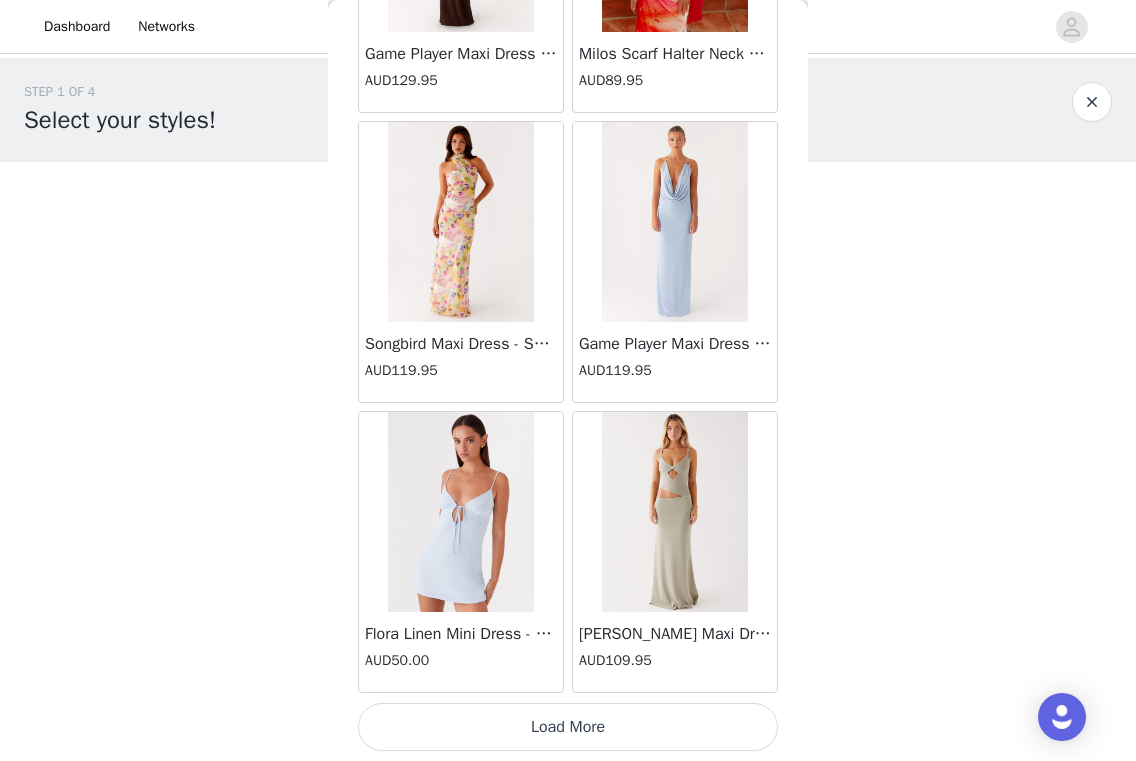 click on "Load More" at bounding box center (568, 727) 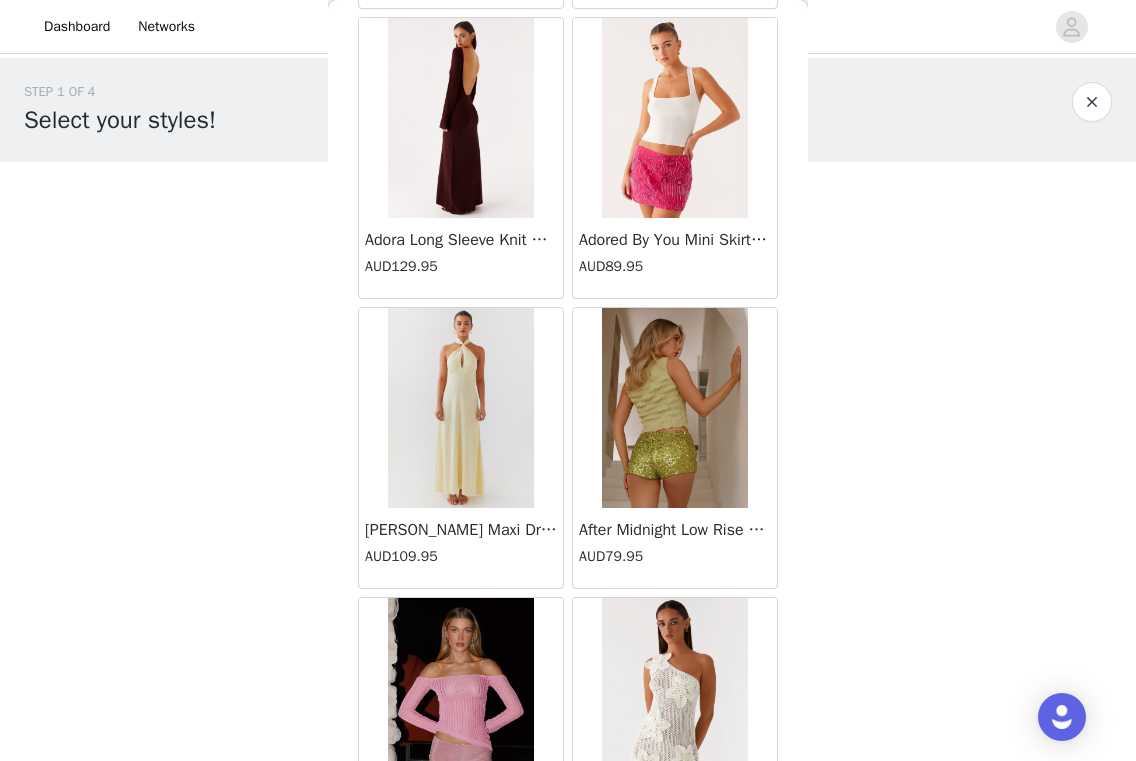 scroll, scrollTop: 85535, scrollLeft: 0, axis: vertical 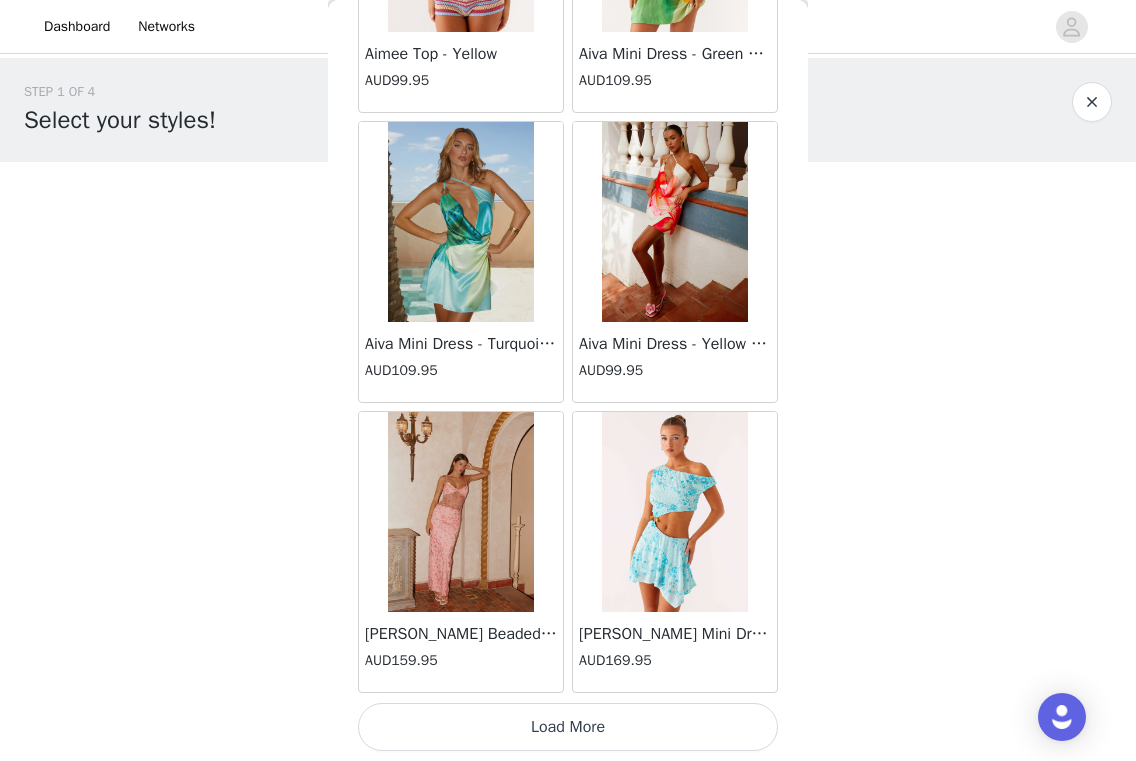 click on "Load More" at bounding box center [568, 727] 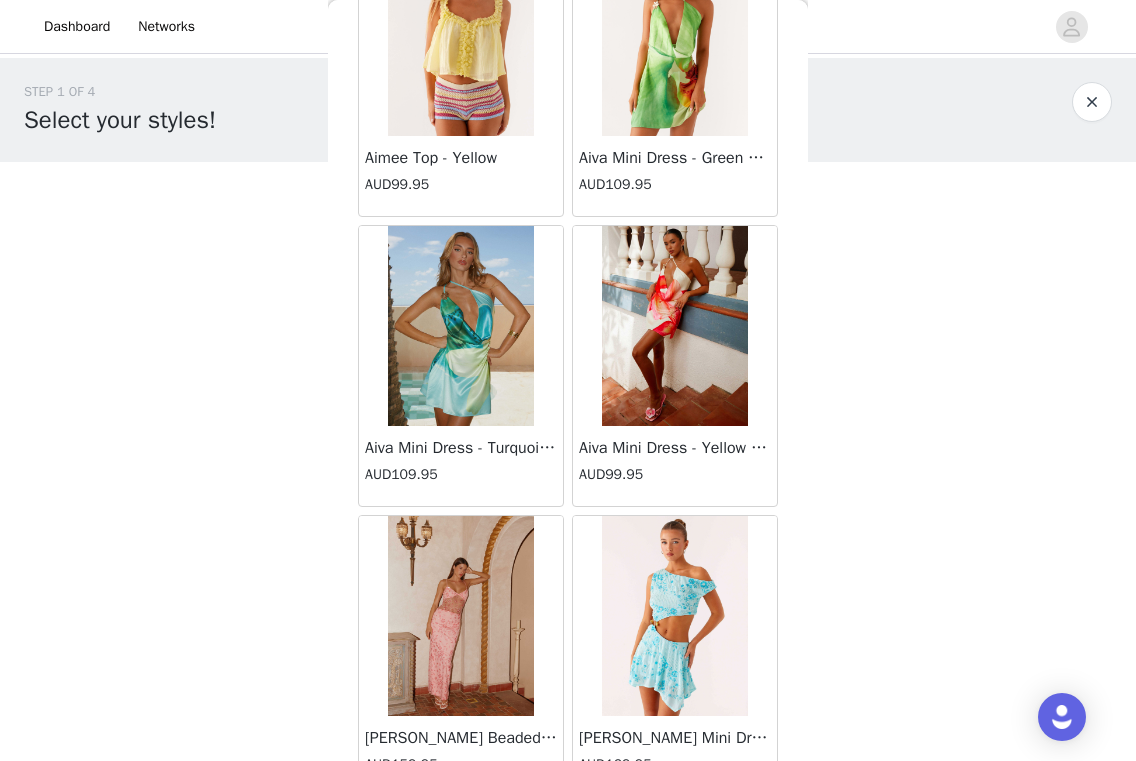 scroll, scrollTop: 86390, scrollLeft: 0, axis: vertical 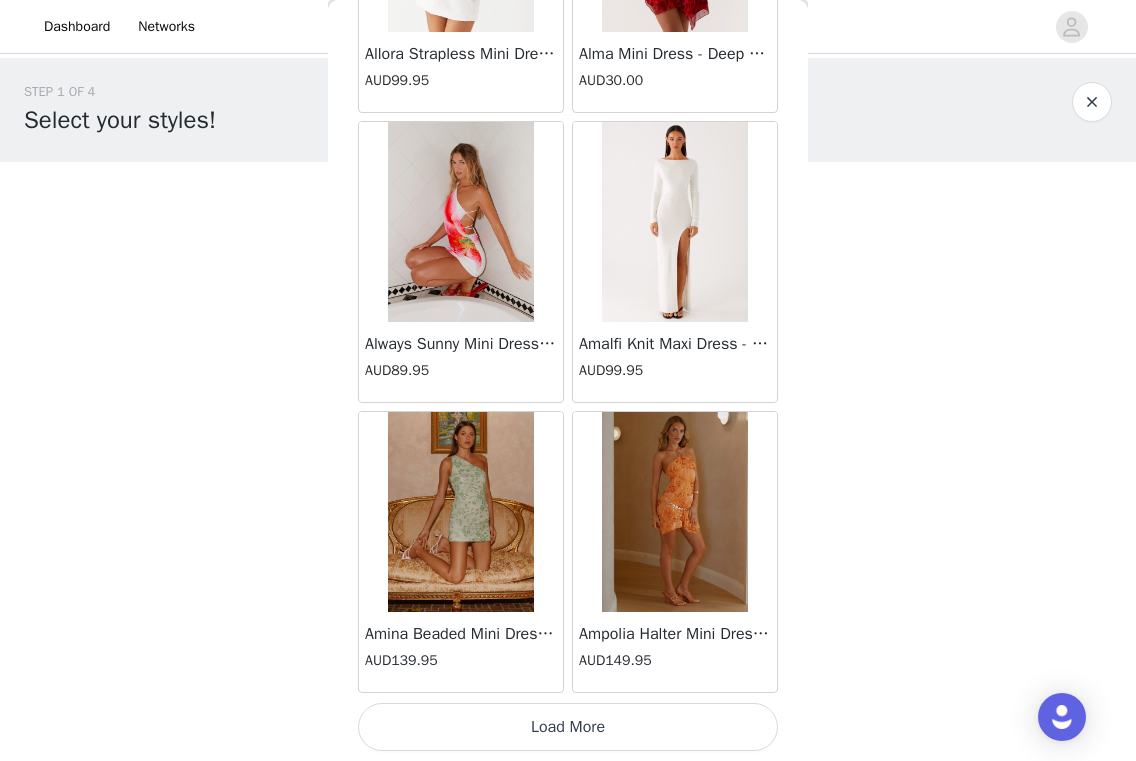 click on "Load More" at bounding box center [568, 727] 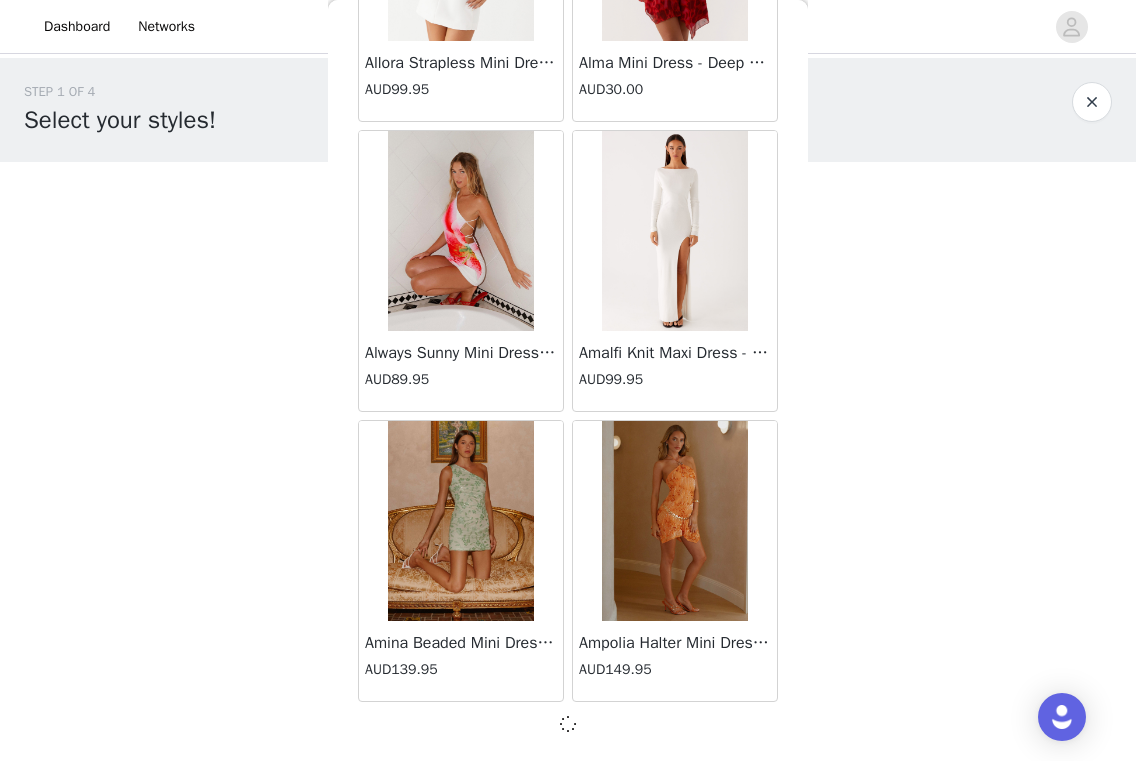 scroll, scrollTop: 89290, scrollLeft: 0, axis: vertical 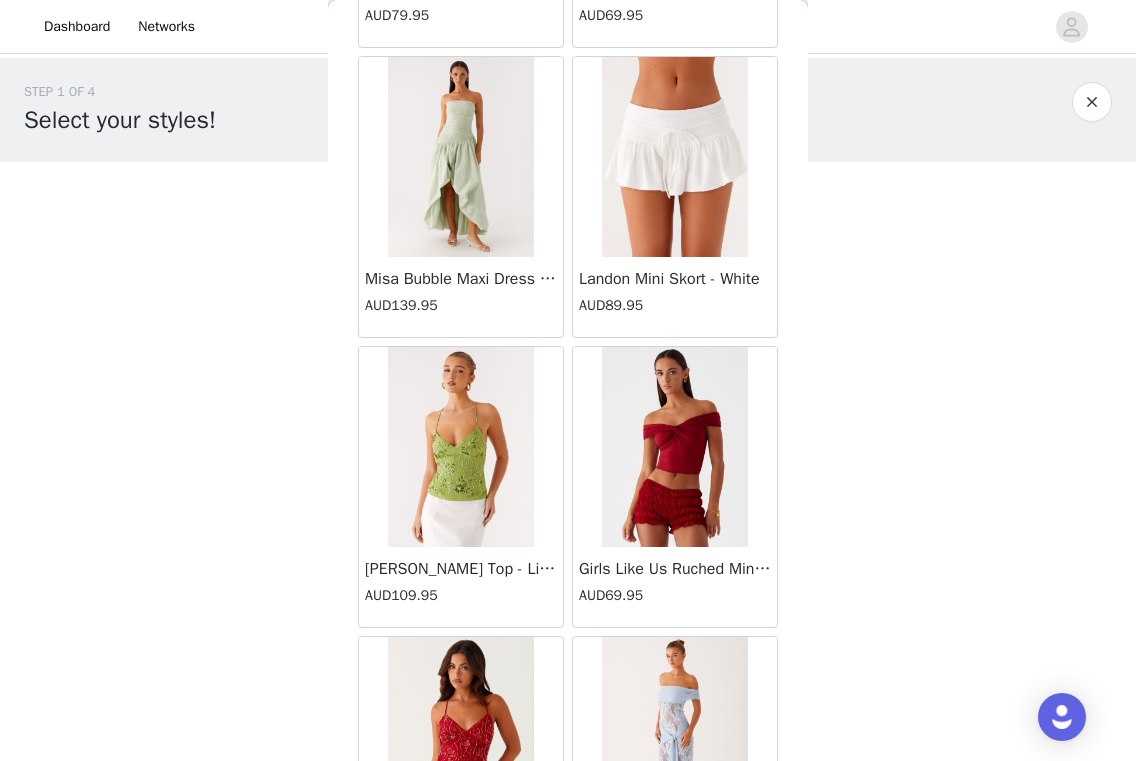click at bounding box center (674, 157) 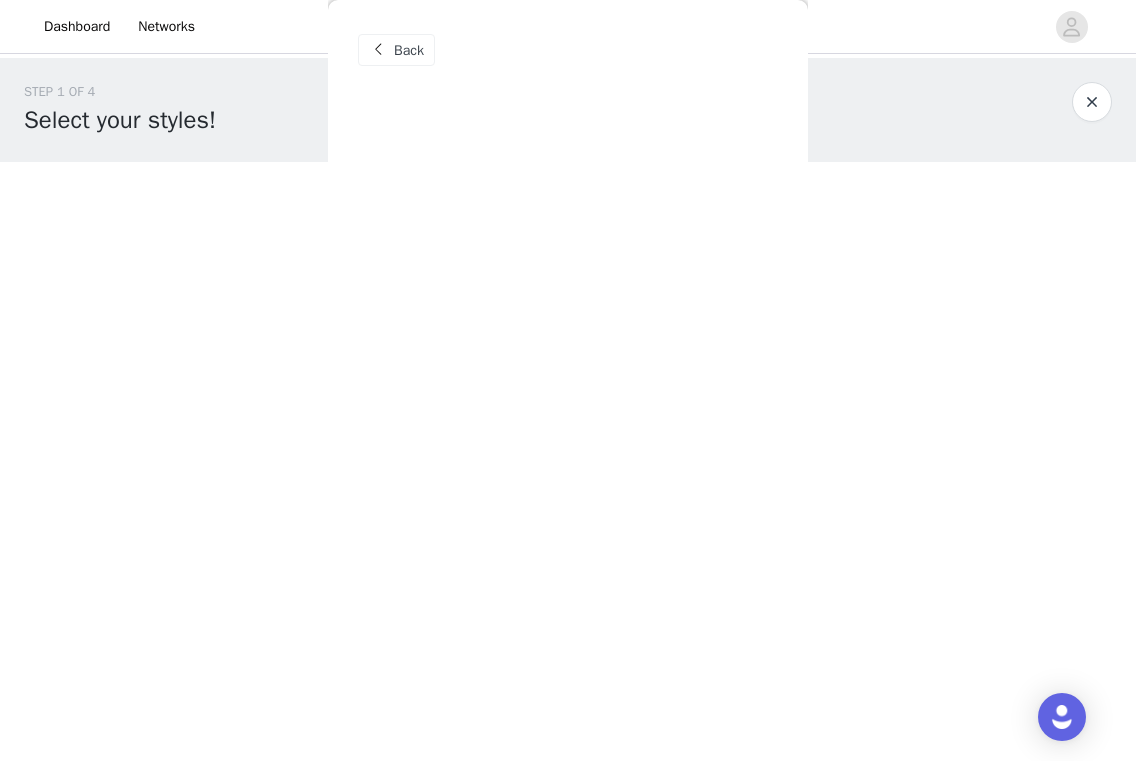 scroll, scrollTop: 0, scrollLeft: 0, axis: both 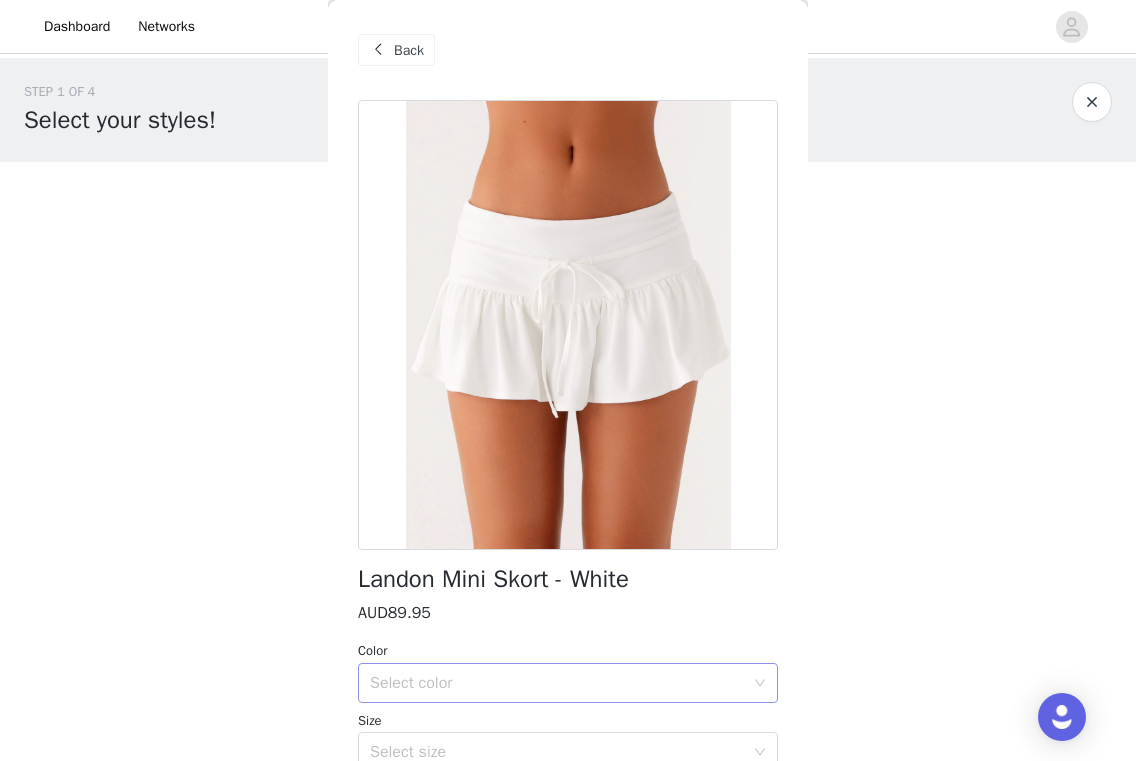 click on "Select color" at bounding box center (557, 683) 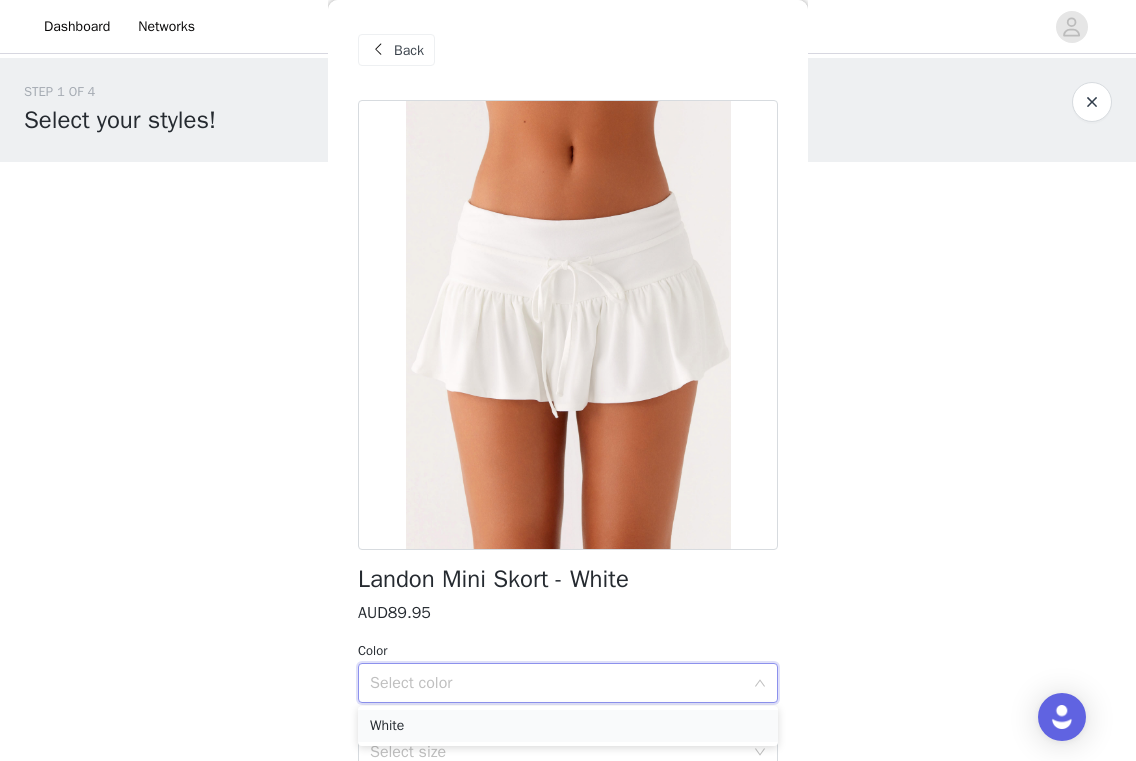 click on "White" at bounding box center (568, 726) 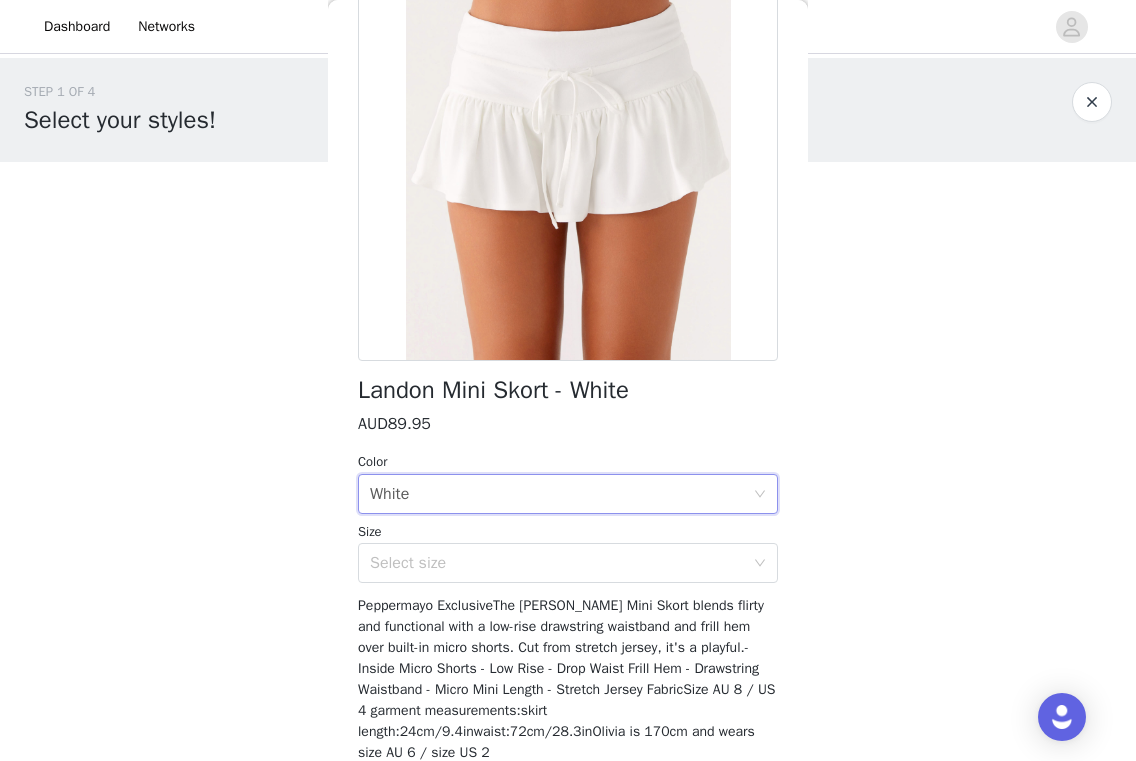 scroll, scrollTop: 203, scrollLeft: 0, axis: vertical 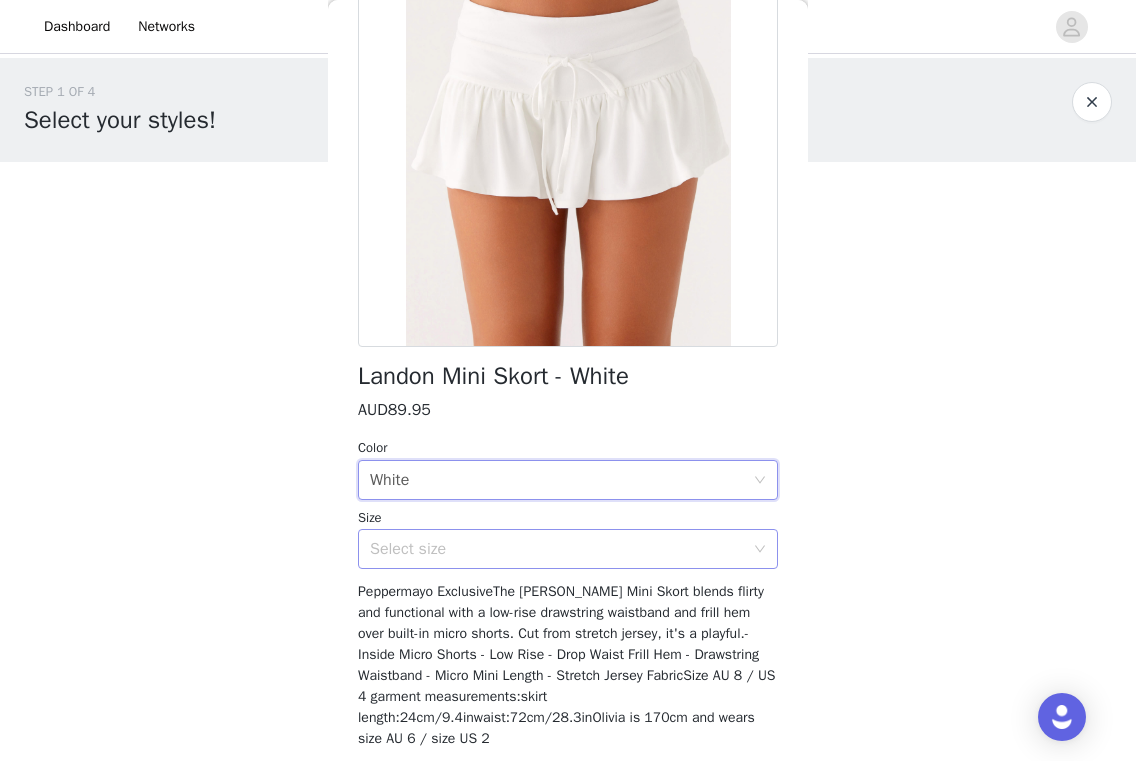 click on "Select size" at bounding box center (557, 549) 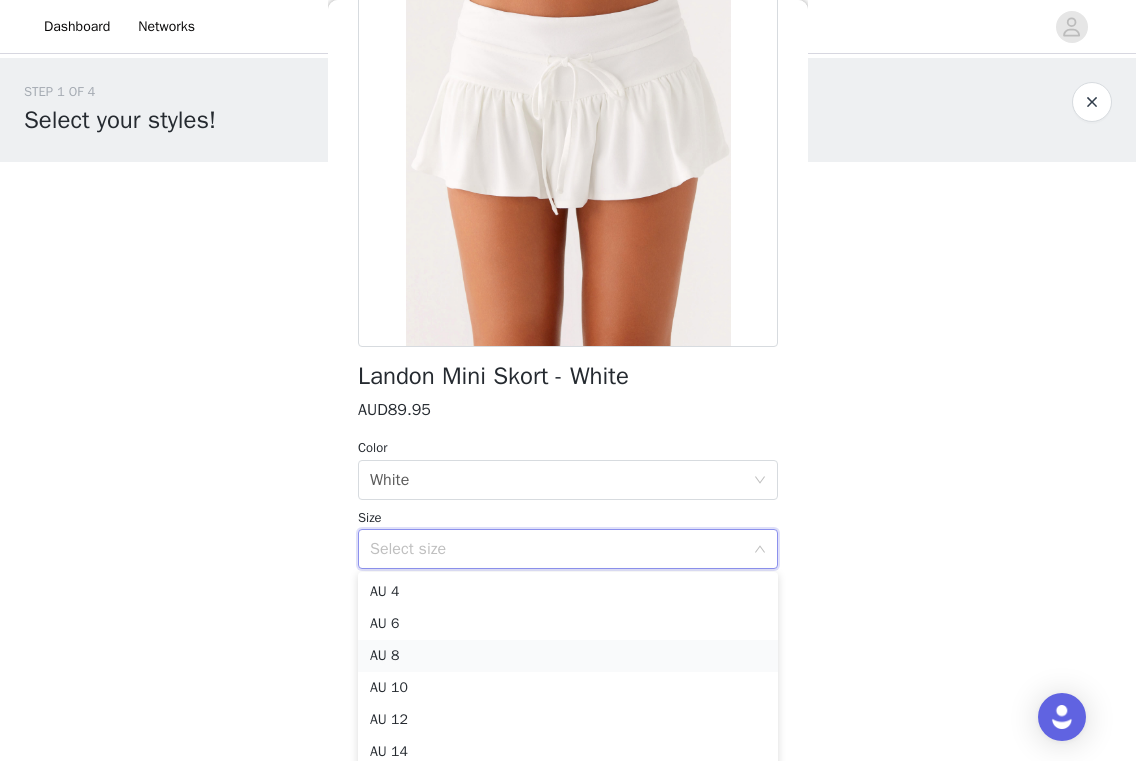 click on "AU 8" at bounding box center (568, 656) 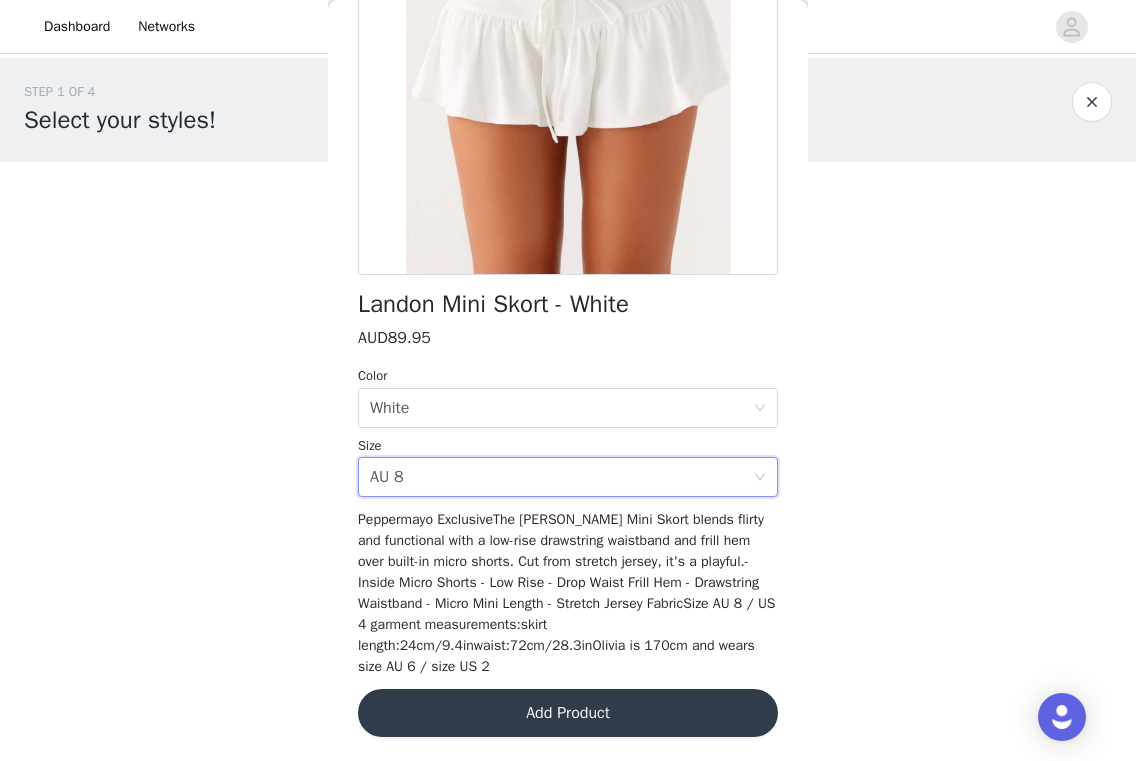 scroll, scrollTop: 274, scrollLeft: 0, axis: vertical 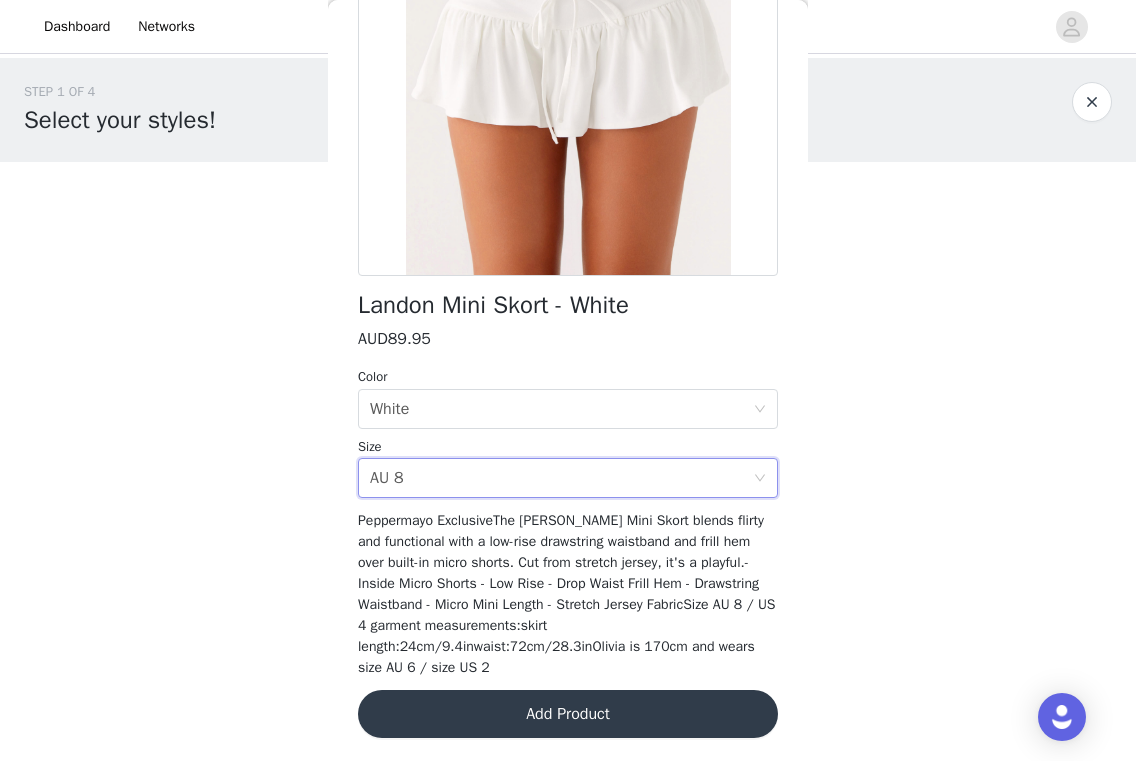 click on "Add Product" at bounding box center (568, 714) 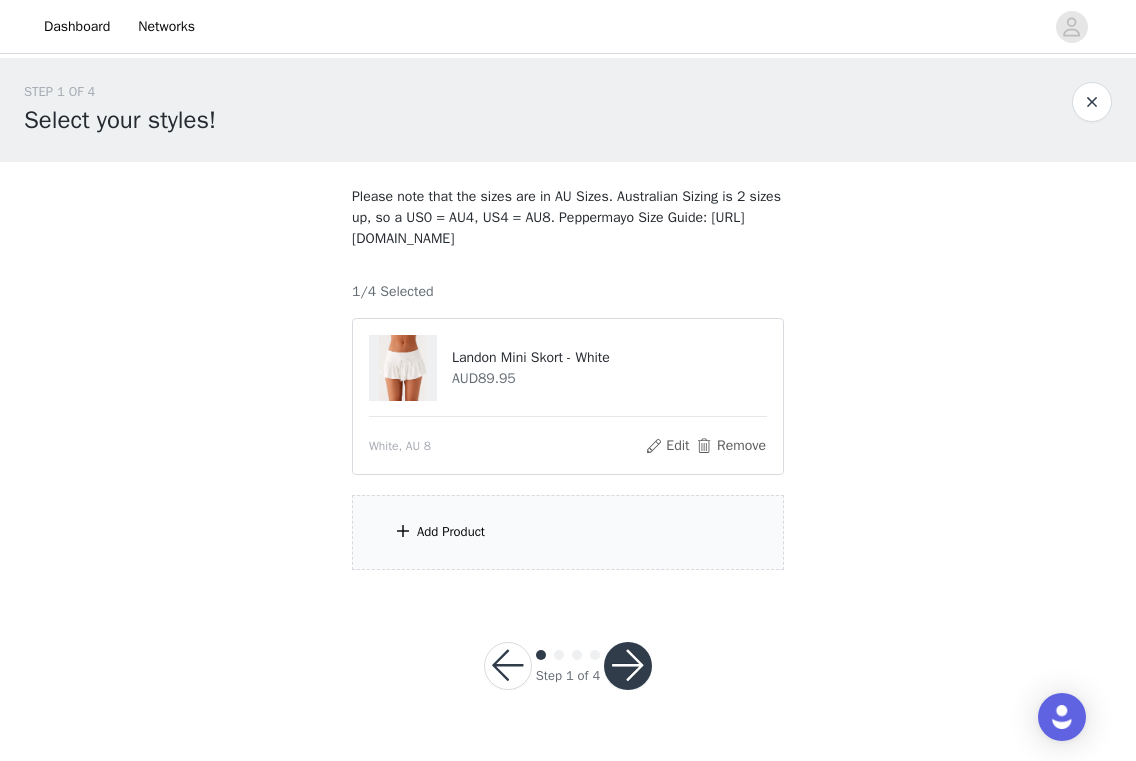 click at bounding box center (403, 531) 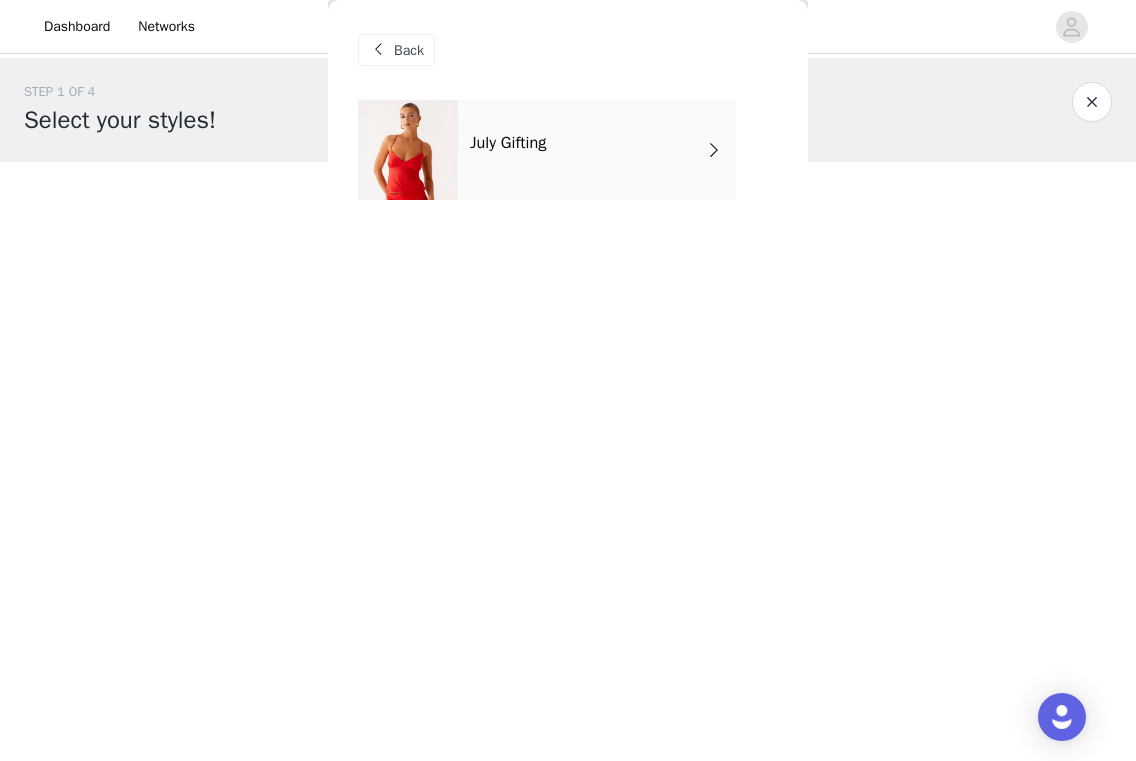 click on "July Gifting" at bounding box center [597, 150] 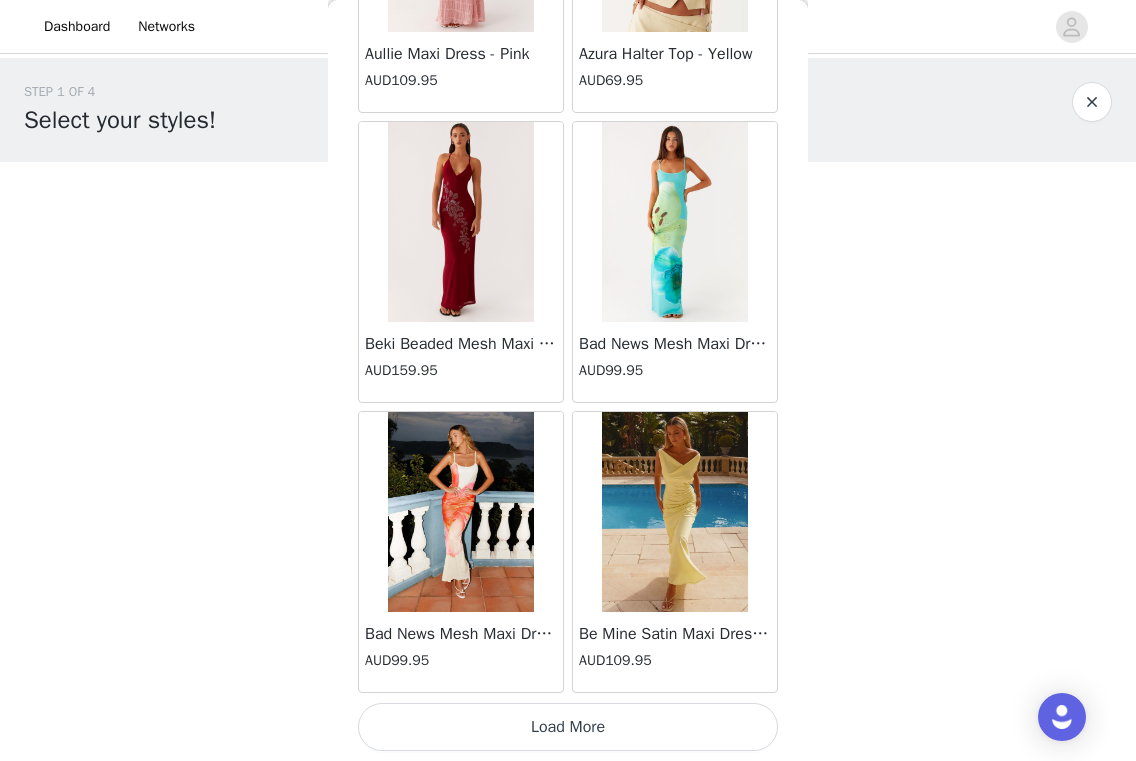 scroll, scrollTop: 2304, scrollLeft: 0, axis: vertical 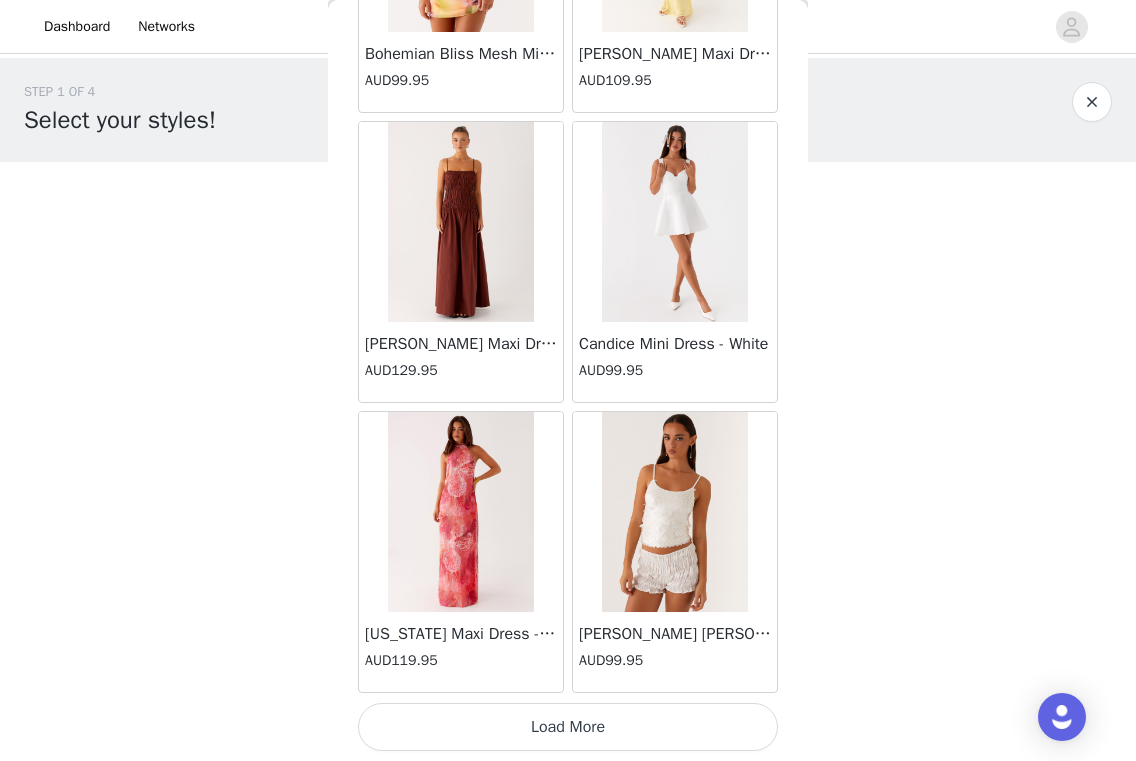 click on "Load More" at bounding box center [568, 727] 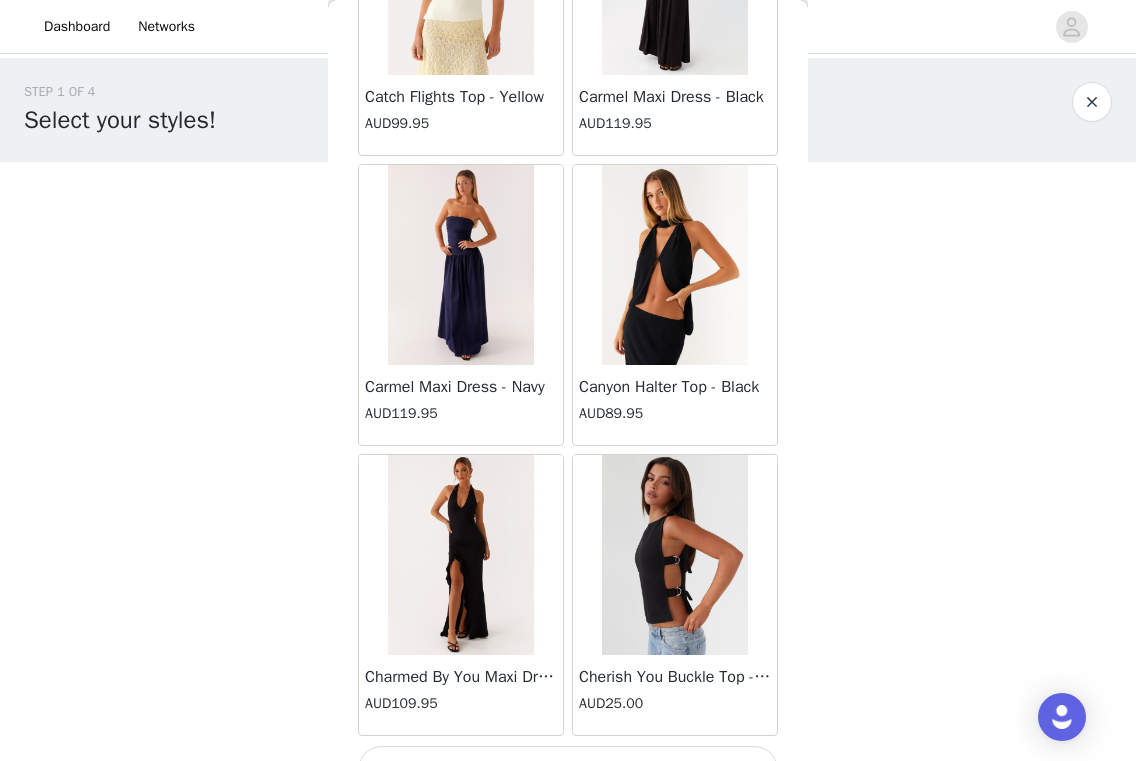 scroll, scrollTop: 8099, scrollLeft: 0, axis: vertical 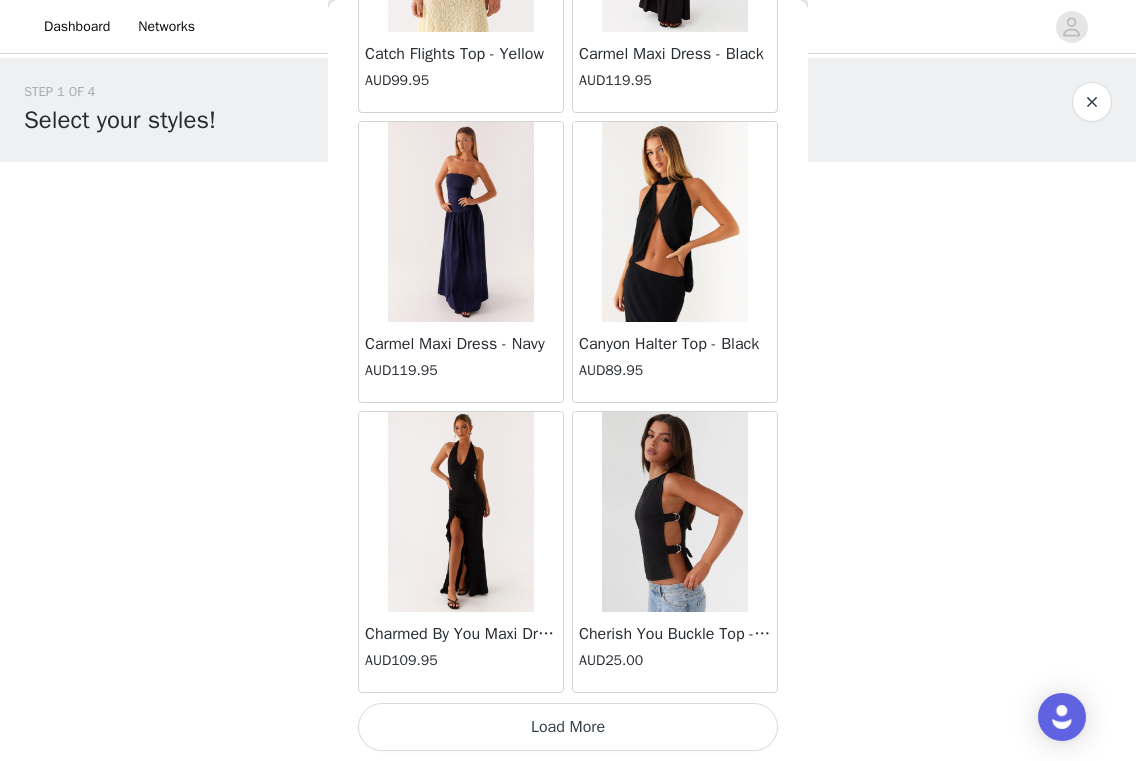 click on "Load More" at bounding box center (568, 727) 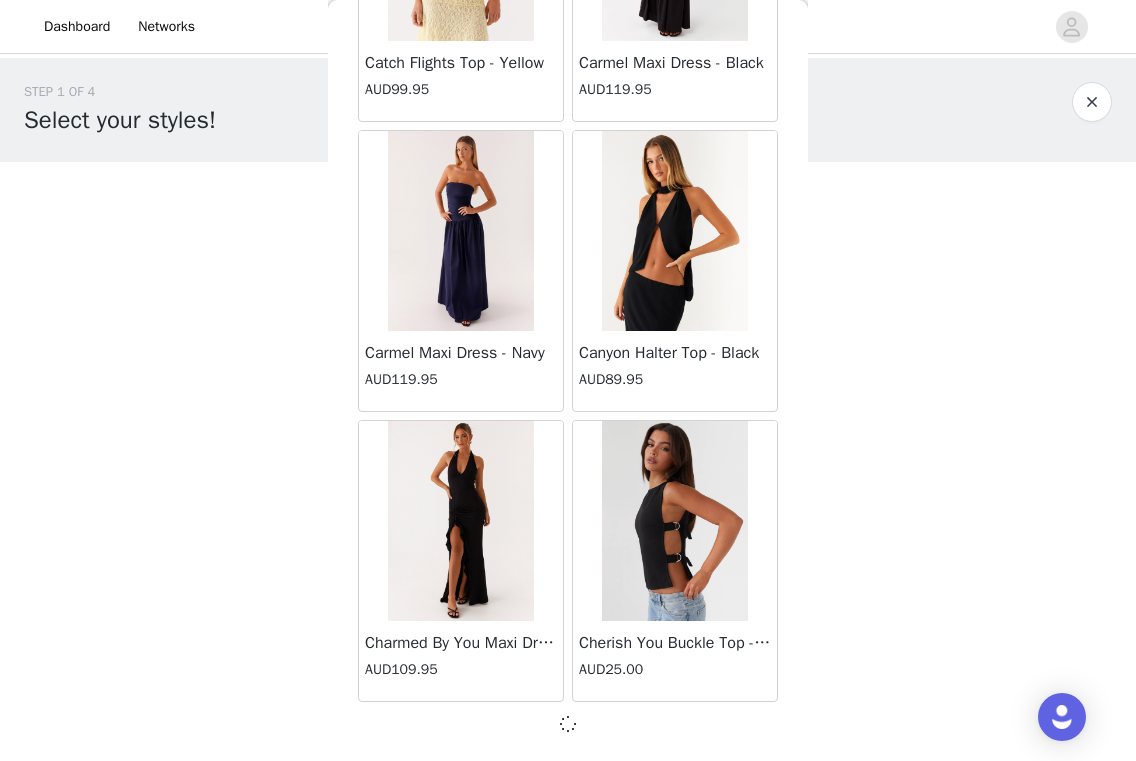 scroll, scrollTop: 8090, scrollLeft: 0, axis: vertical 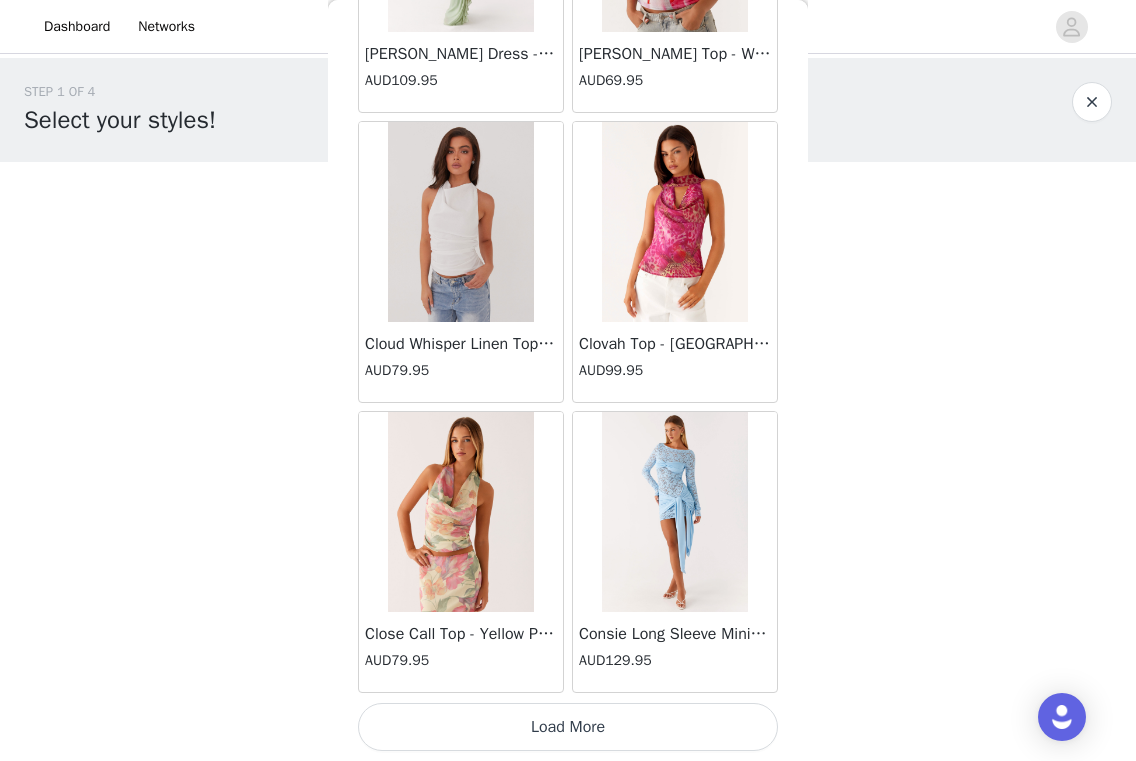 click on "Load More" at bounding box center [568, 727] 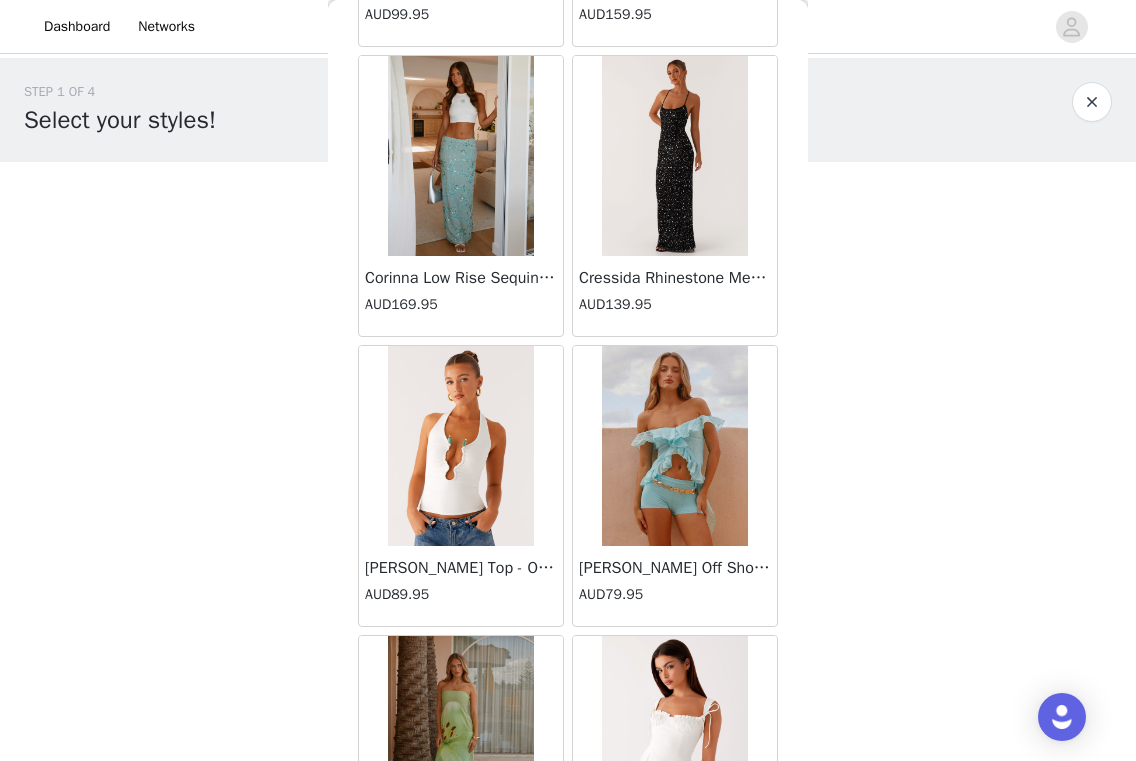 scroll, scrollTop: 12246, scrollLeft: 0, axis: vertical 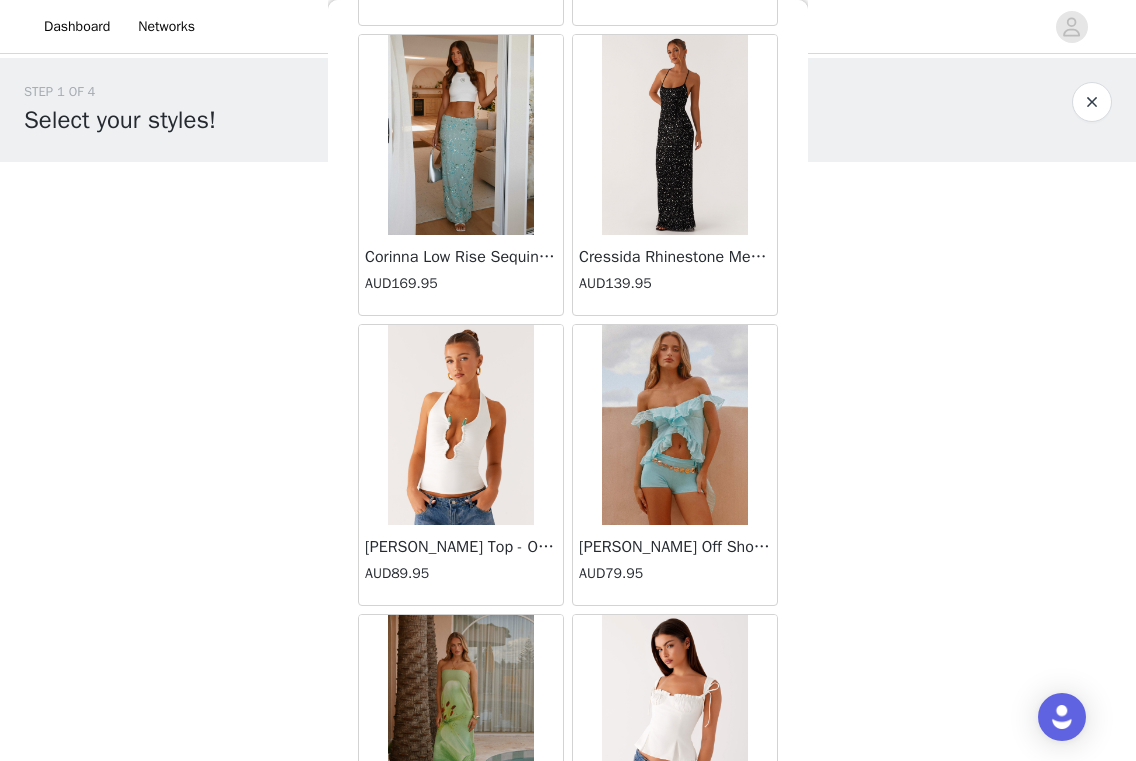 click at bounding box center (460, 425) 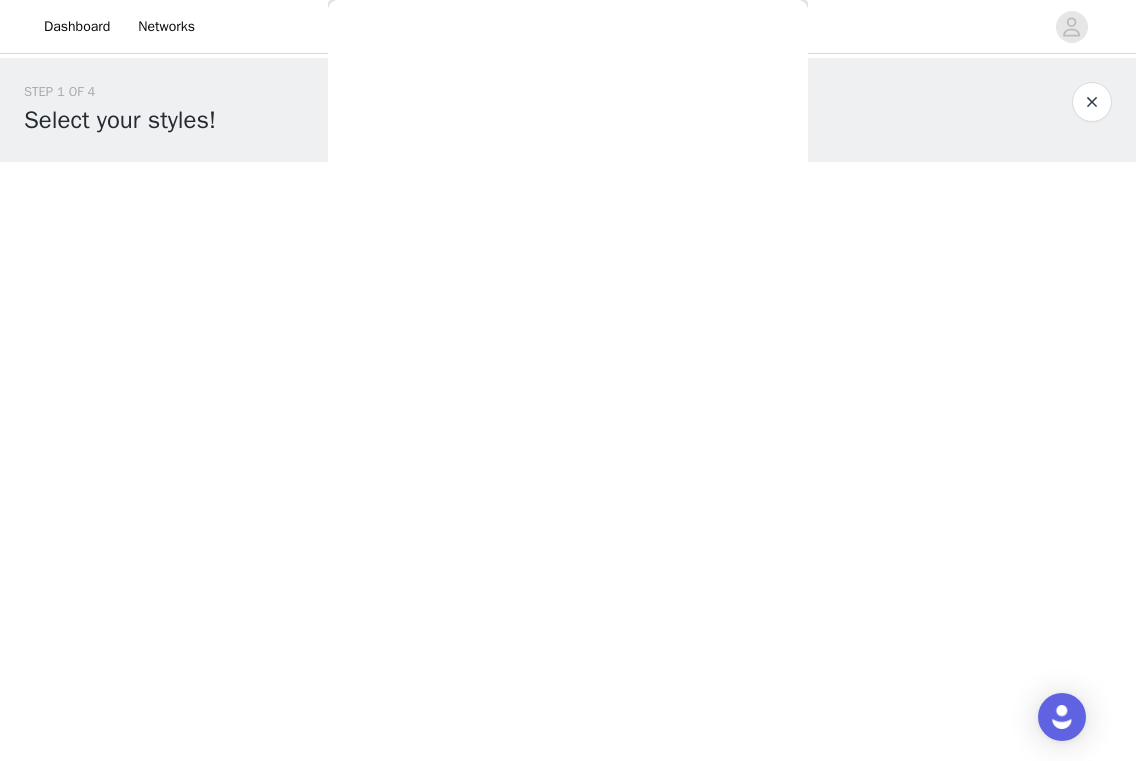 scroll, scrollTop: 0, scrollLeft: 0, axis: both 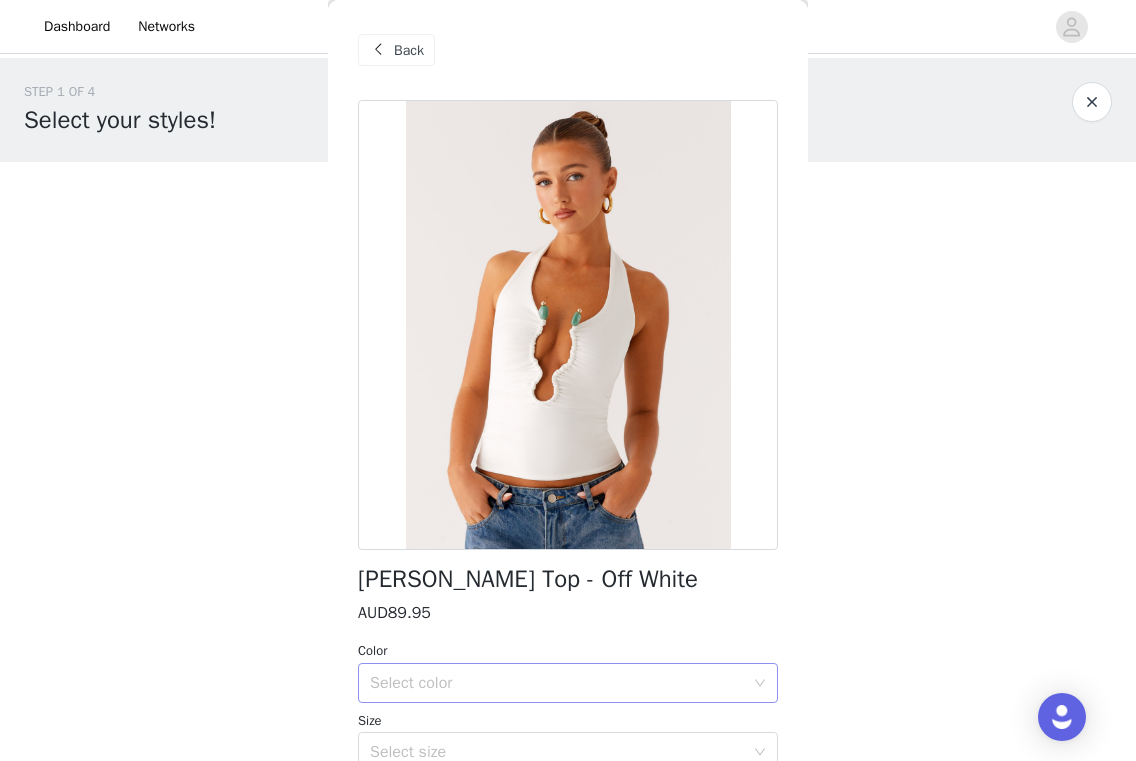 click on "Select color" at bounding box center (557, 683) 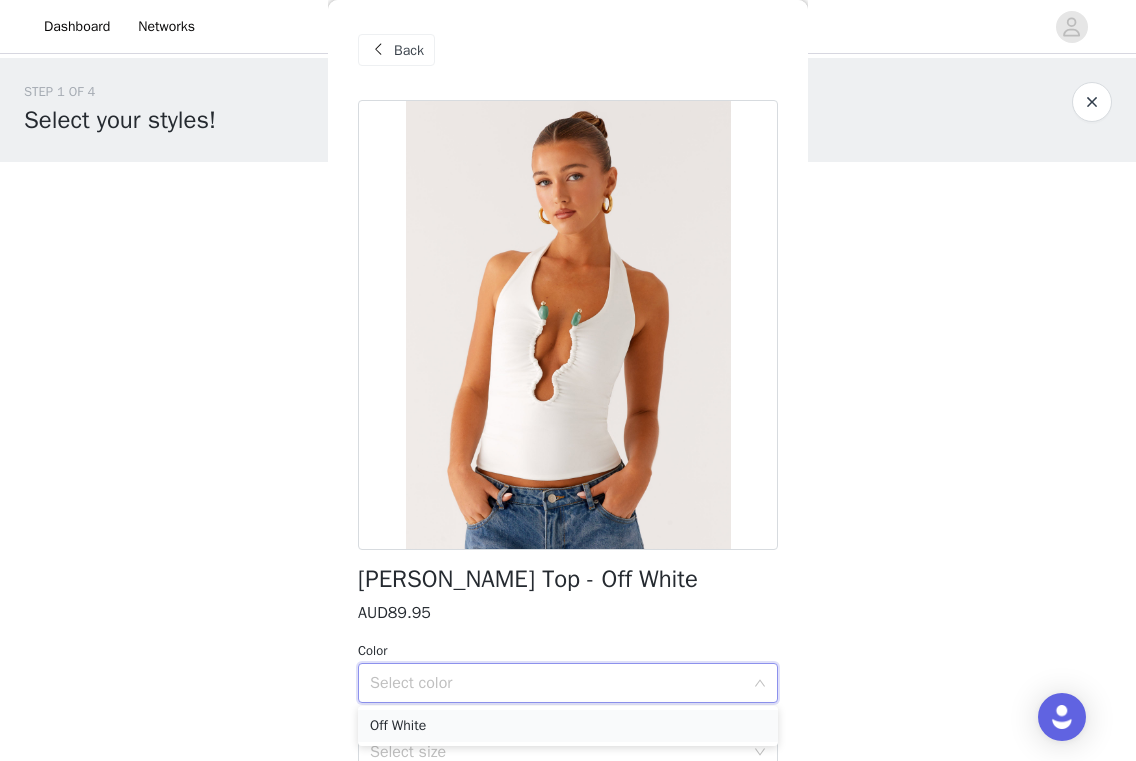 click on "Off White" at bounding box center [568, 726] 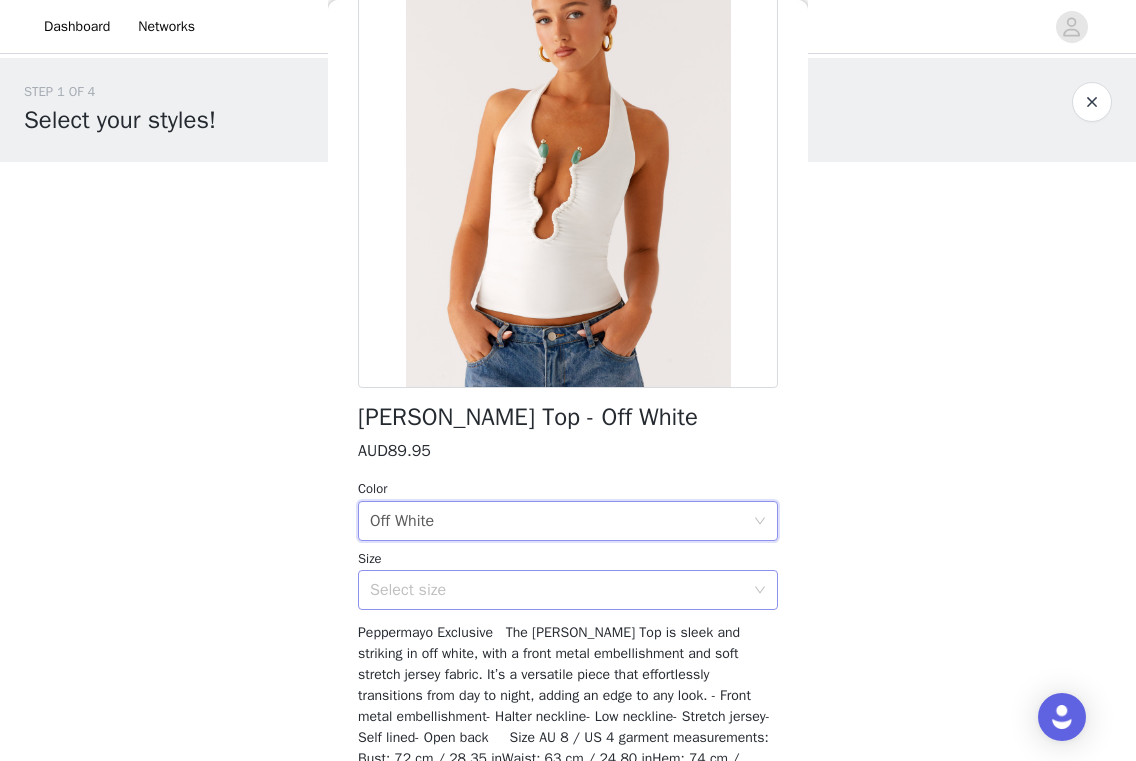 scroll, scrollTop: 186, scrollLeft: 0, axis: vertical 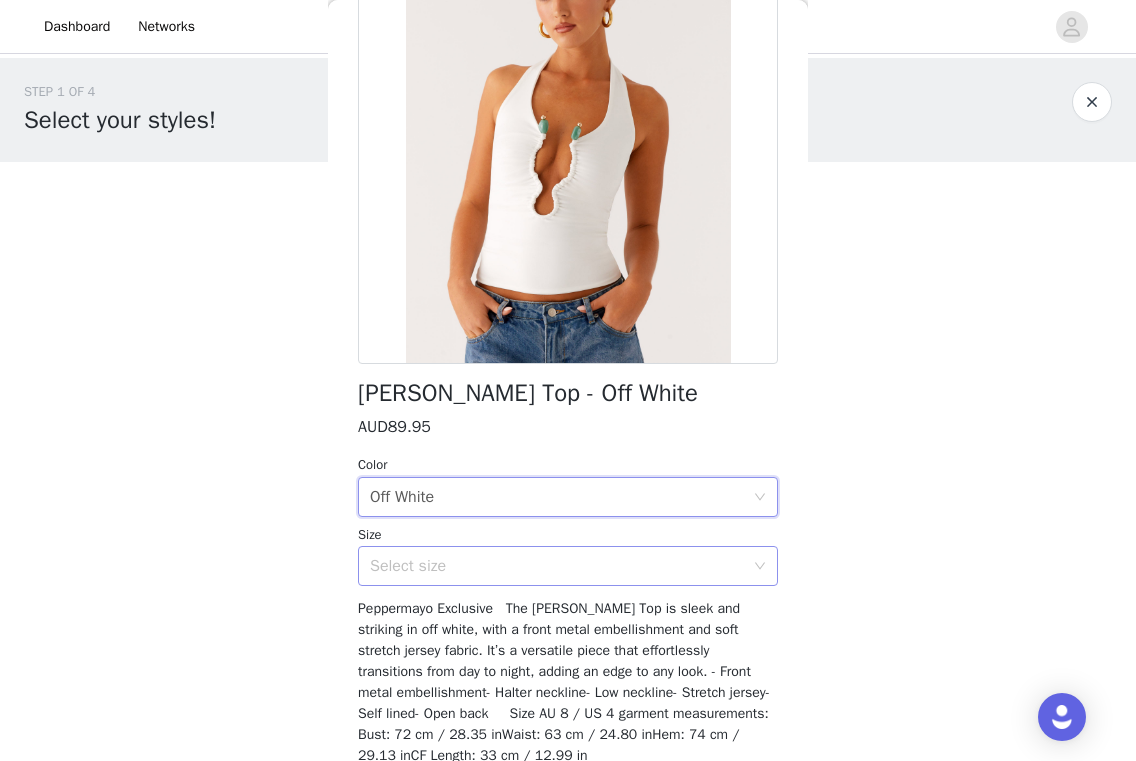 click on "Select size" at bounding box center [557, 566] 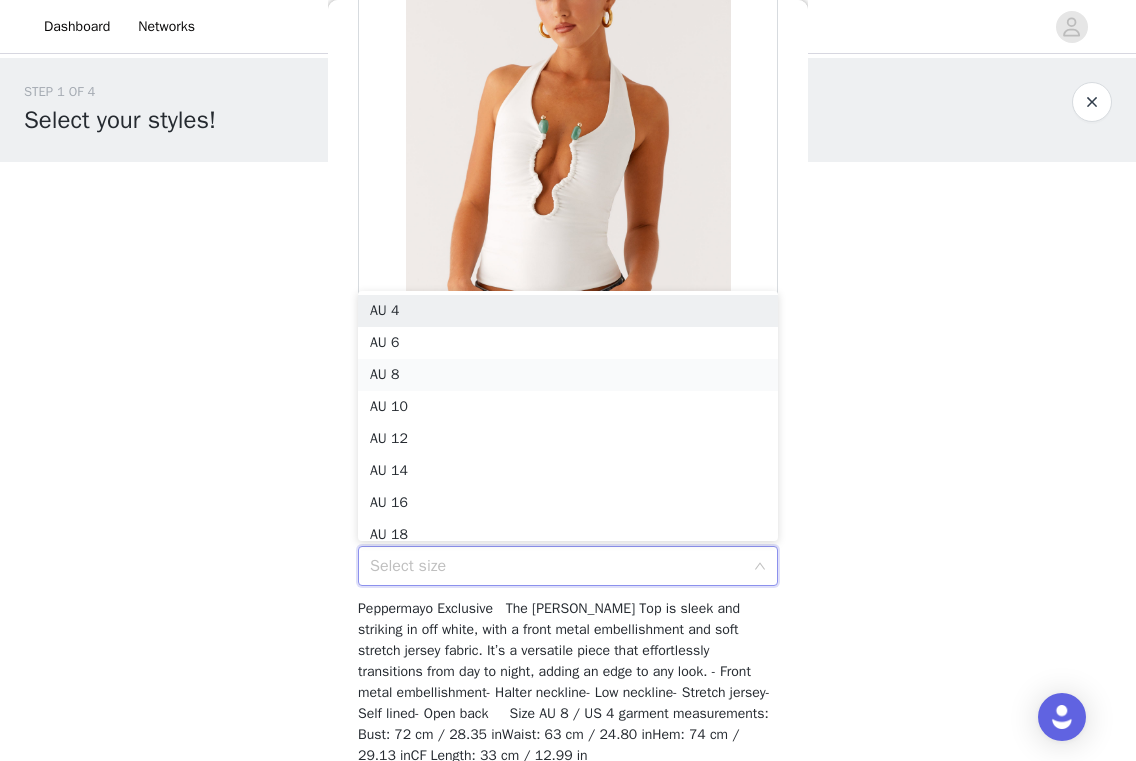 scroll, scrollTop: 10, scrollLeft: 0, axis: vertical 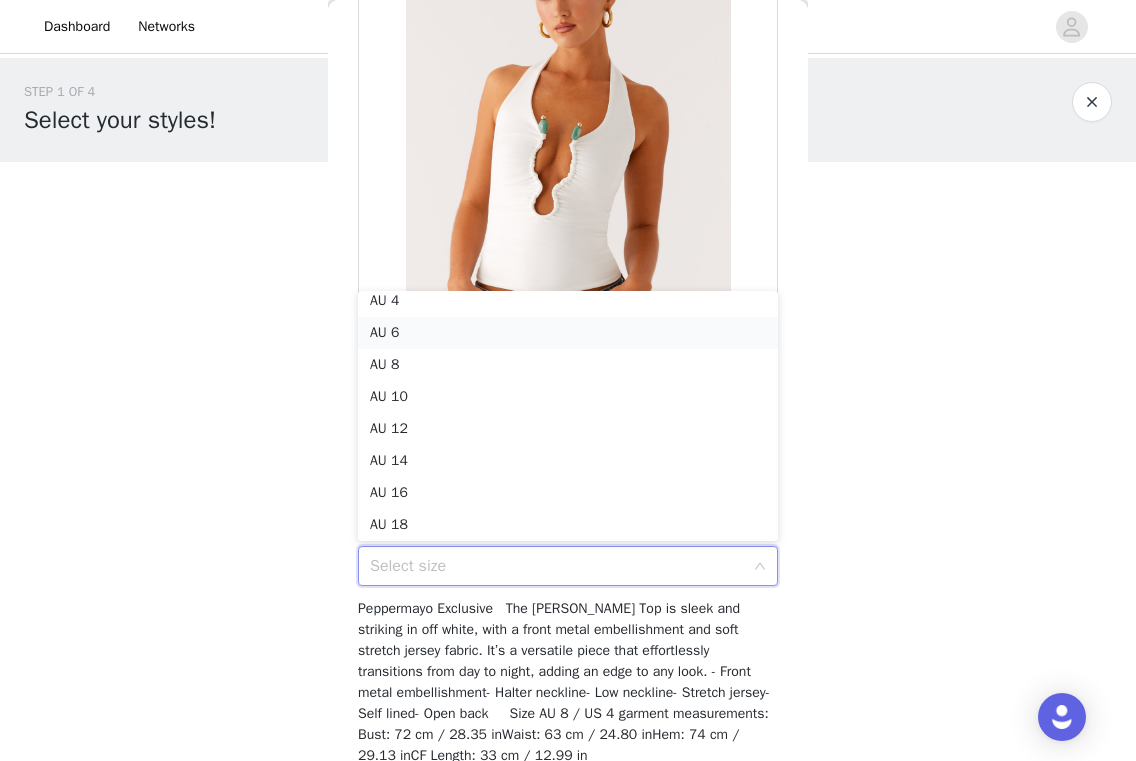 click on "AU 6" at bounding box center (568, 333) 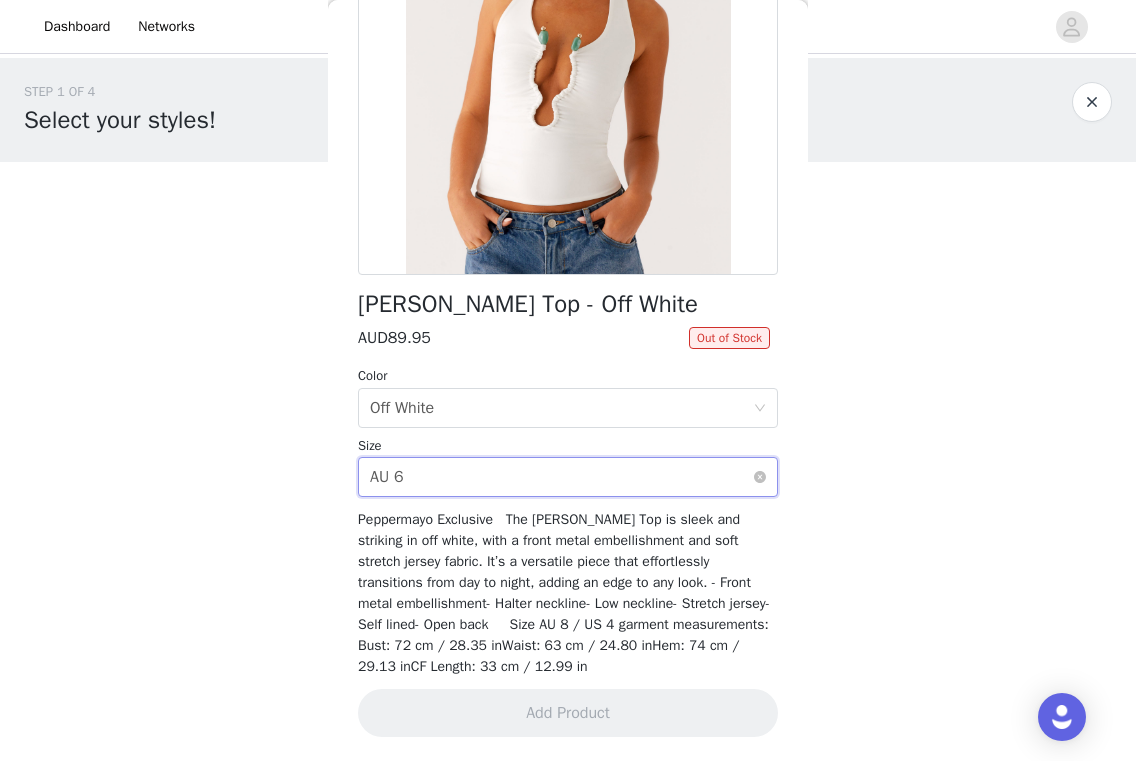 scroll, scrollTop: 274, scrollLeft: 0, axis: vertical 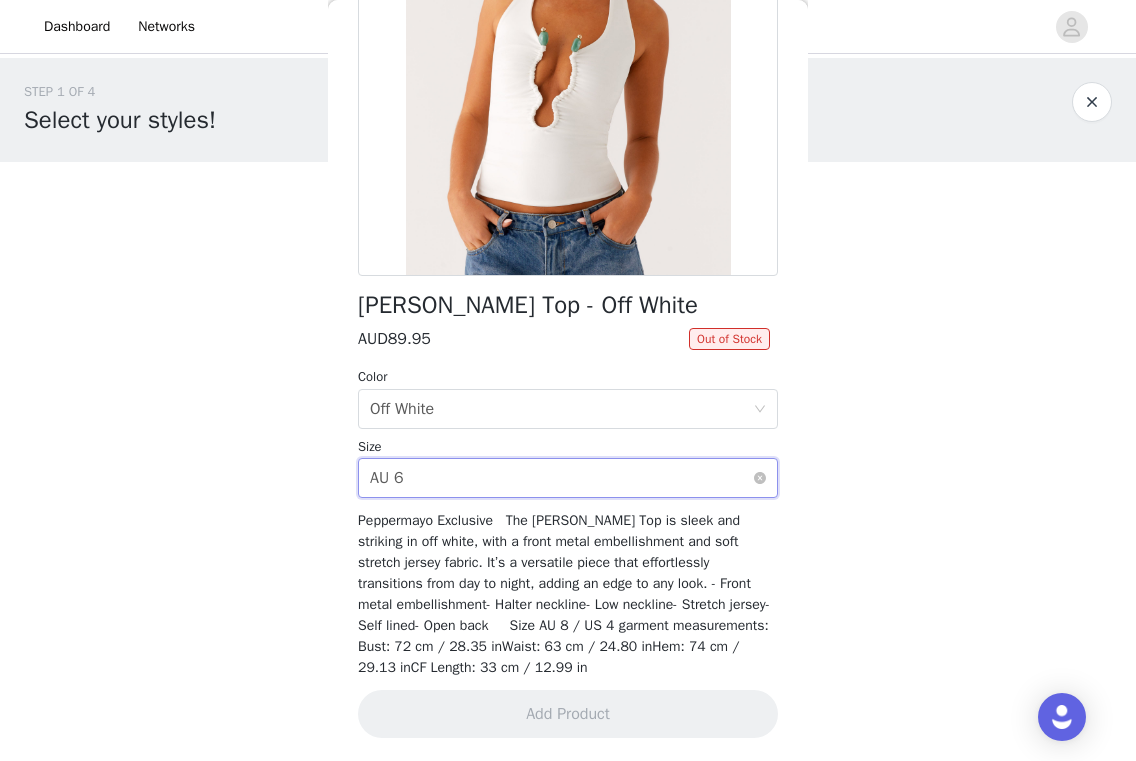 click on "Select size AU 6" at bounding box center (561, 478) 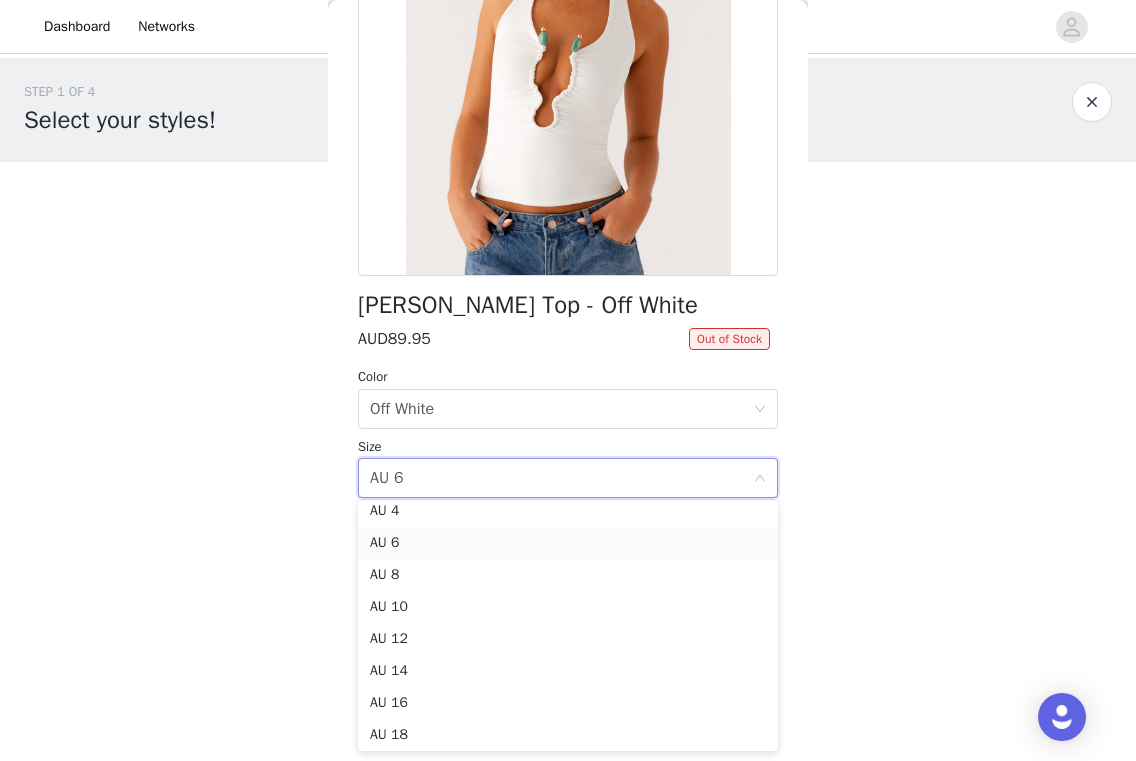 scroll, scrollTop: 4, scrollLeft: 0, axis: vertical 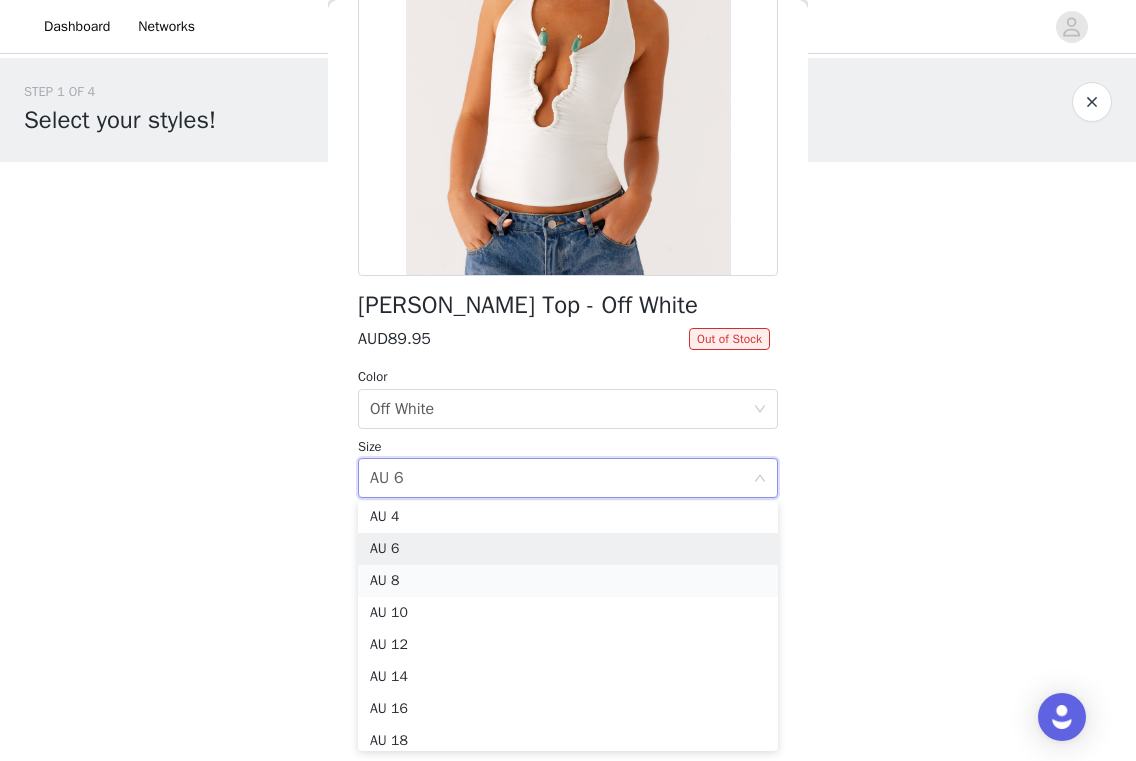 click on "AU 8" at bounding box center (568, 581) 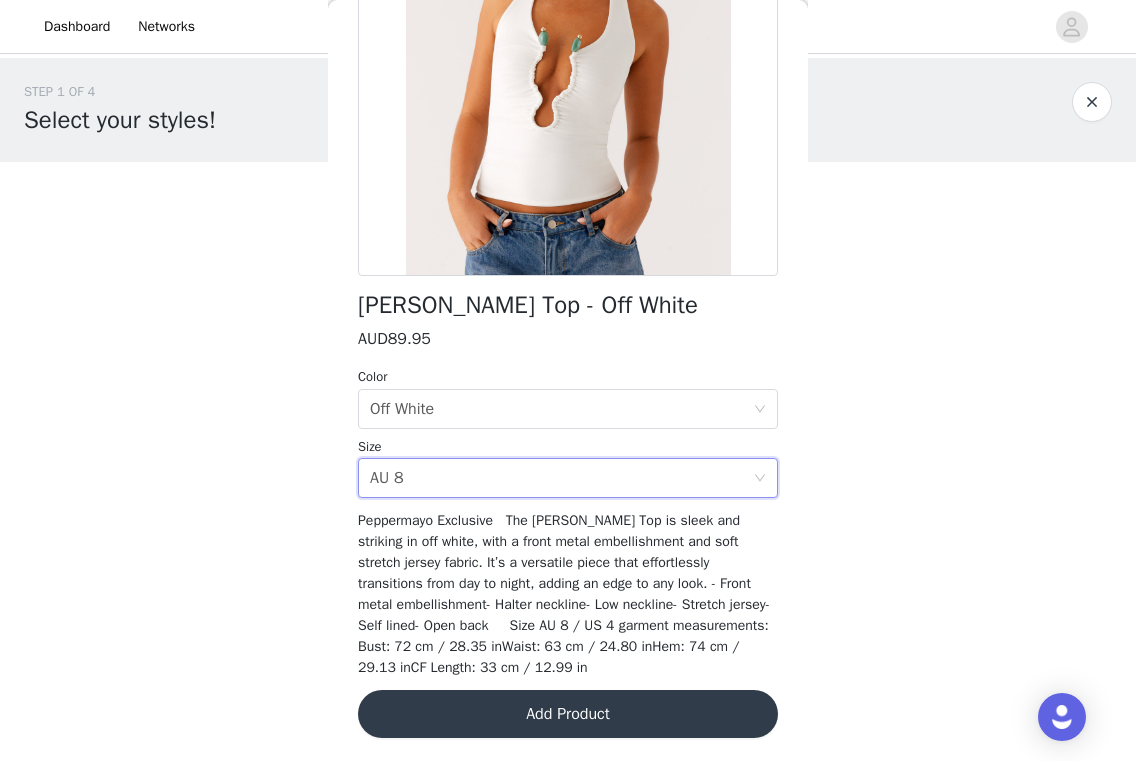 click on "Add Product" at bounding box center (568, 714) 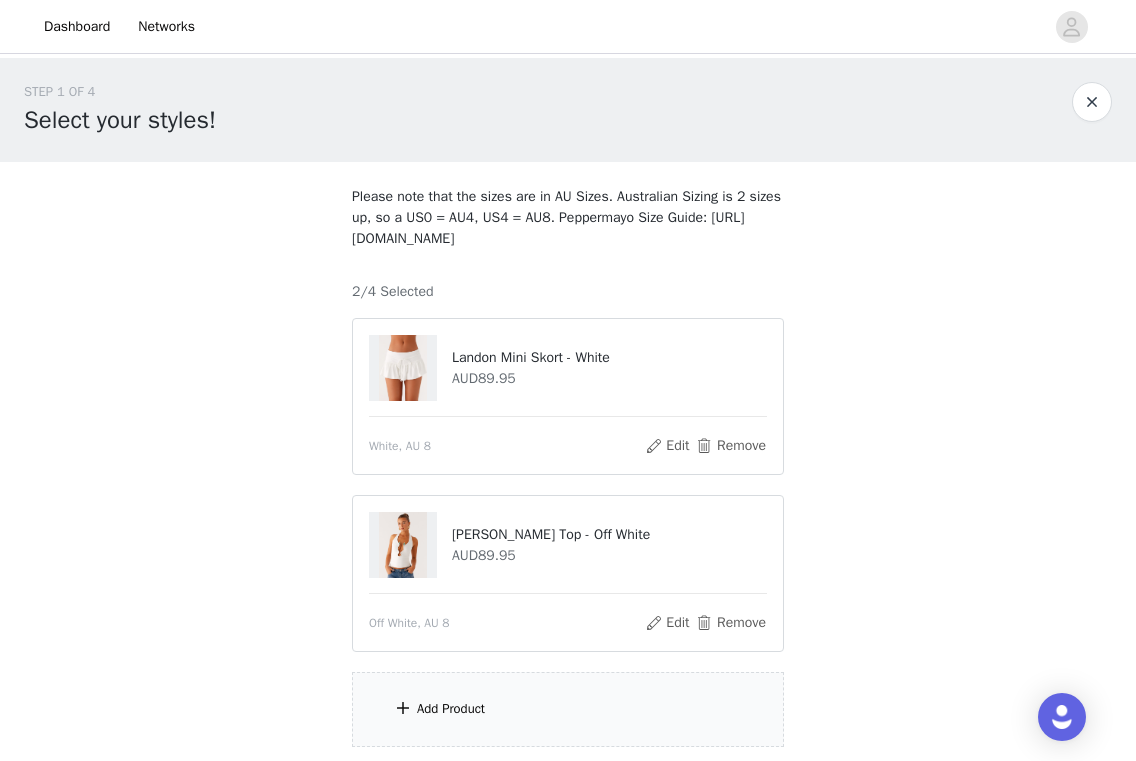 click on "Add Product" at bounding box center [568, 709] 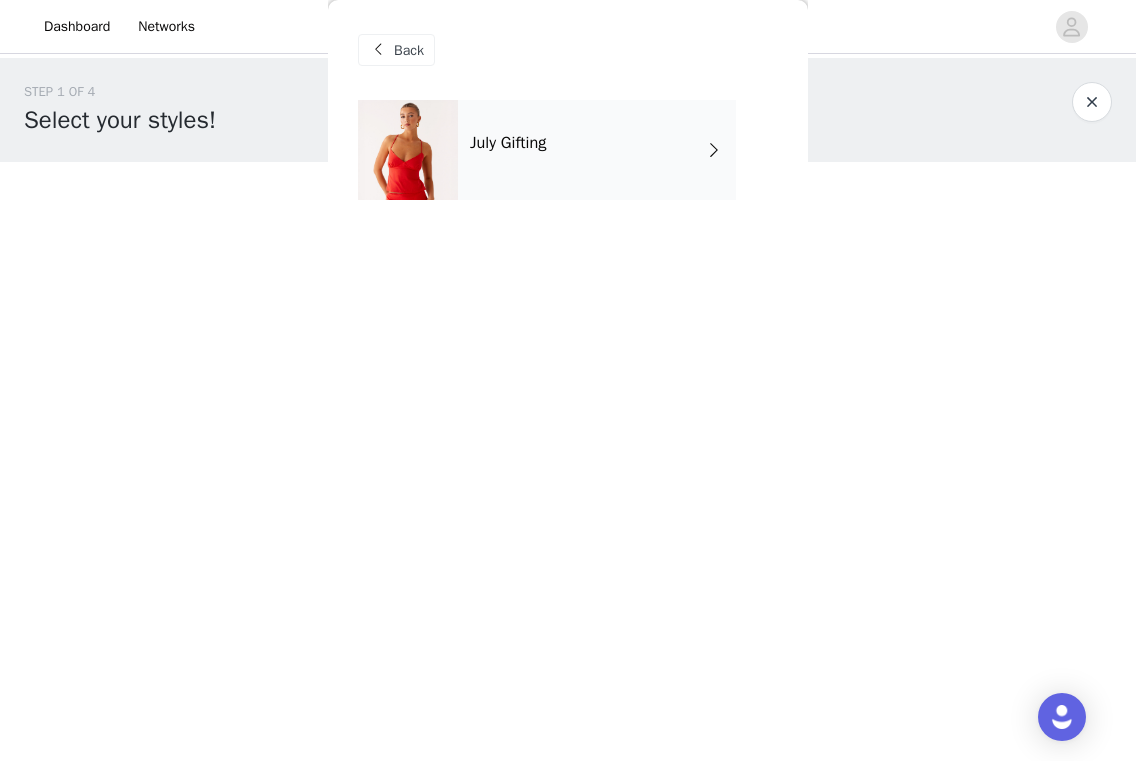 click on "July Gifting" at bounding box center [508, 143] 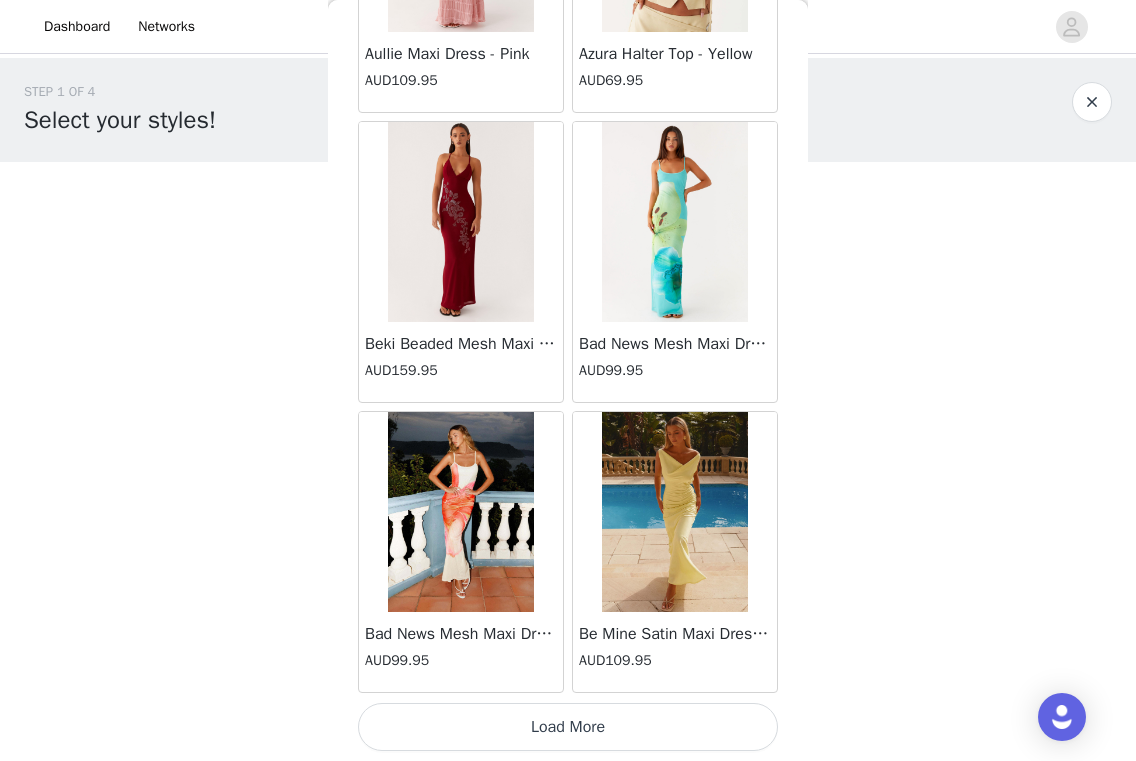 click on "Load More" at bounding box center [568, 727] 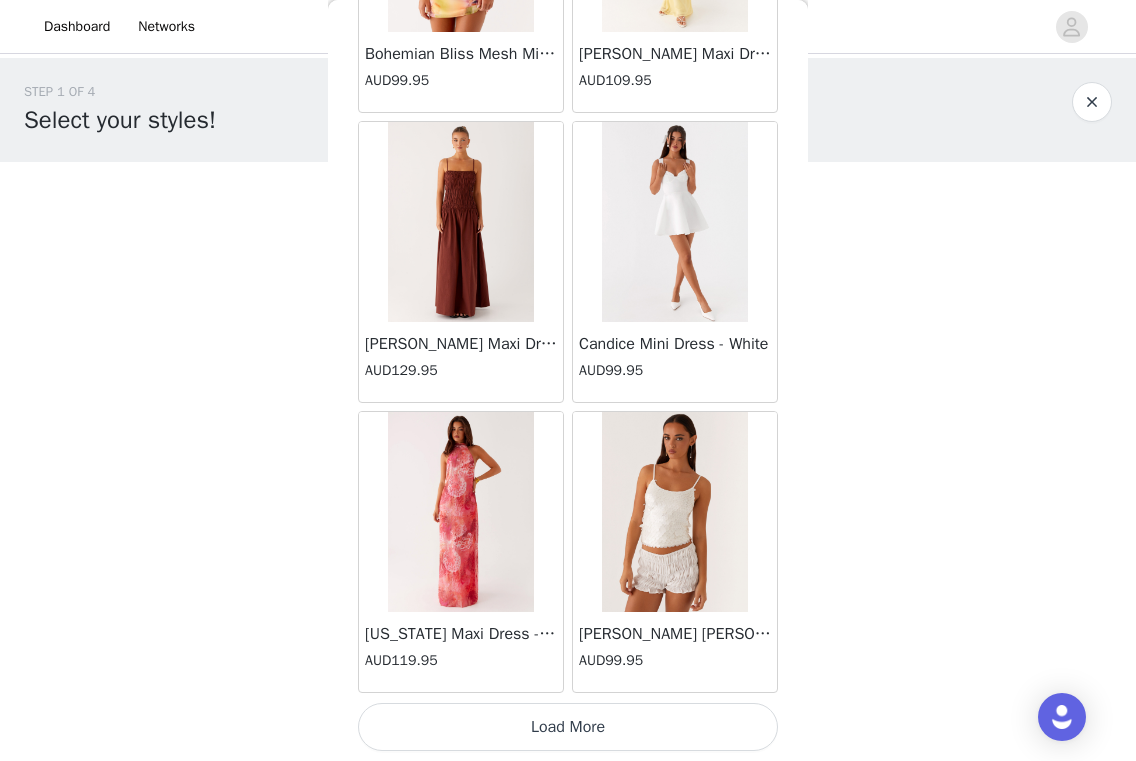 click on "Load More" at bounding box center (568, 727) 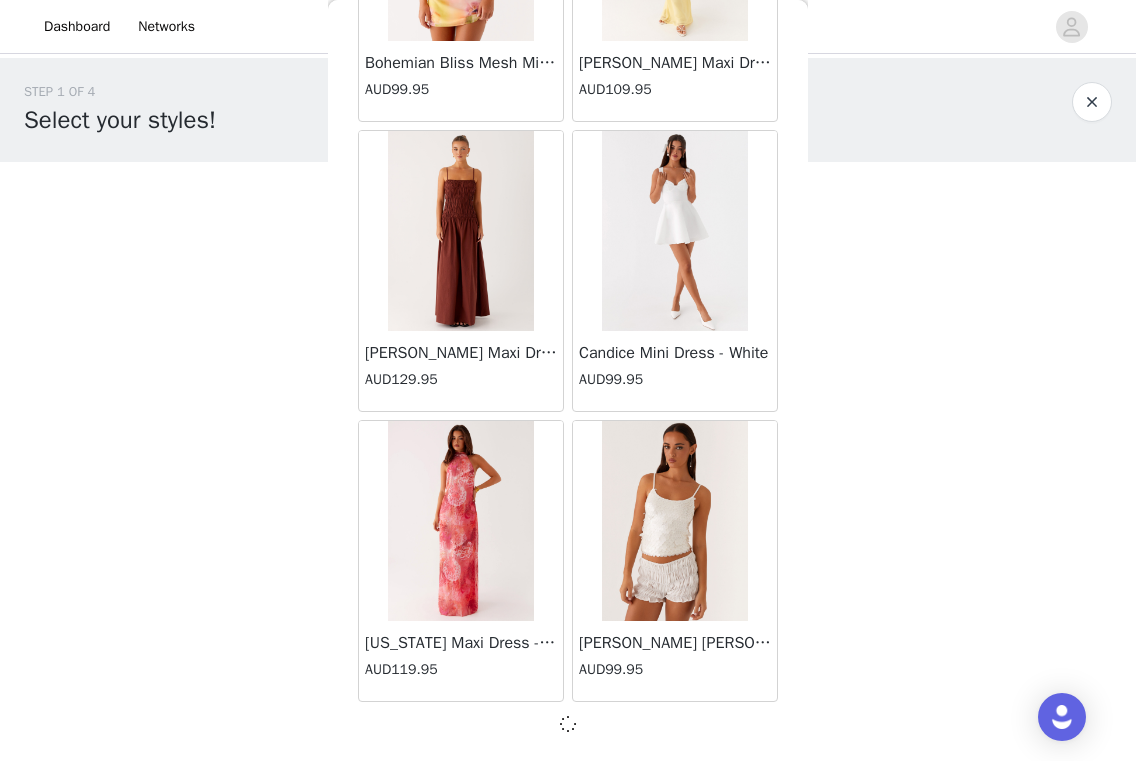 scroll, scrollTop: 5190, scrollLeft: 0, axis: vertical 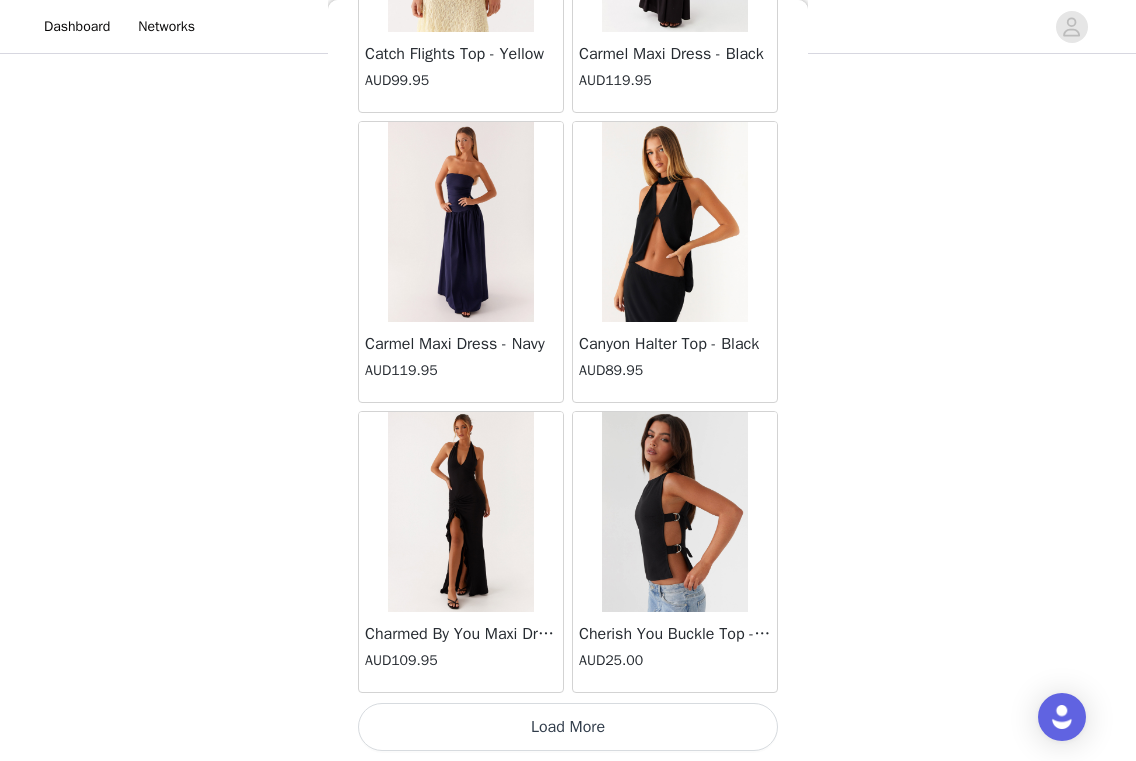 click on "Load More" at bounding box center (568, 727) 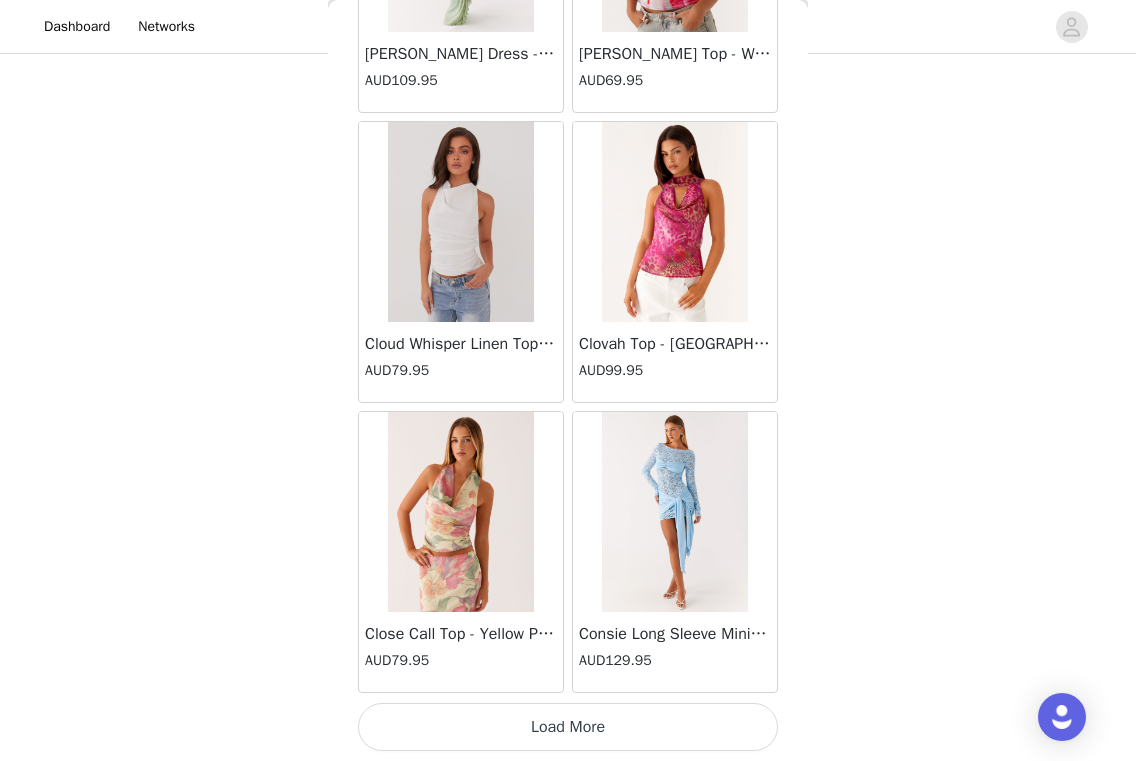 scroll, scrollTop: 10999, scrollLeft: 0, axis: vertical 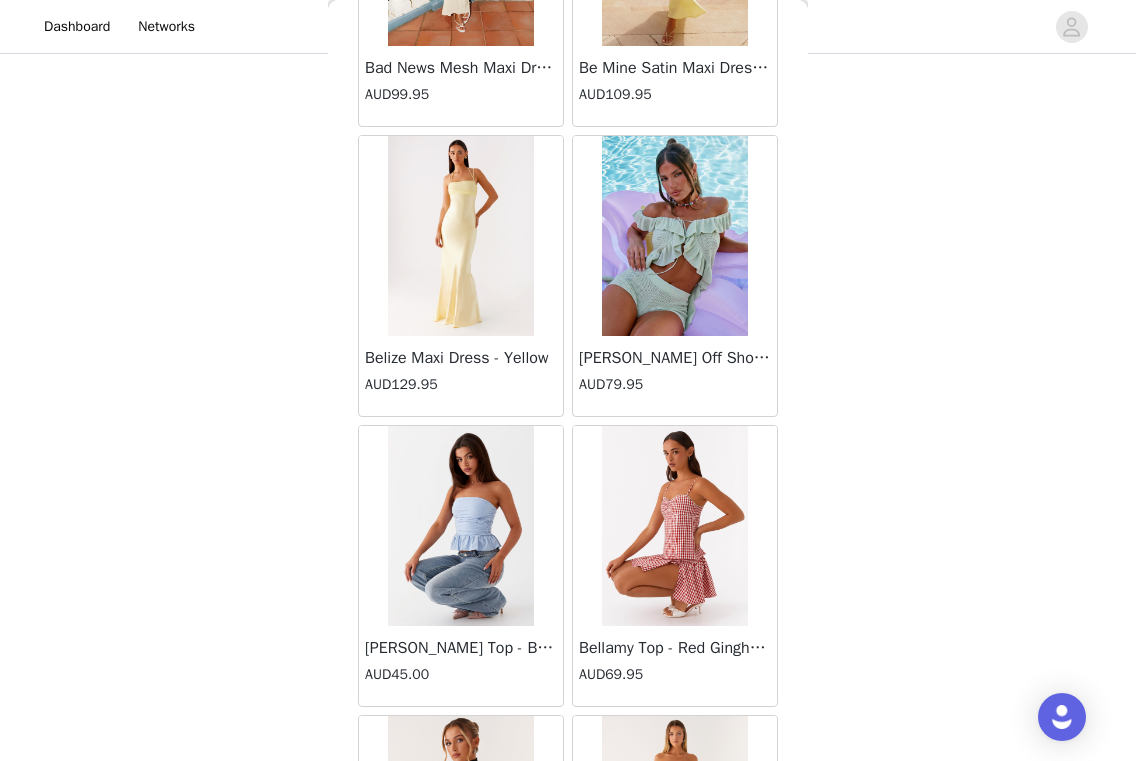 click at bounding box center [674, 236] 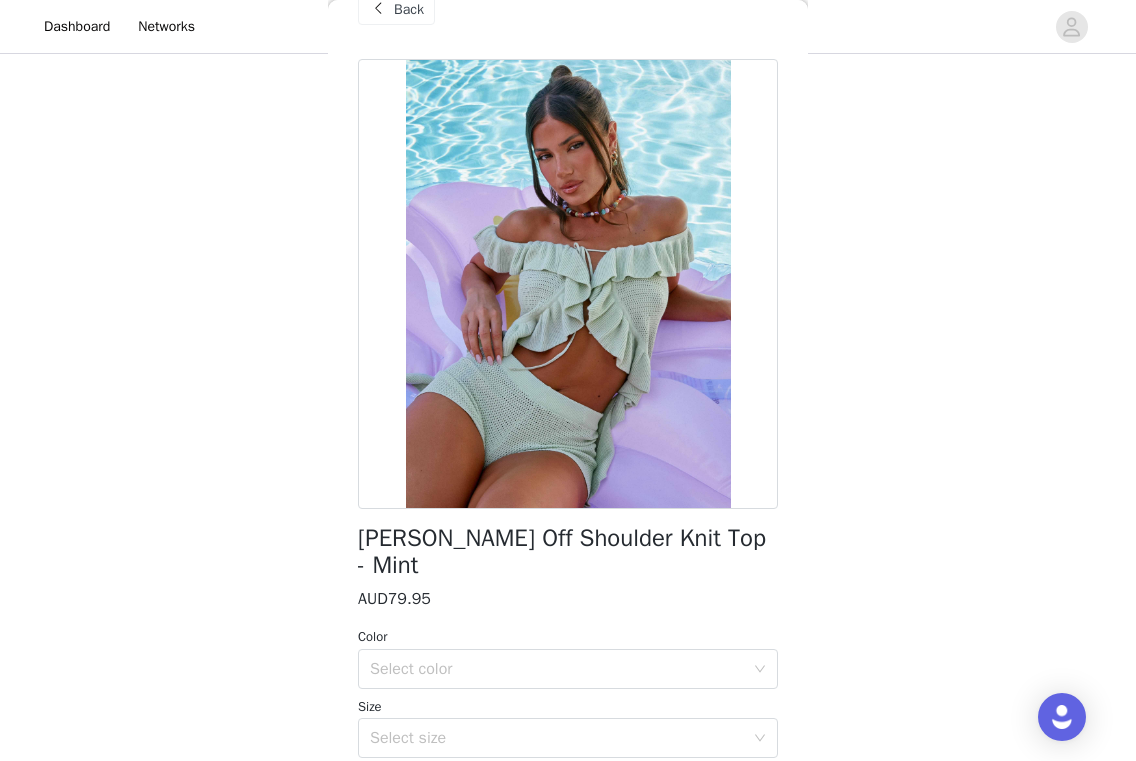 scroll, scrollTop: 128, scrollLeft: 0, axis: vertical 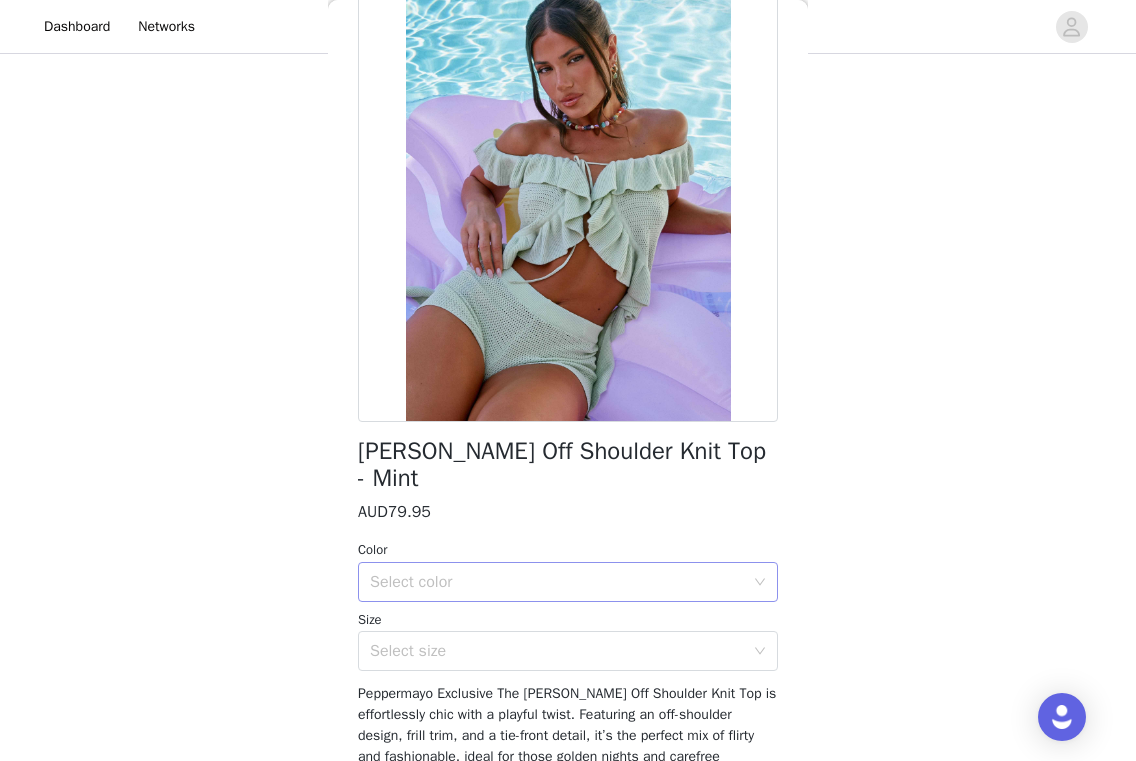 click on "Select color" at bounding box center [568, 582] 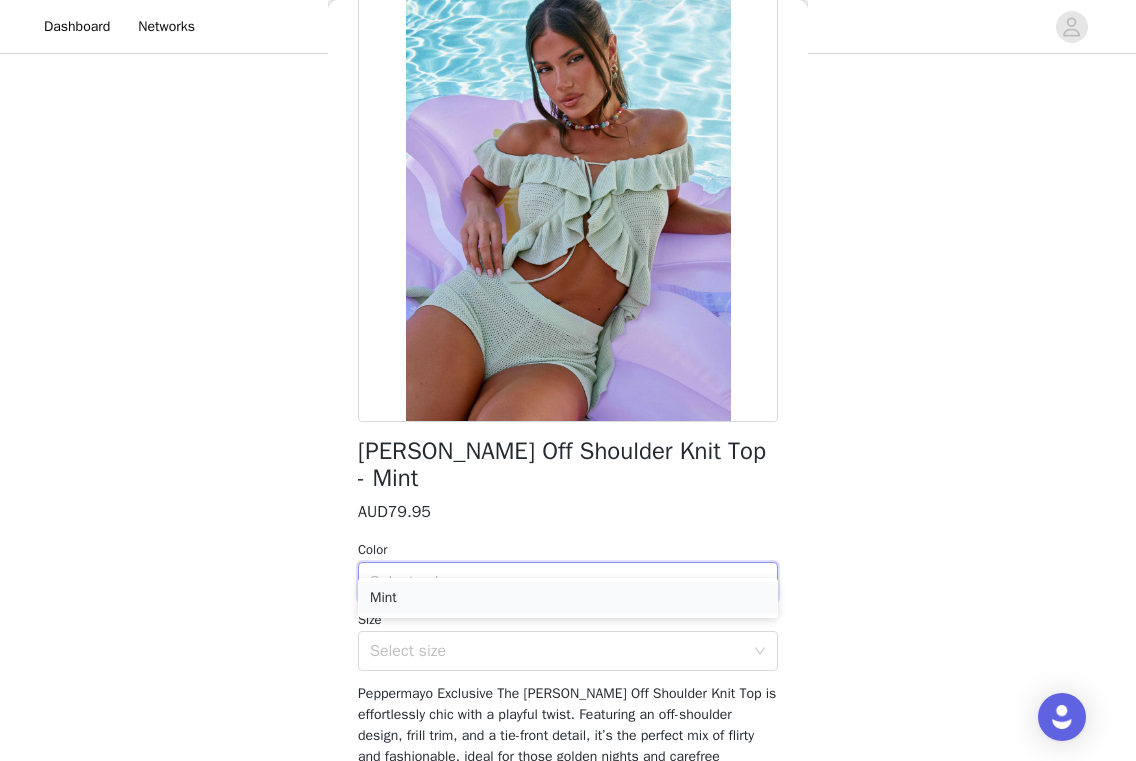 click on "Mint" at bounding box center [568, 598] 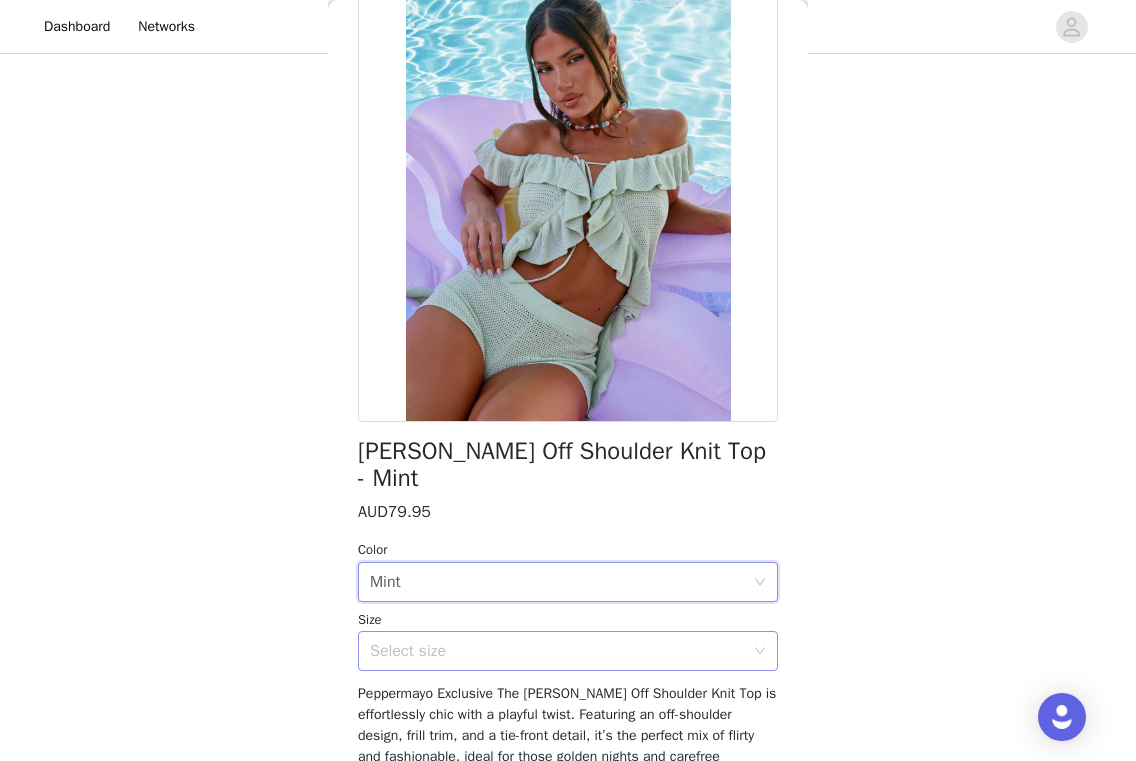 click on "Select size" at bounding box center [557, 651] 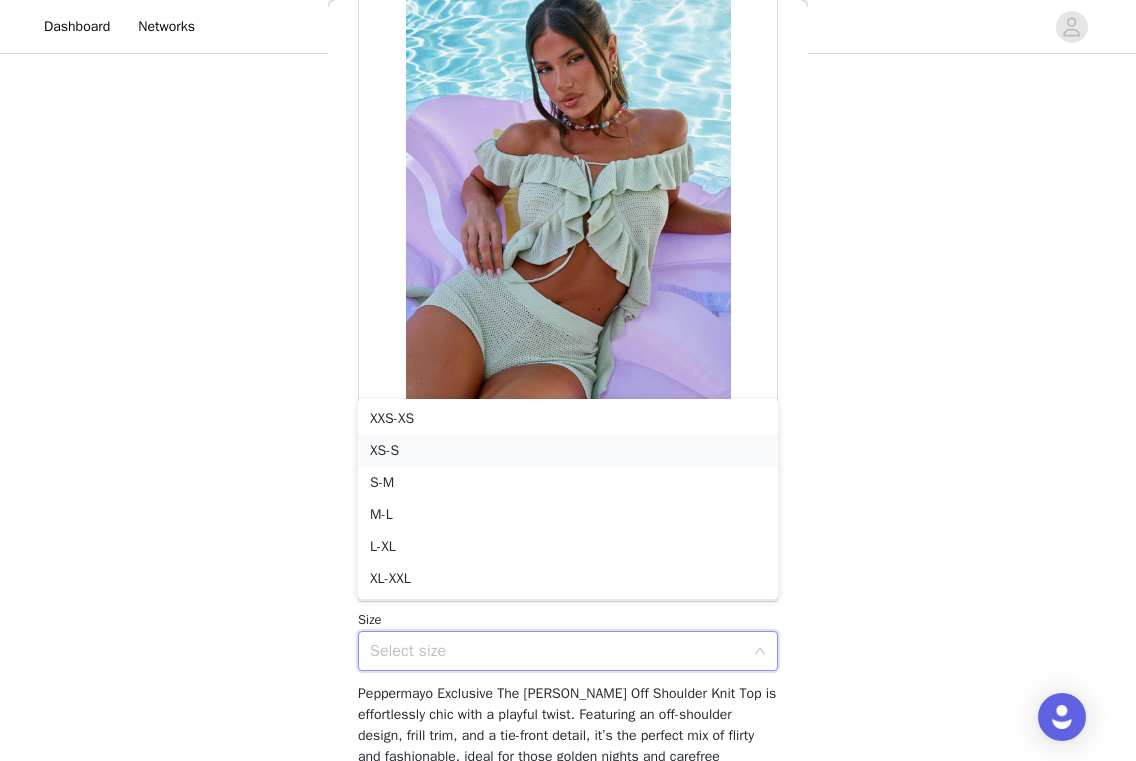 click on "XS-S" at bounding box center (568, 451) 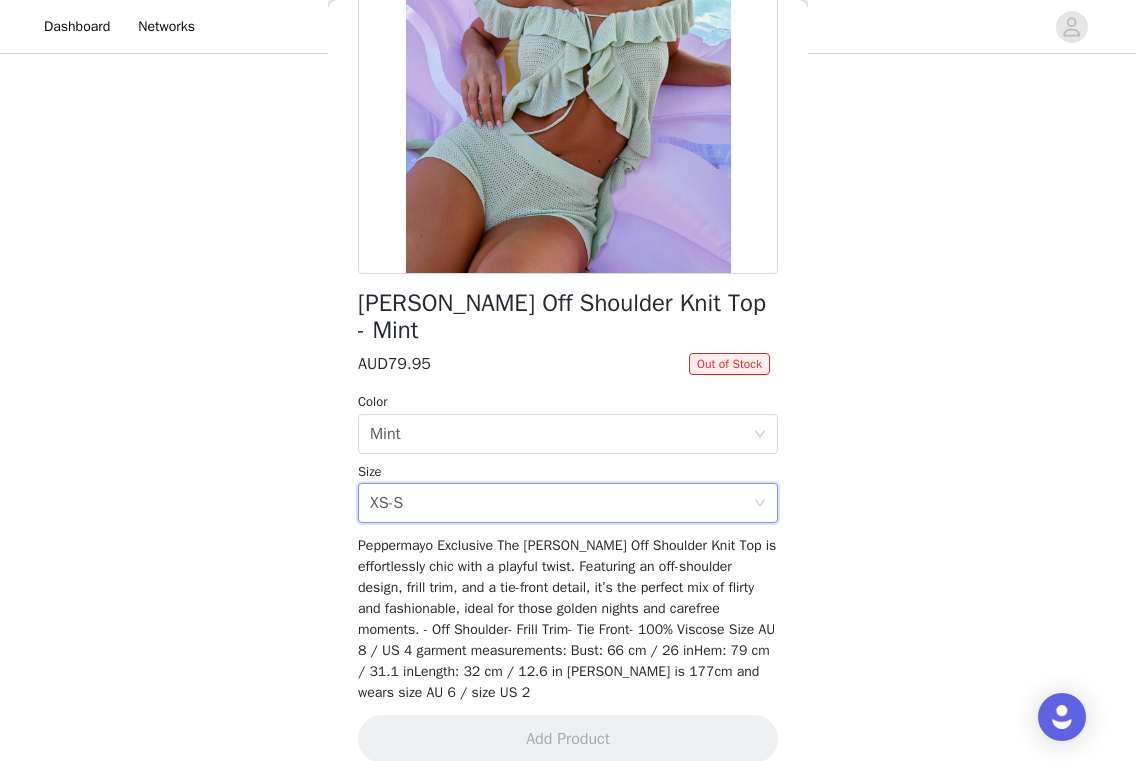 scroll, scrollTop: 274, scrollLeft: 0, axis: vertical 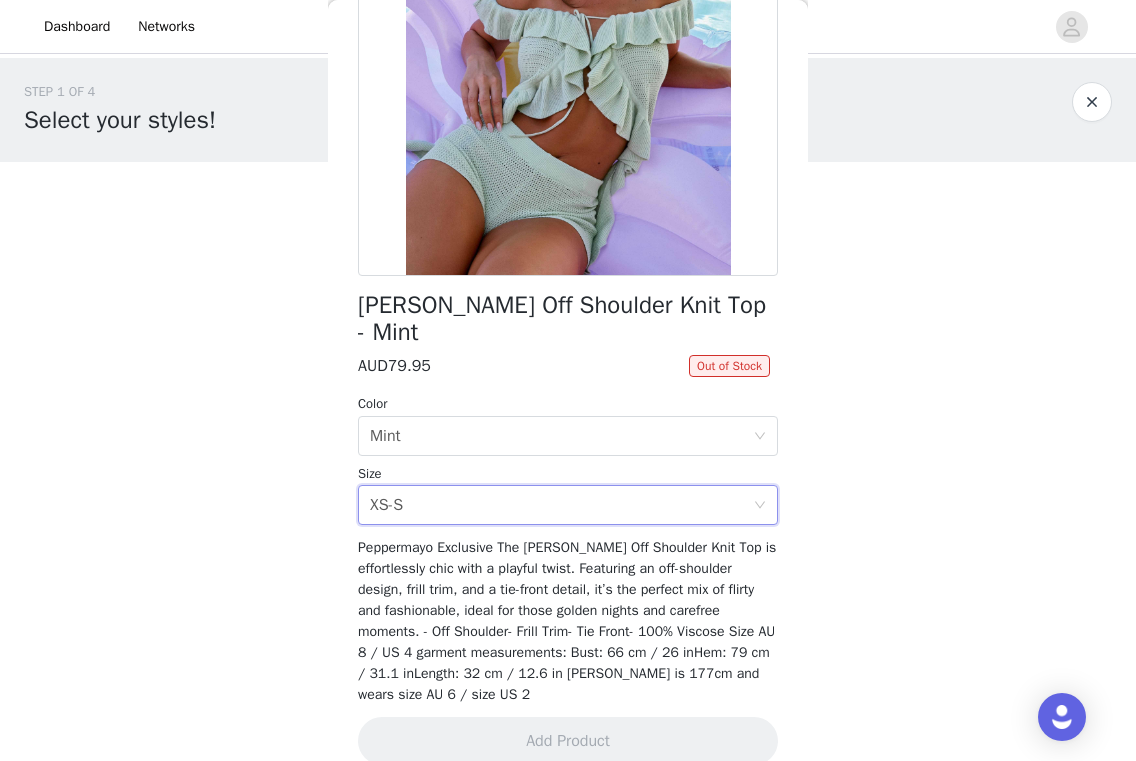 click at bounding box center [1092, 102] 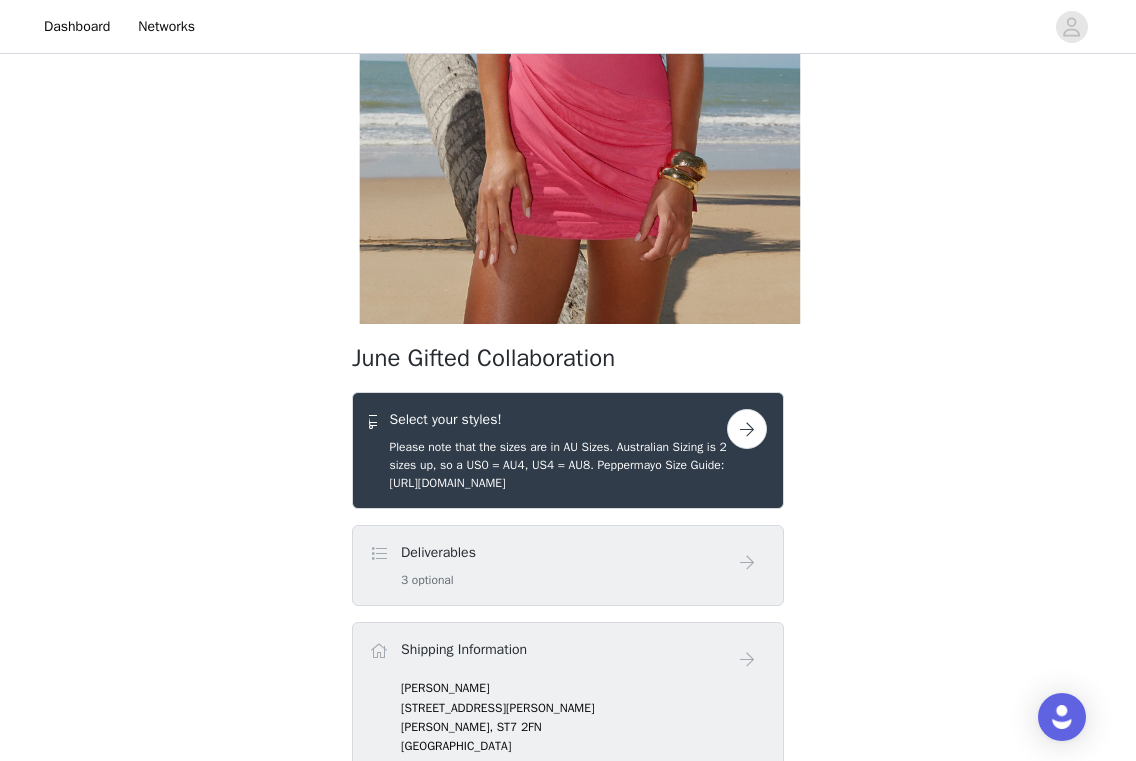 scroll, scrollTop: 511, scrollLeft: 0, axis: vertical 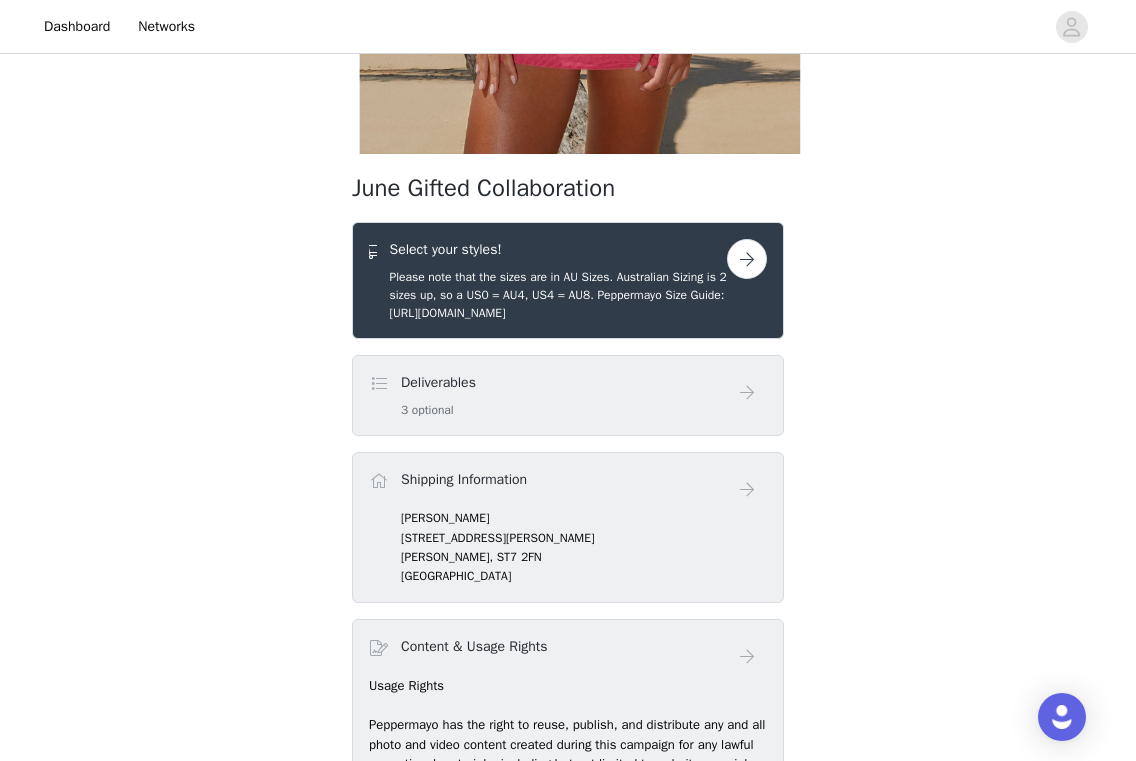 click at bounding box center (747, 259) 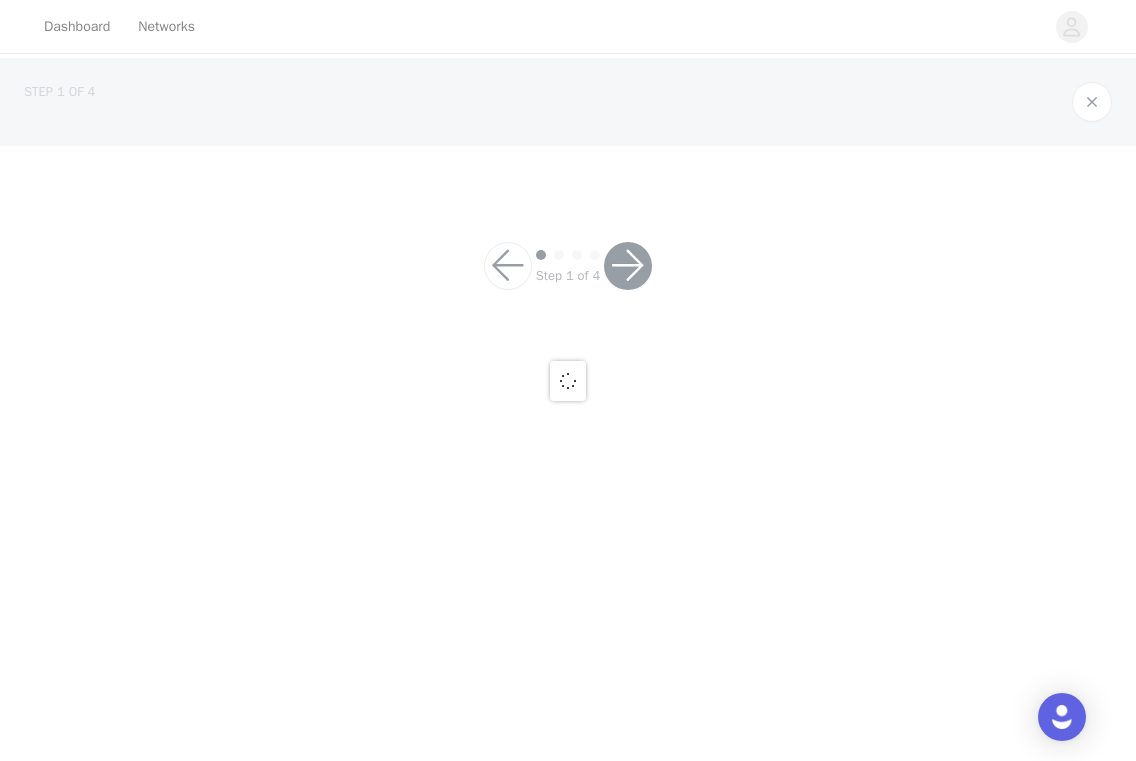 scroll, scrollTop: 0, scrollLeft: 0, axis: both 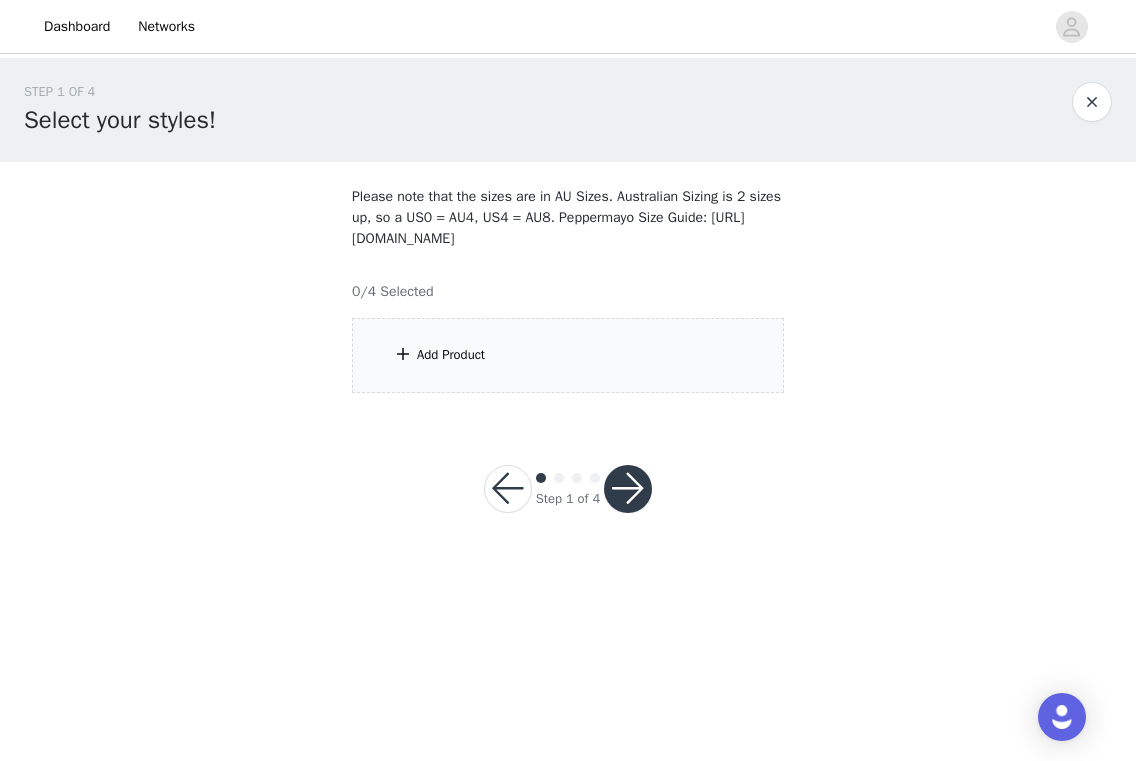 click on "Add Product" at bounding box center [451, 355] 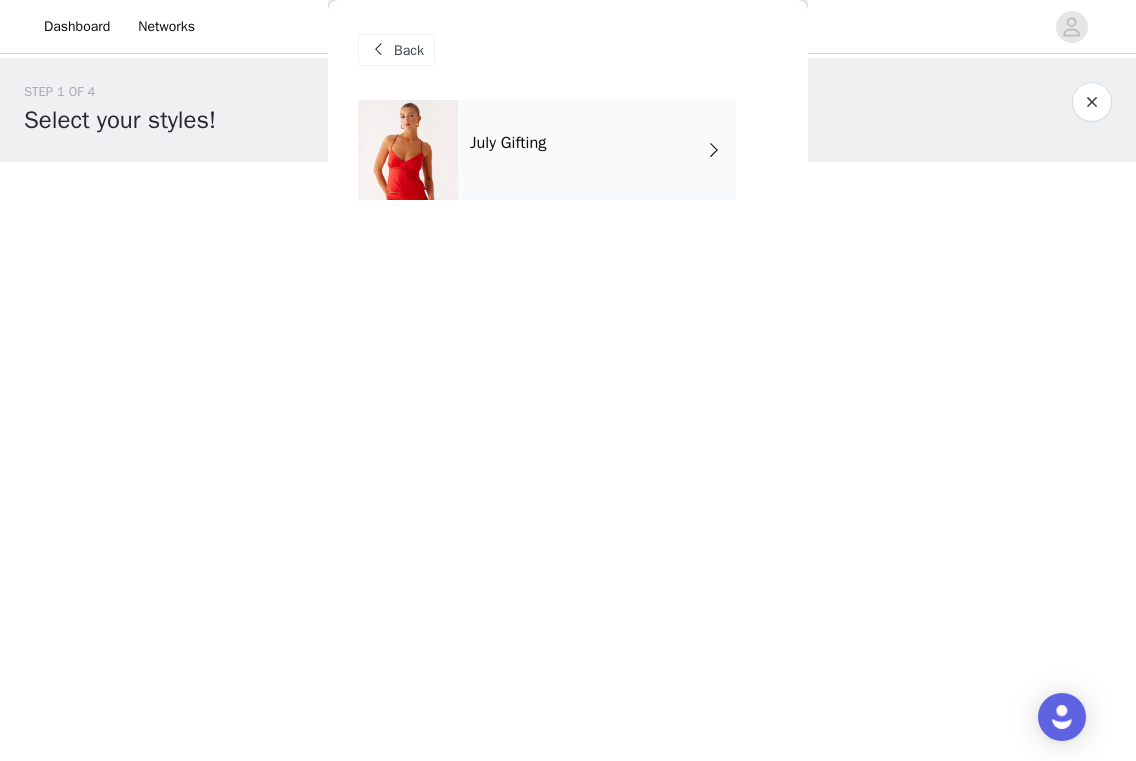 click on "July Gifting" at bounding box center [597, 150] 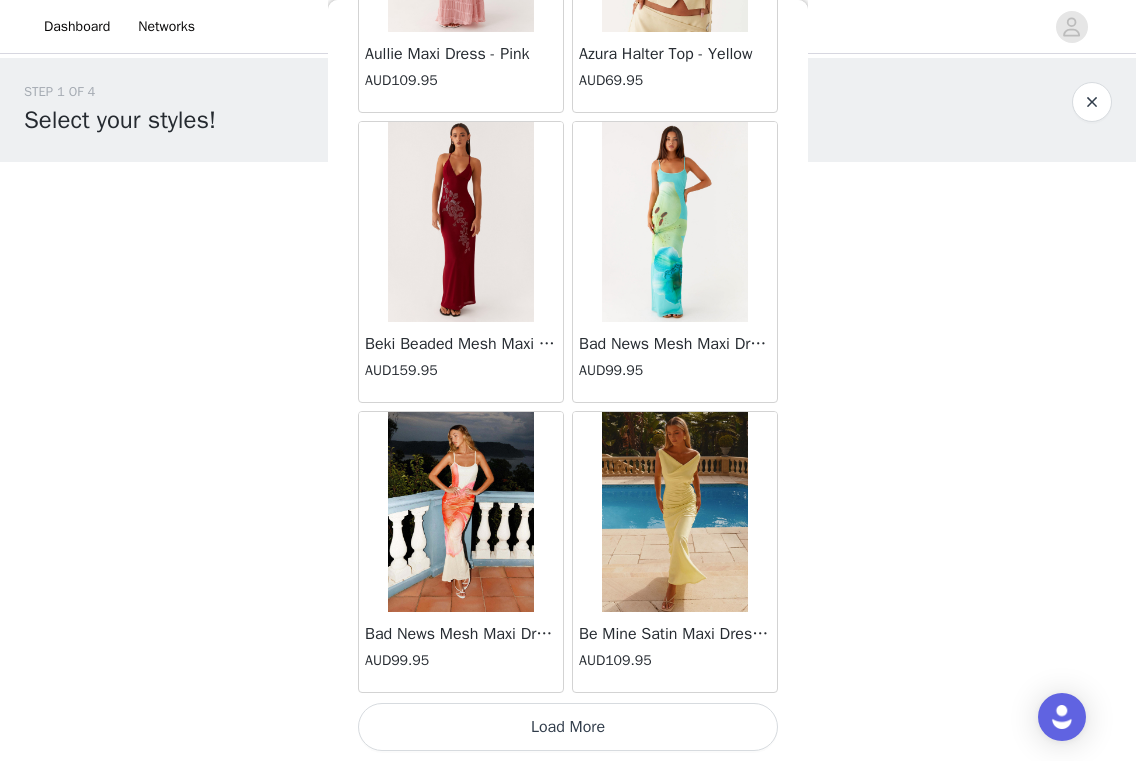 click on "Load More" at bounding box center [568, 727] 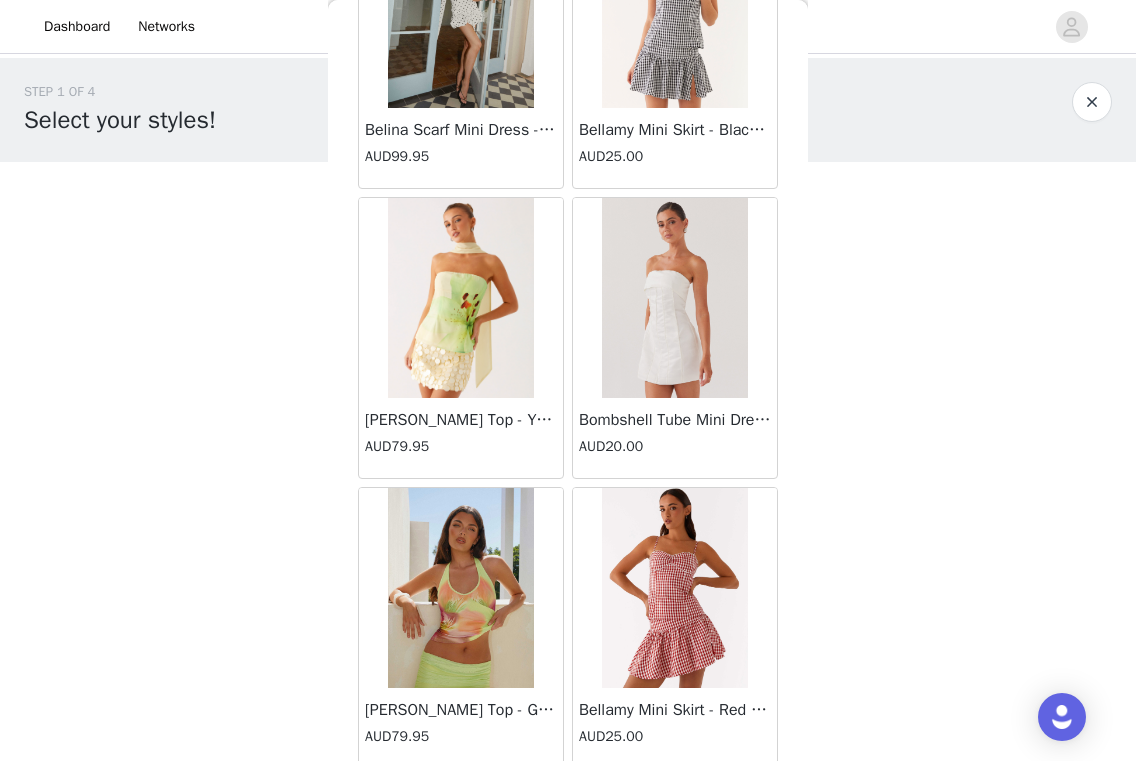 scroll, scrollTop: 4256, scrollLeft: 0, axis: vertical 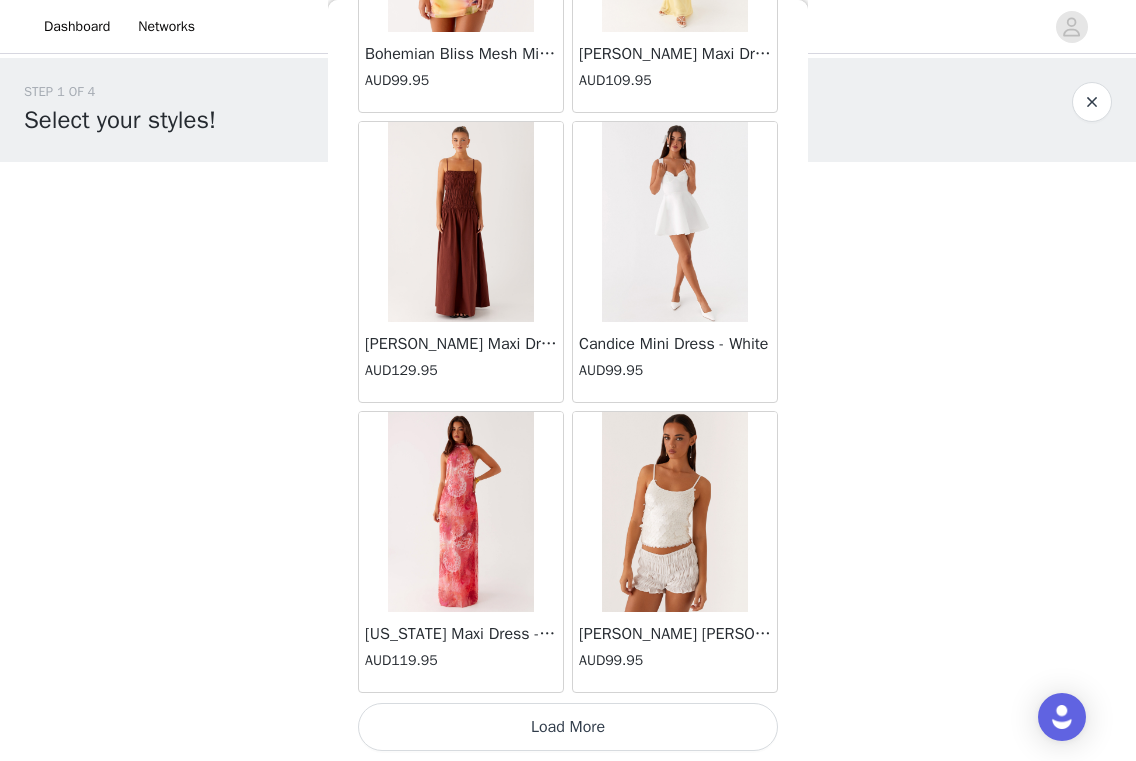 click on "Load More" at bounding box center (568, 727) 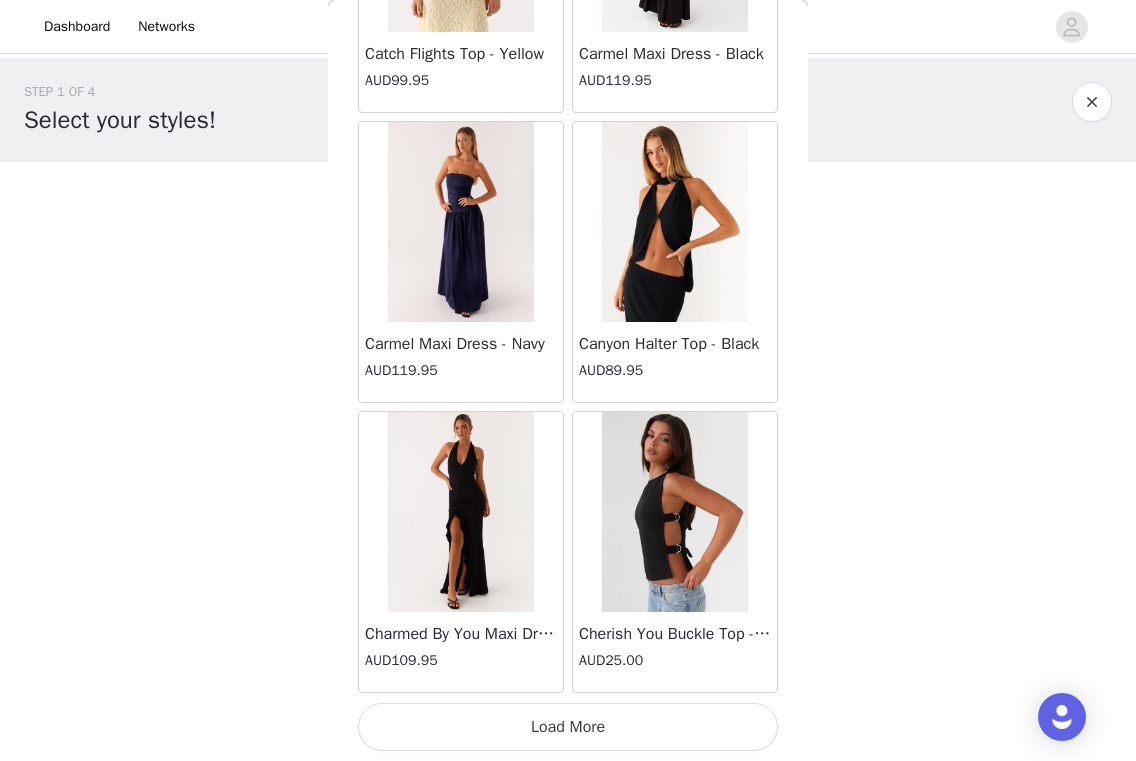scroll, scrollTop: 8099, scrollLeft: 0, axis: vertical 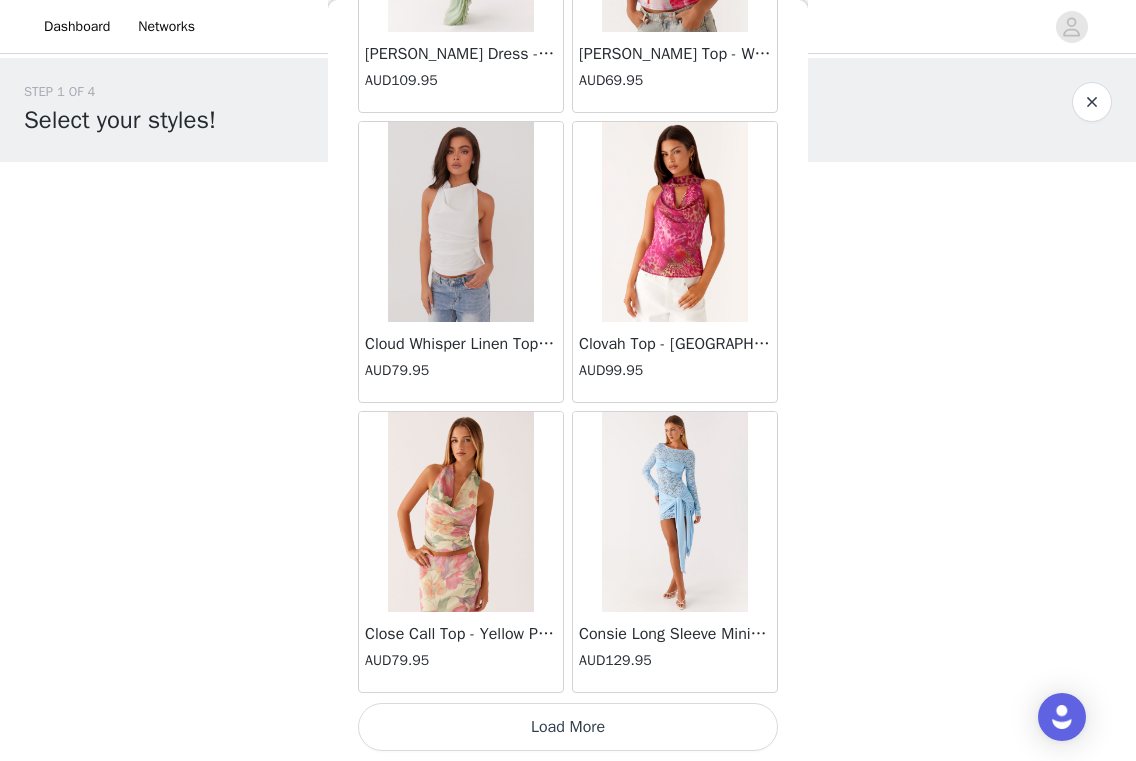 click on "Load More" at bounding box center [568, 727] 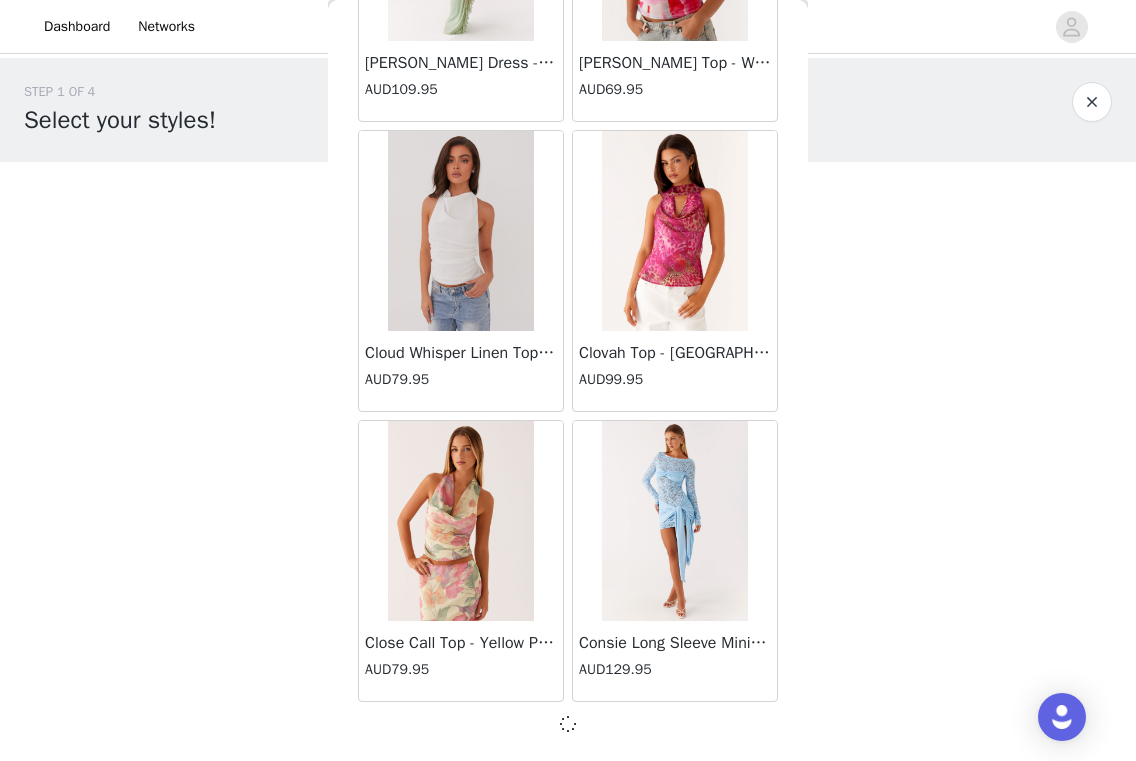scroll, scrollTop: 10990, scrollLeft: 0, axis: vertical 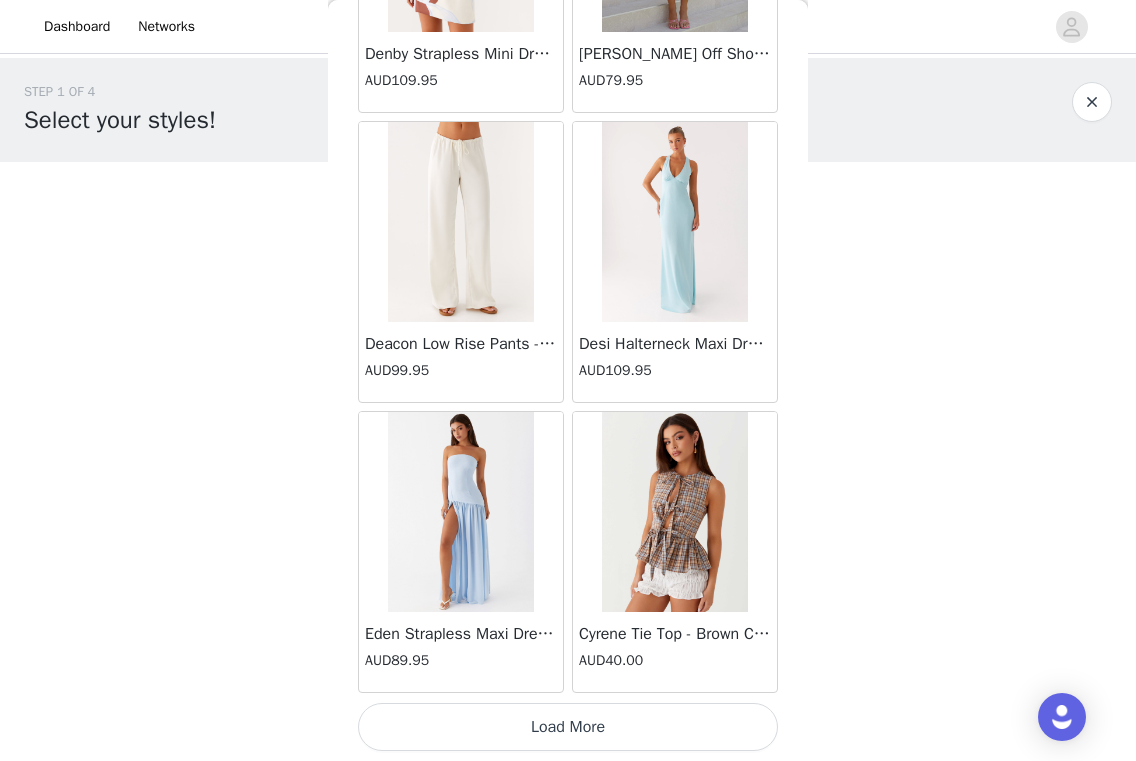 click on "Load More" at bounding box center (568, 727) 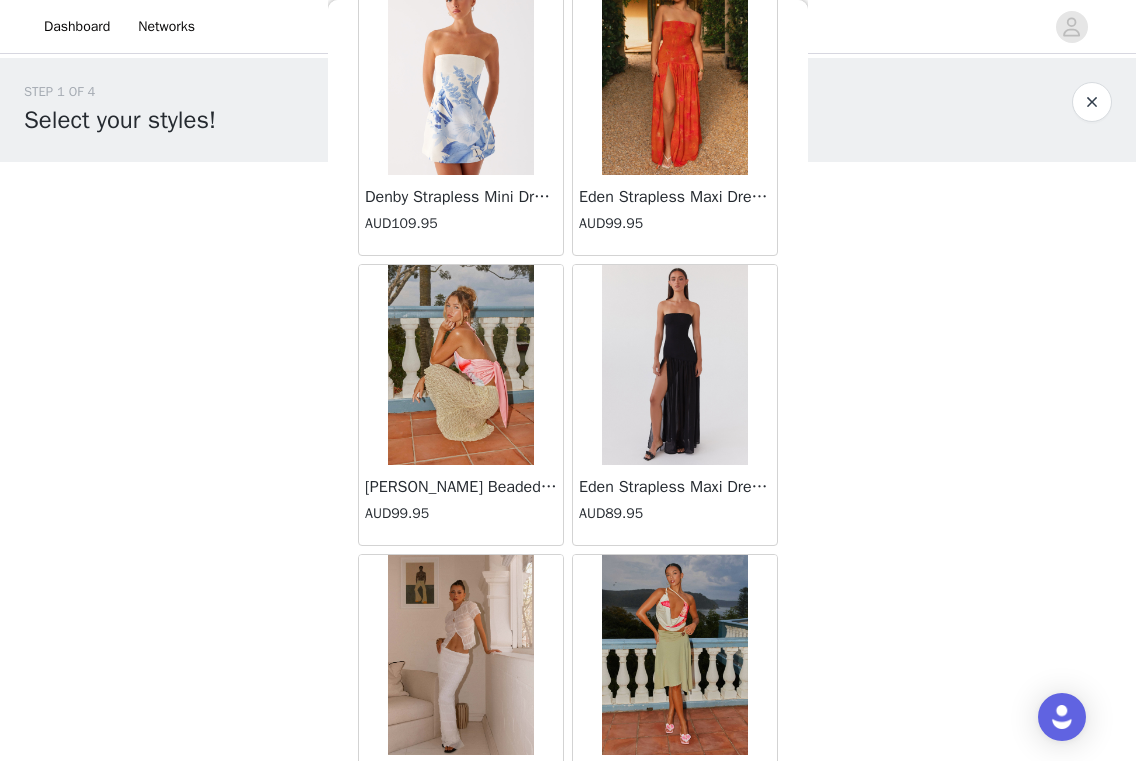 scroll, scrollTop: 15537, scrollLeft: 0, axis: vertical 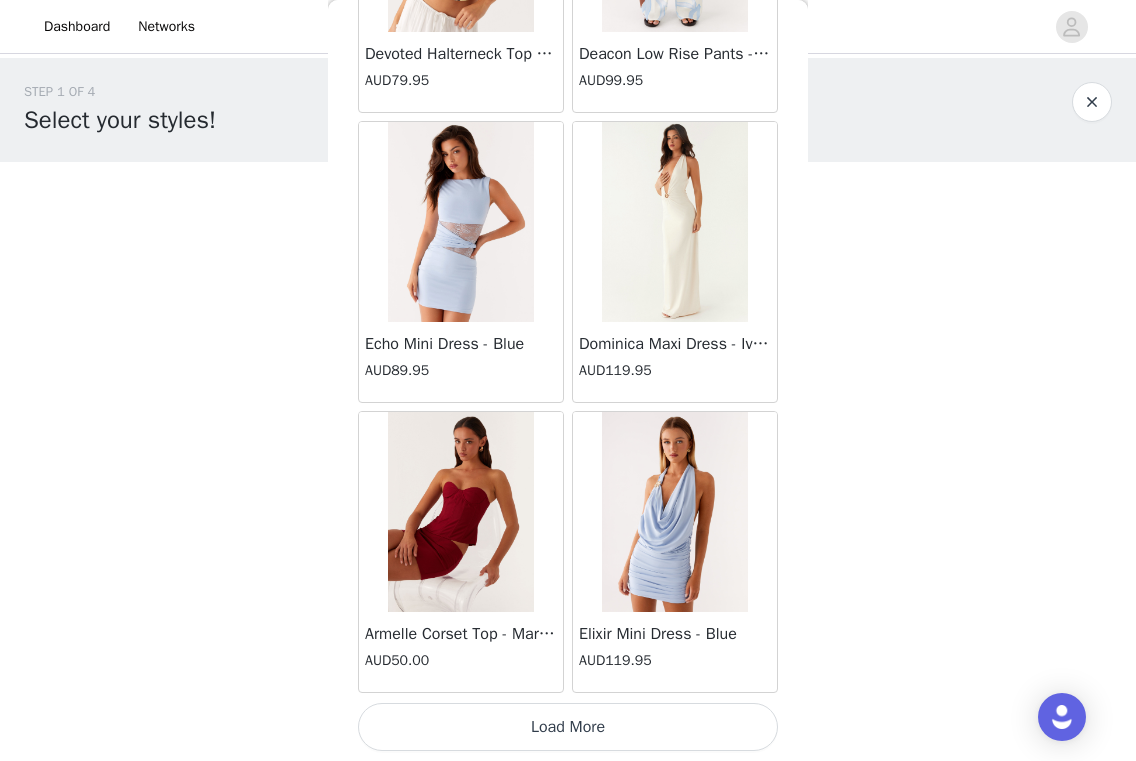 click on "Load More" at bounding box center [568, 727] 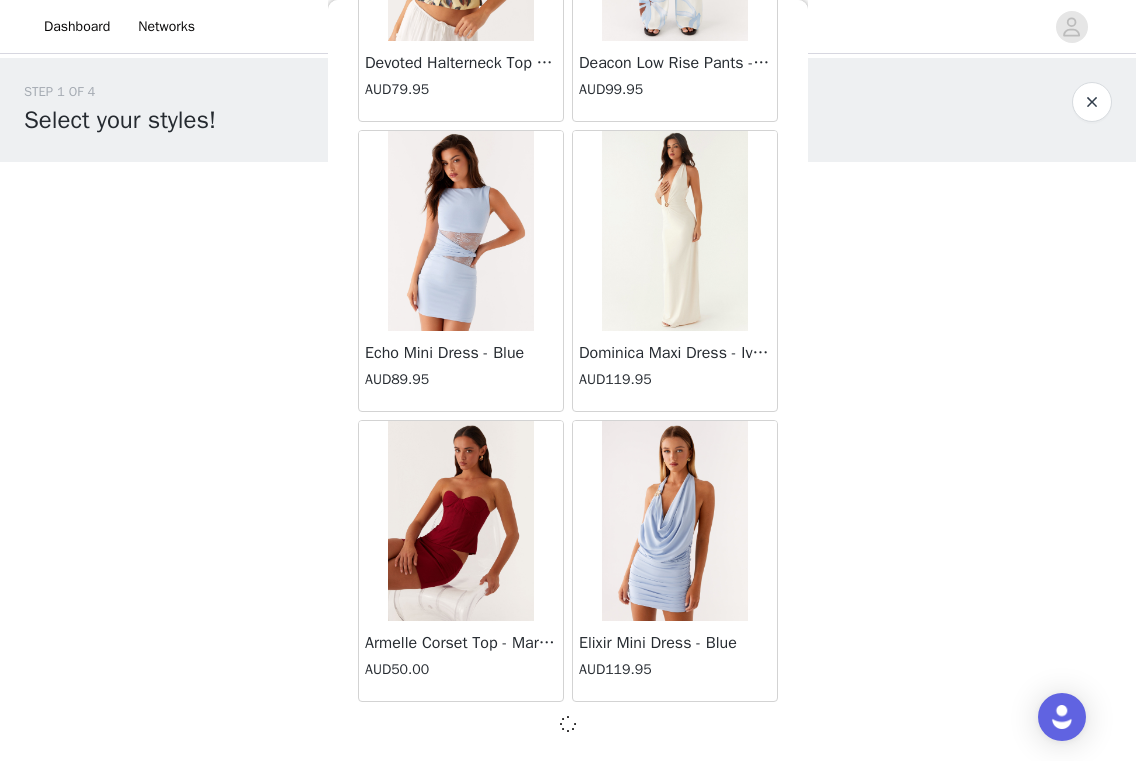 scroll, scrollTop: 16790, scrollLeft: 0, axis: vertical 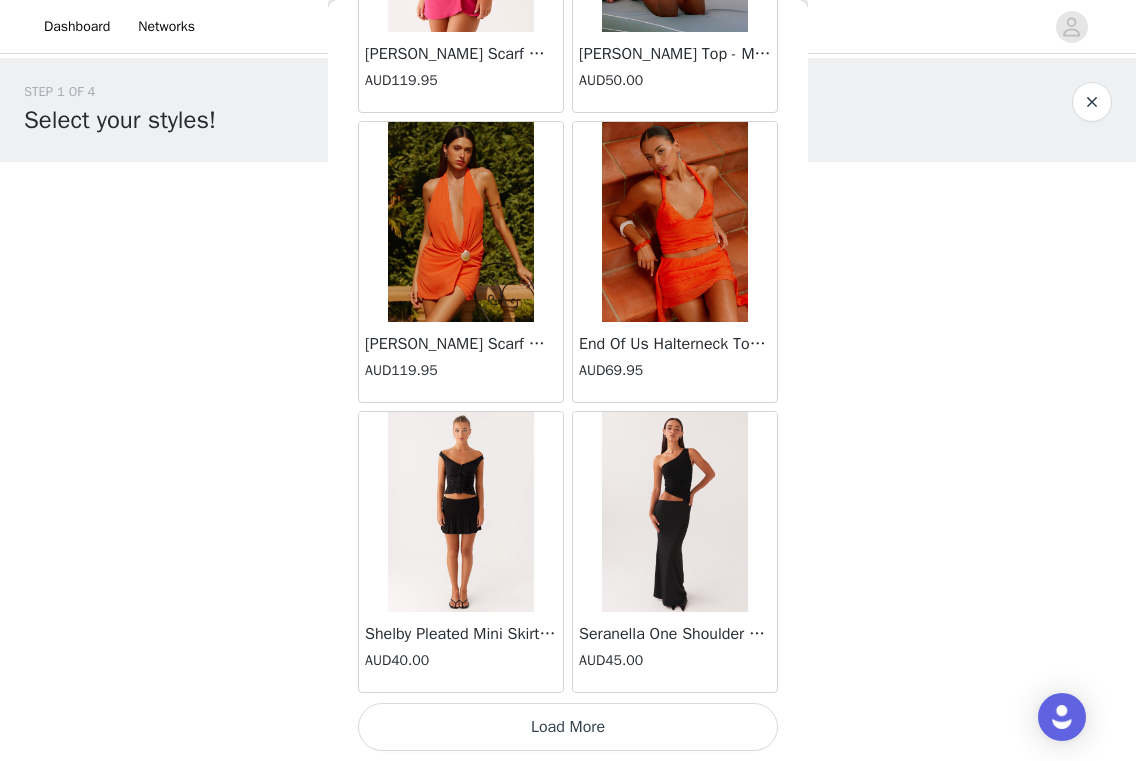 click on "Load More" at bounding box center (568, 727) 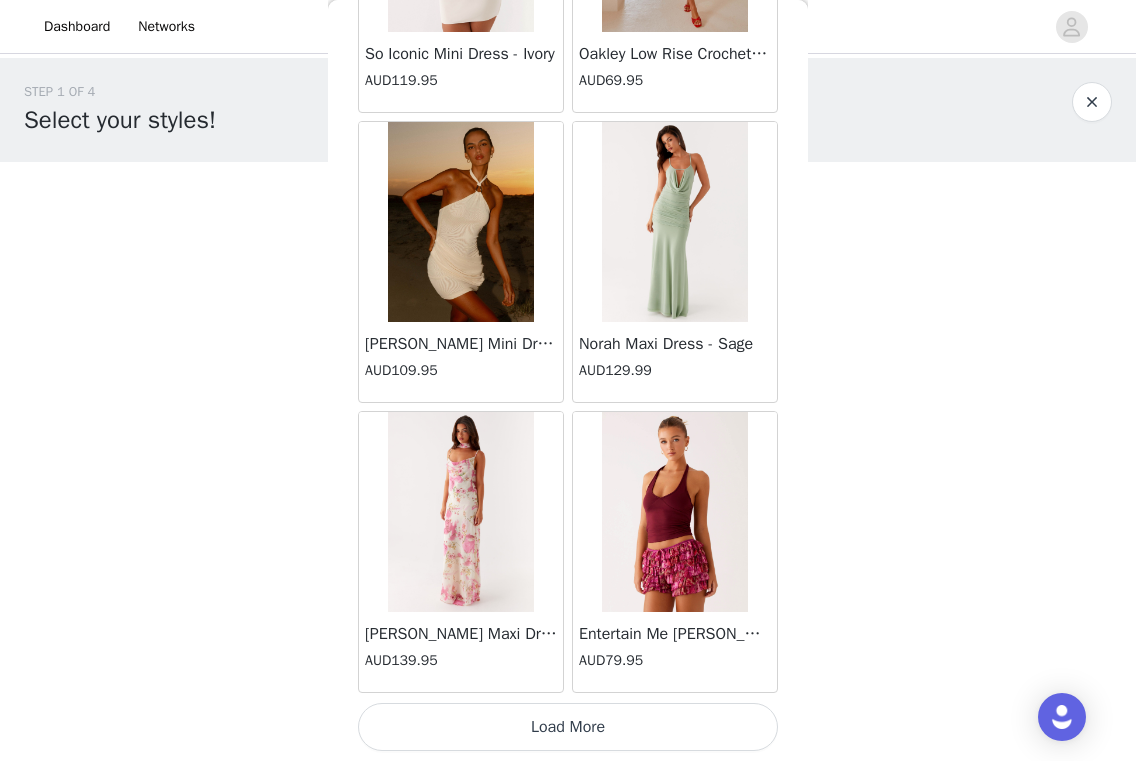 scroll, scrollTop: 22599, scrollLeft: 0, axis: vertical 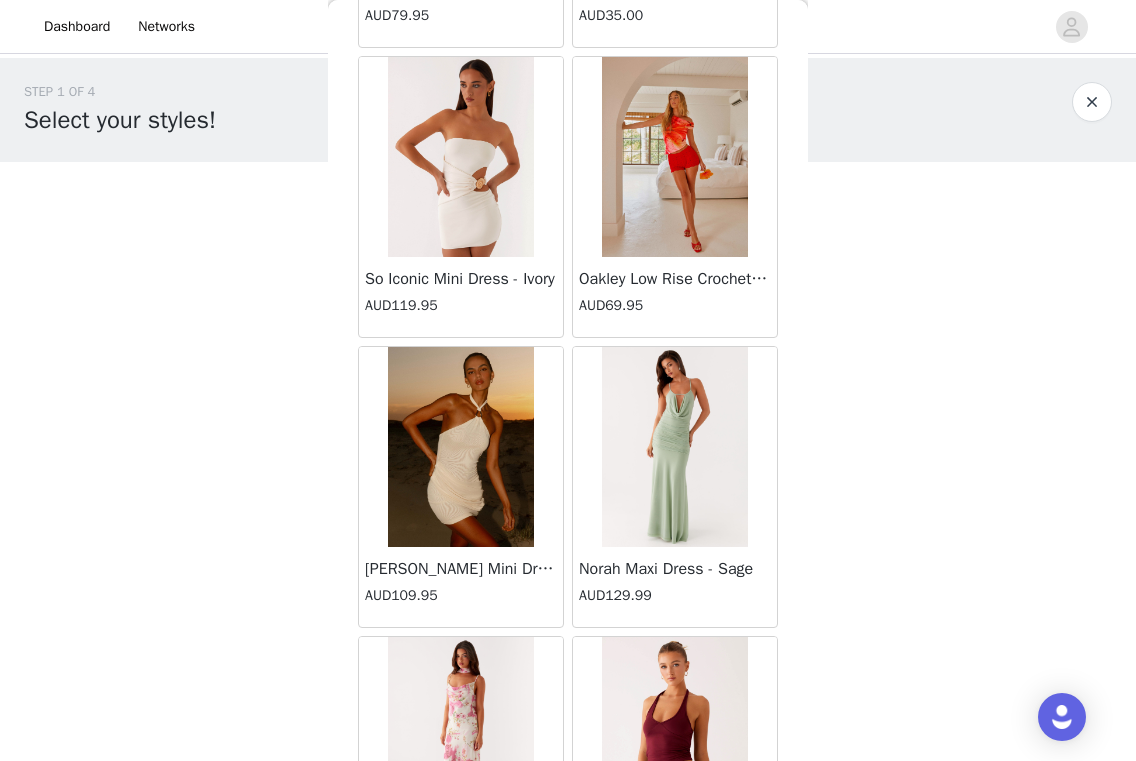 click at bounding box center (674, 157) 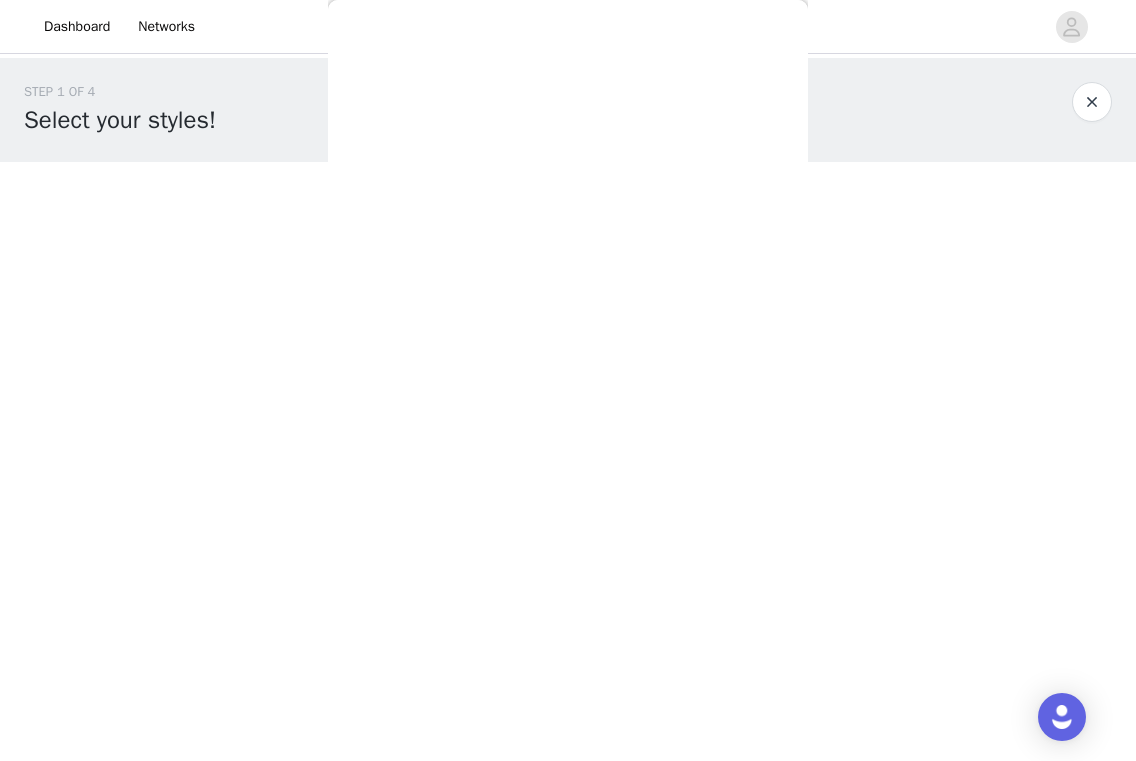scroll, scrollTop: 0, scrollLeft: 0, axis: both 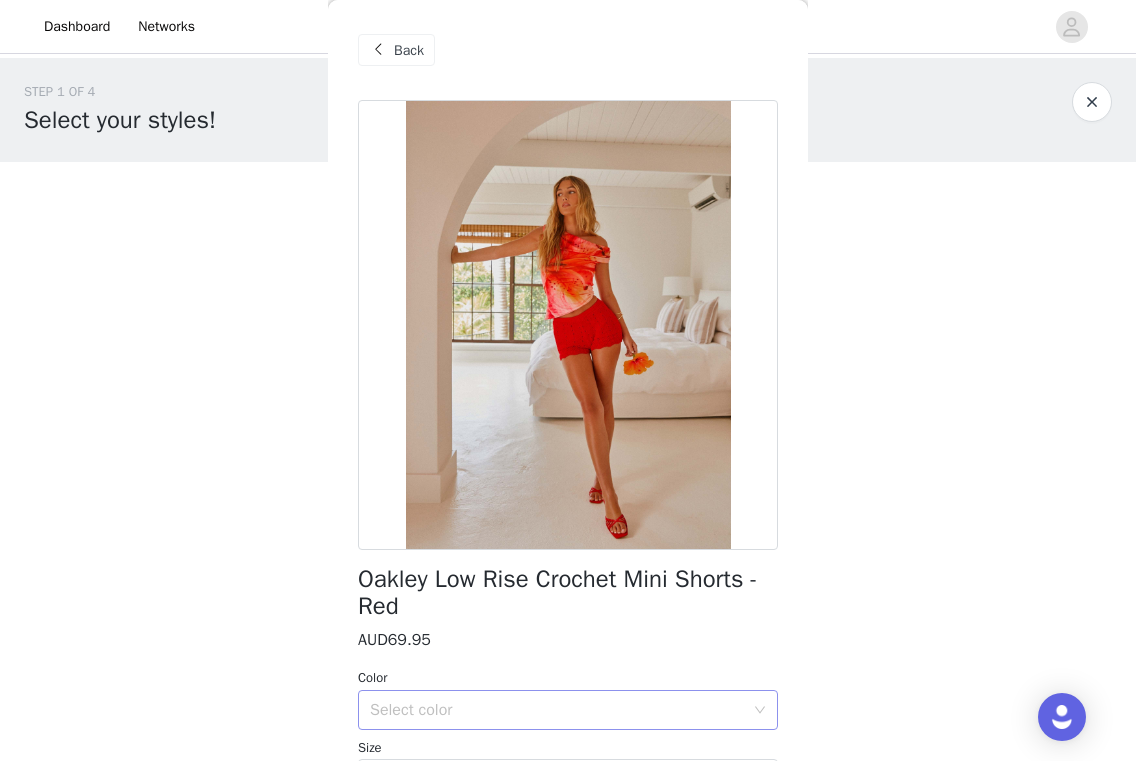 click on "Select color" at bounding box center [557, 710] 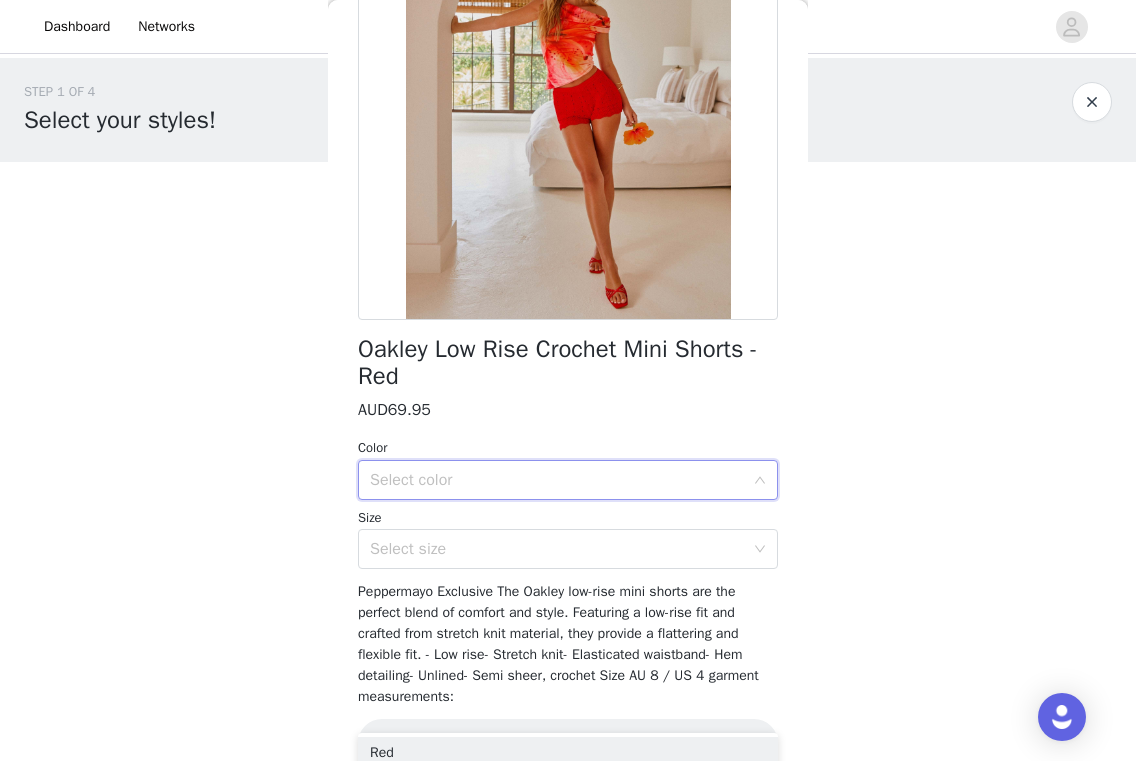 scroll, scrollTop: 247, scrollLeft: 0, axis: vertical 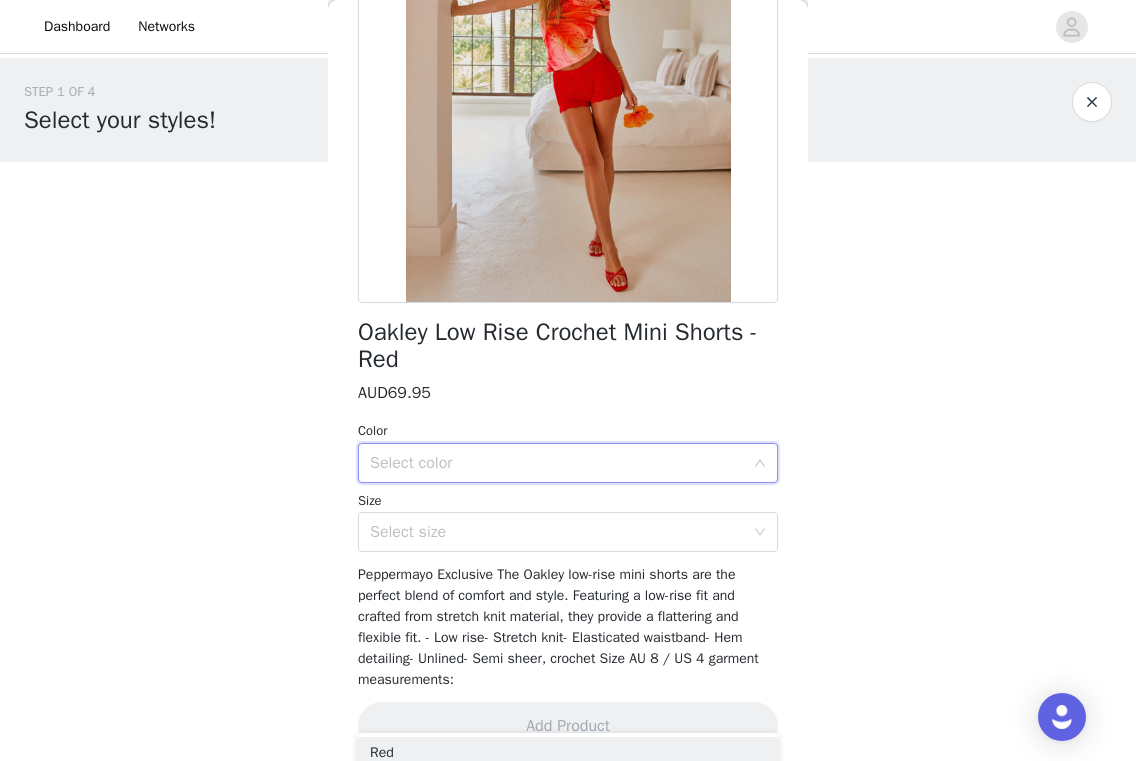 click on "Select color" at bounding box center [557, 463] 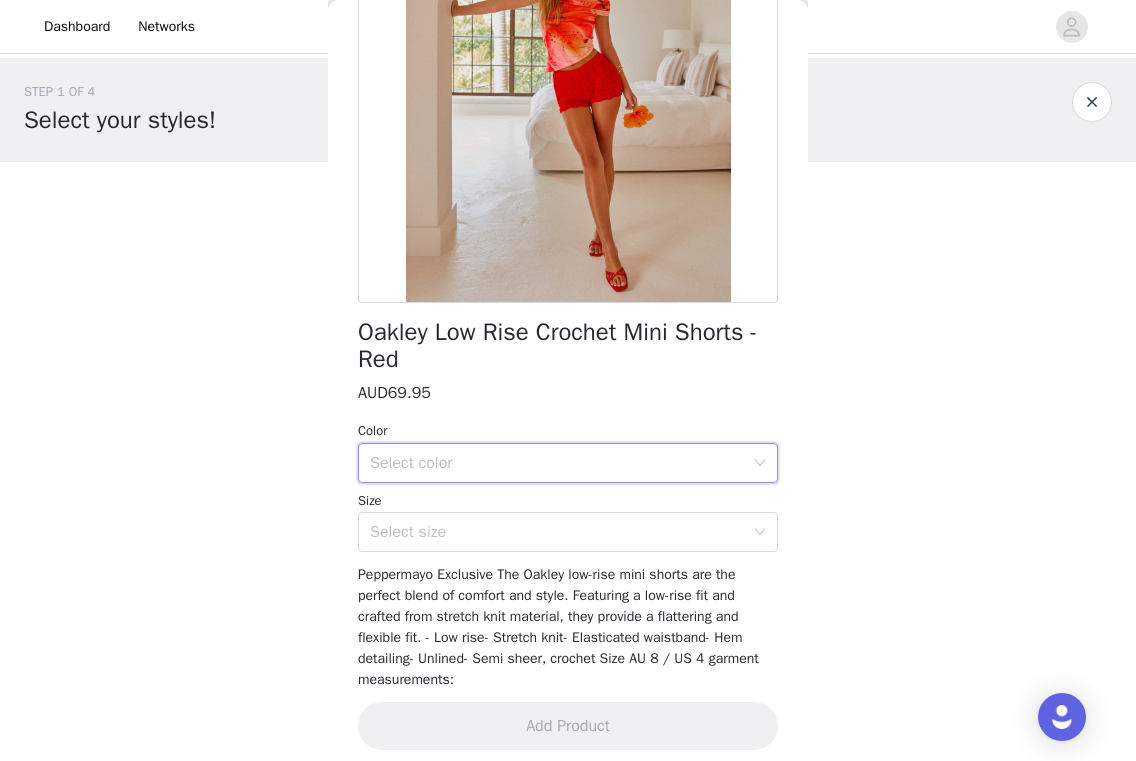 click on "Select color" at bounding box center (557, 463) 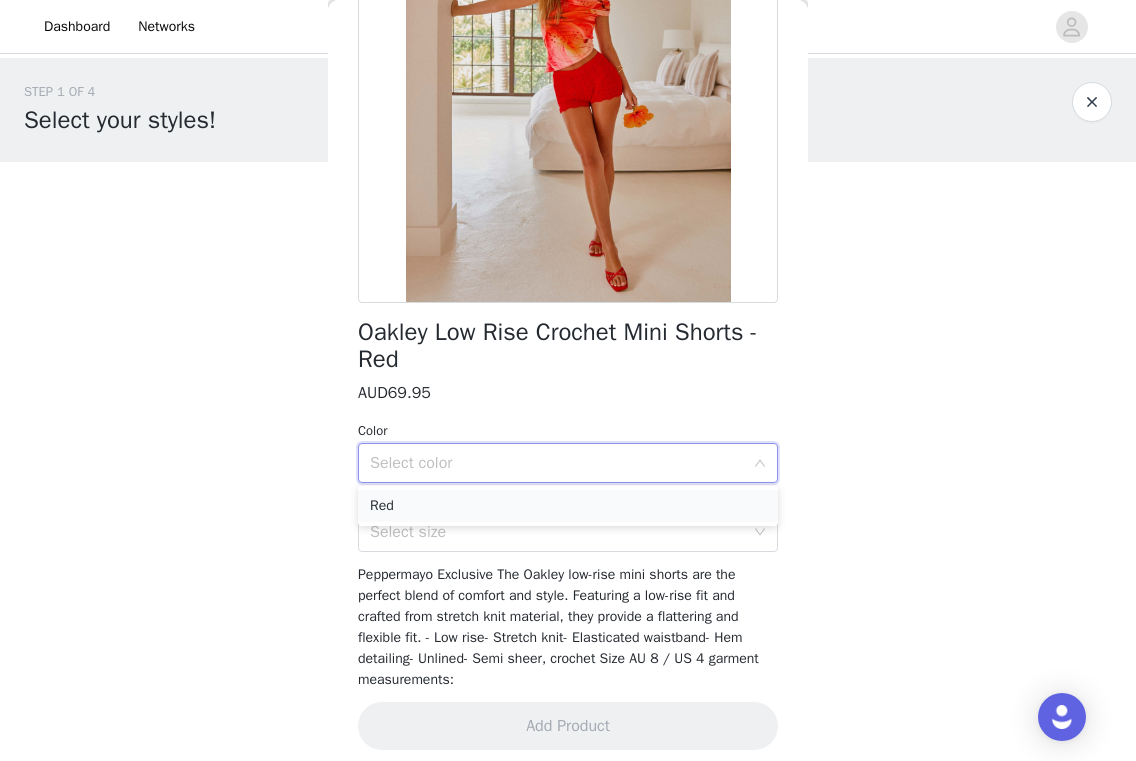 click on "Red" at bounding box center (568, 506) 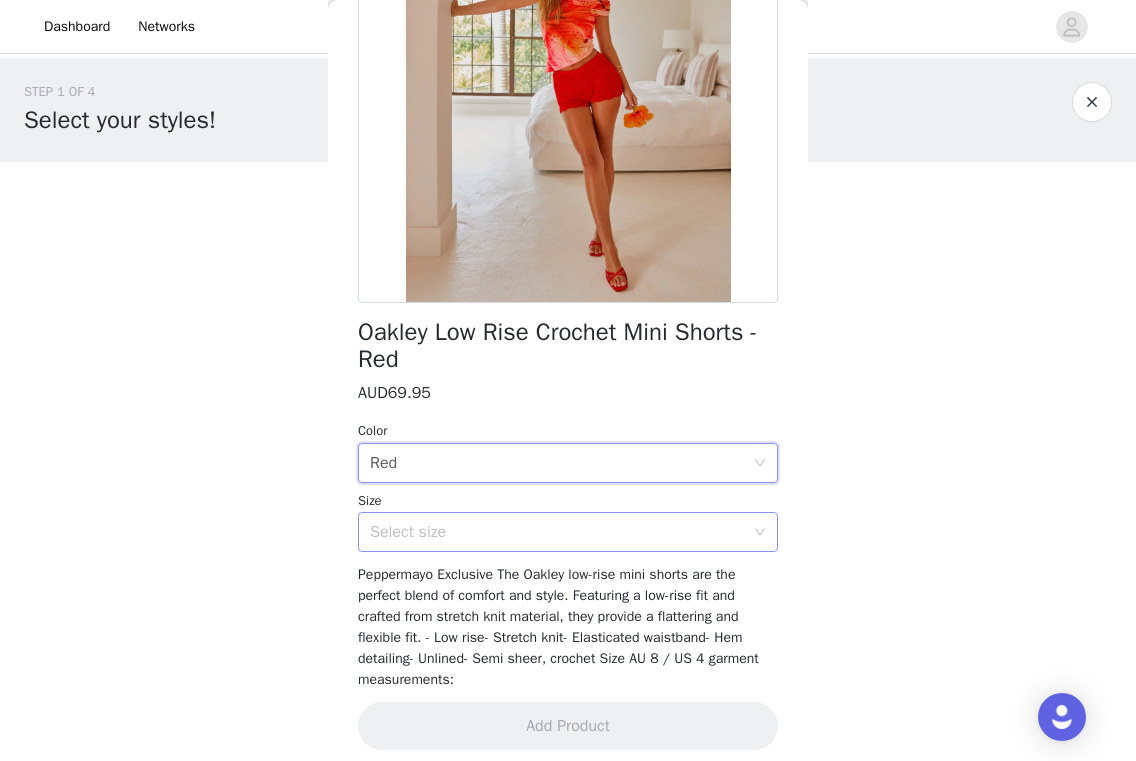 click on "Select size" at bounding box center (557, 532) 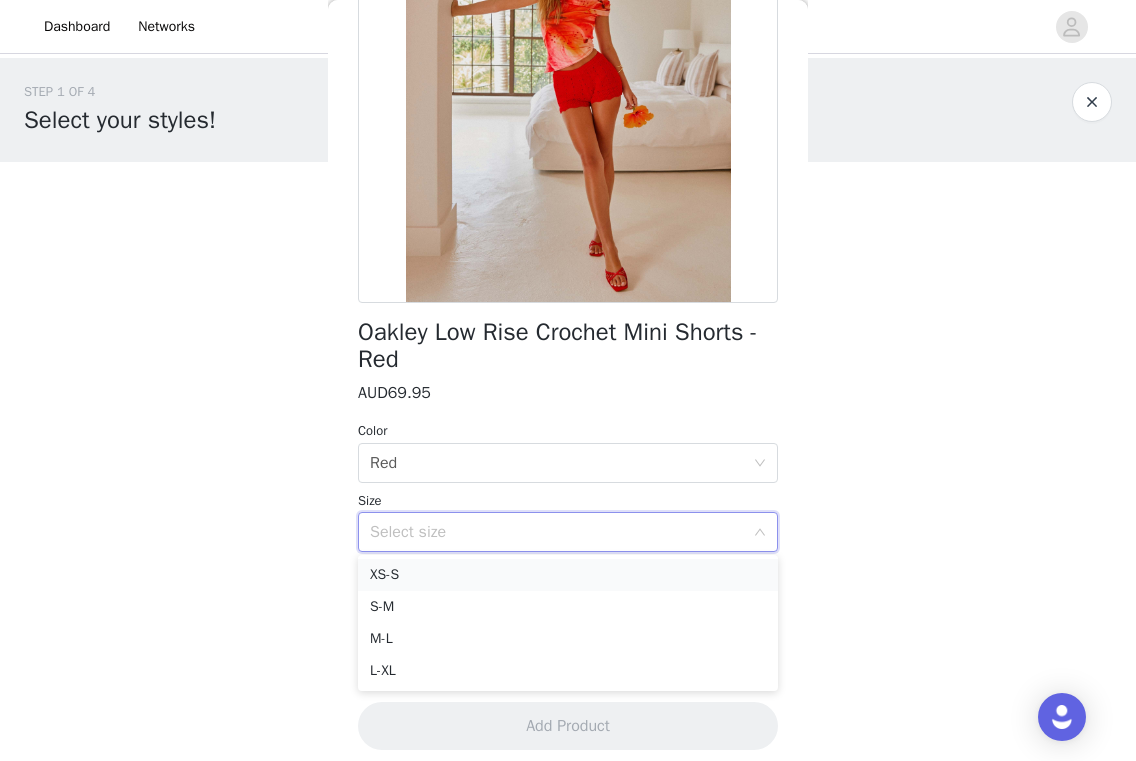 click on "XS-S" at bounding box center [568, 575] 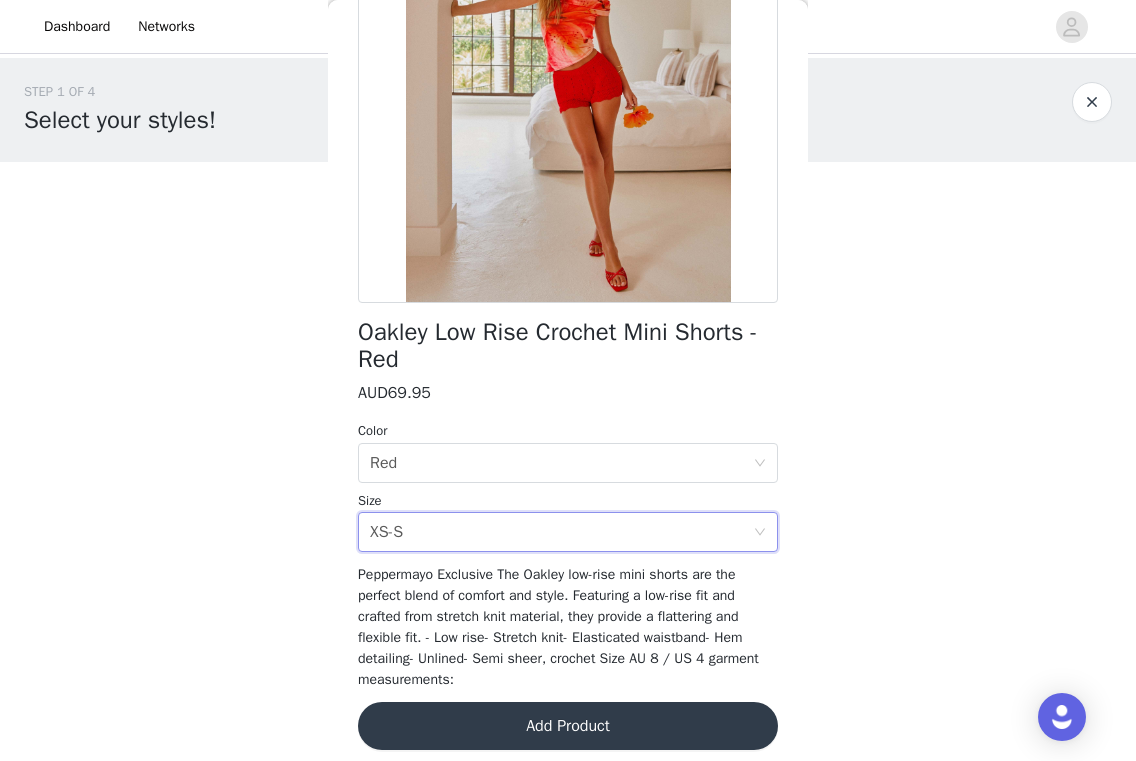 click on "Add Product" at bounding box center (568, 726) 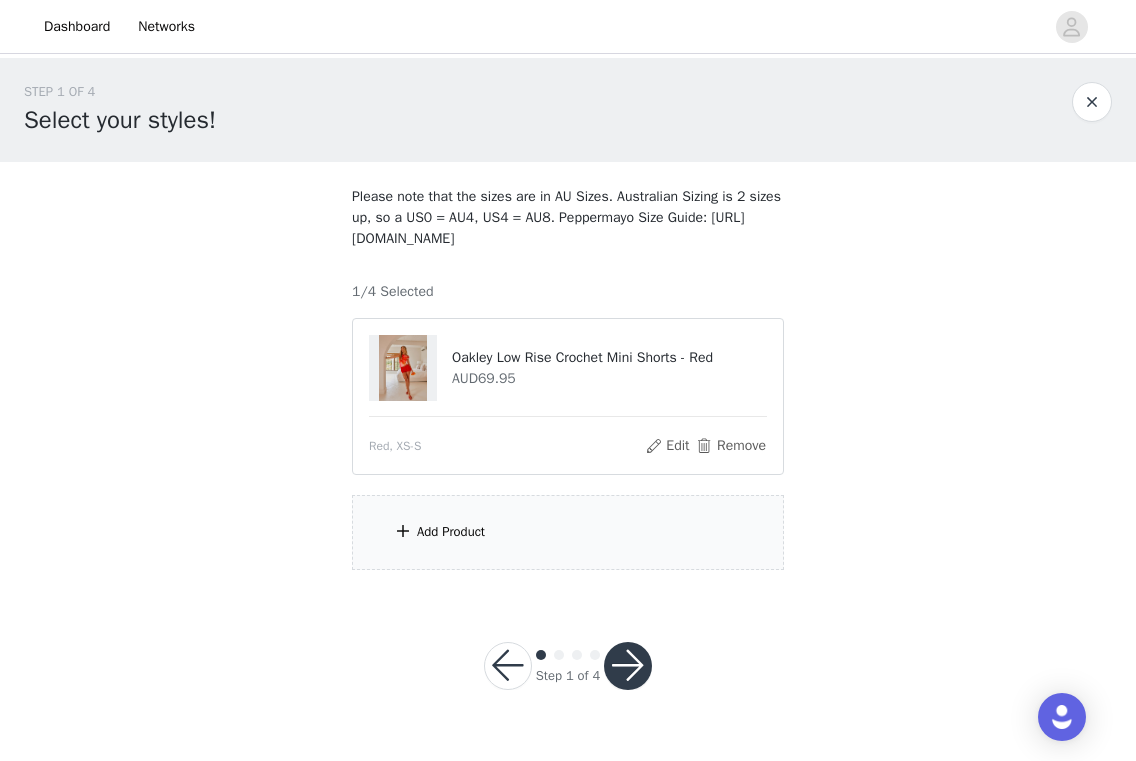 click at bounding box center (403, 531) 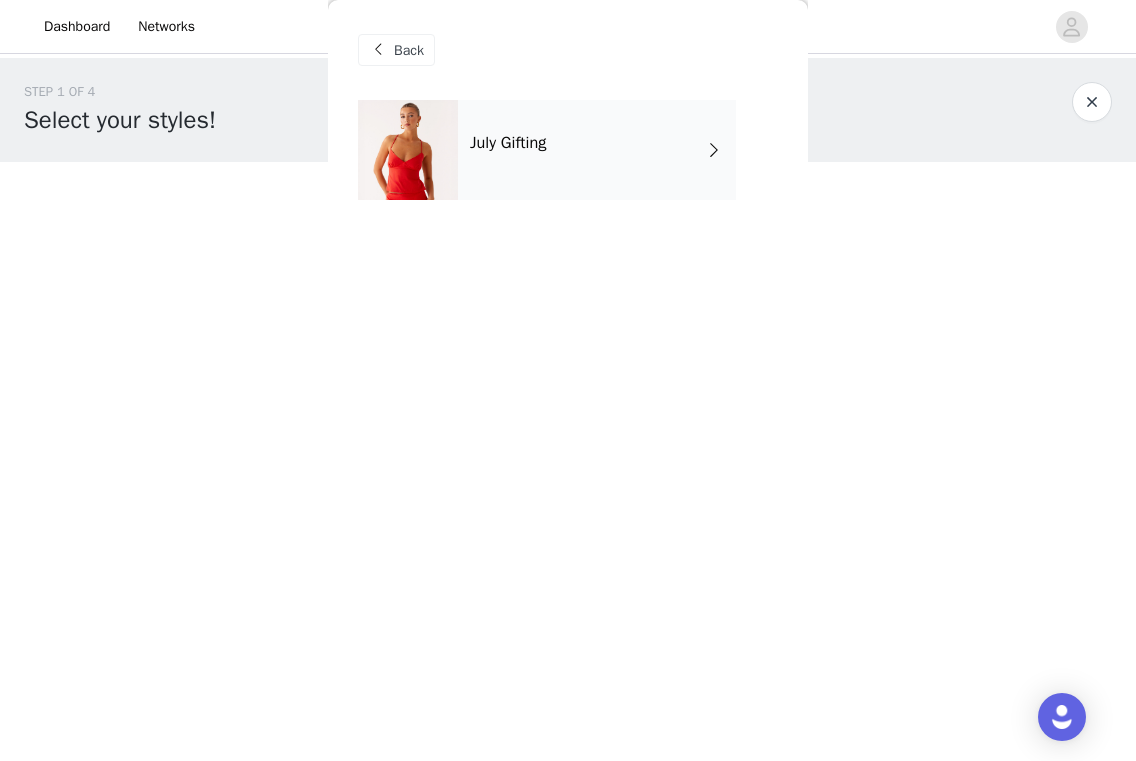 click on "July Gifting" at bounding box center [568, 165] 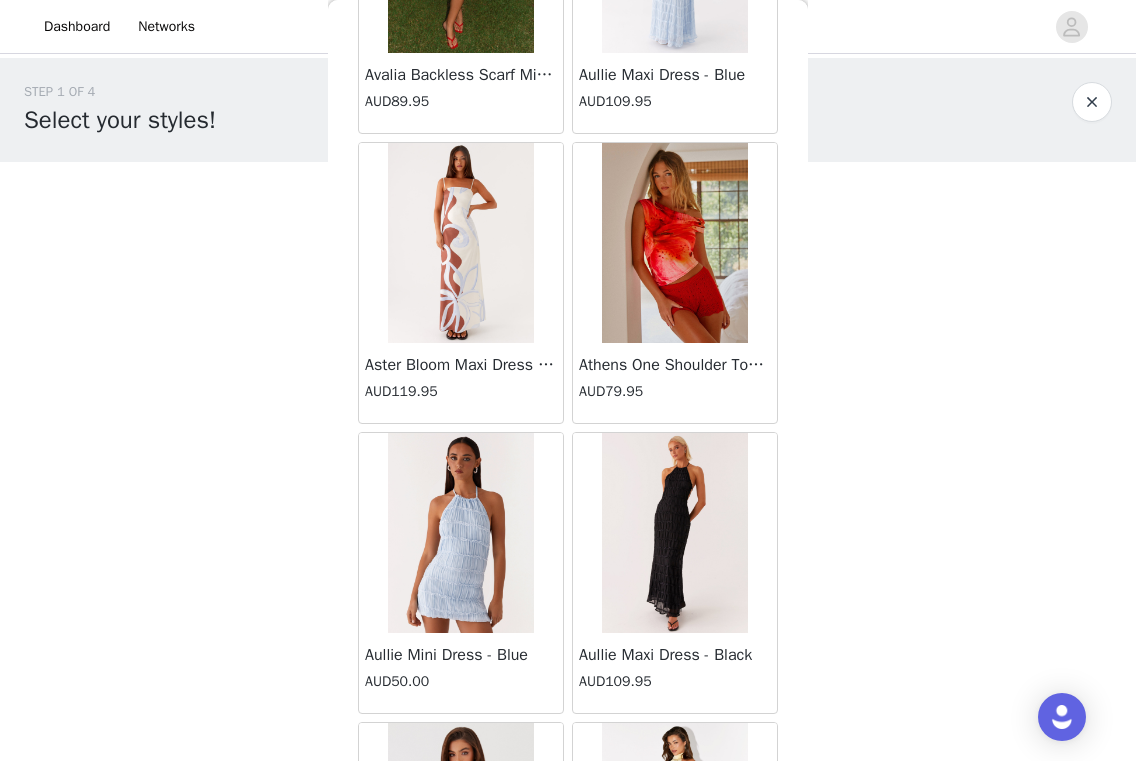 scroll, scrollTop: 1128, scrollLeft: 0, axis: vertical 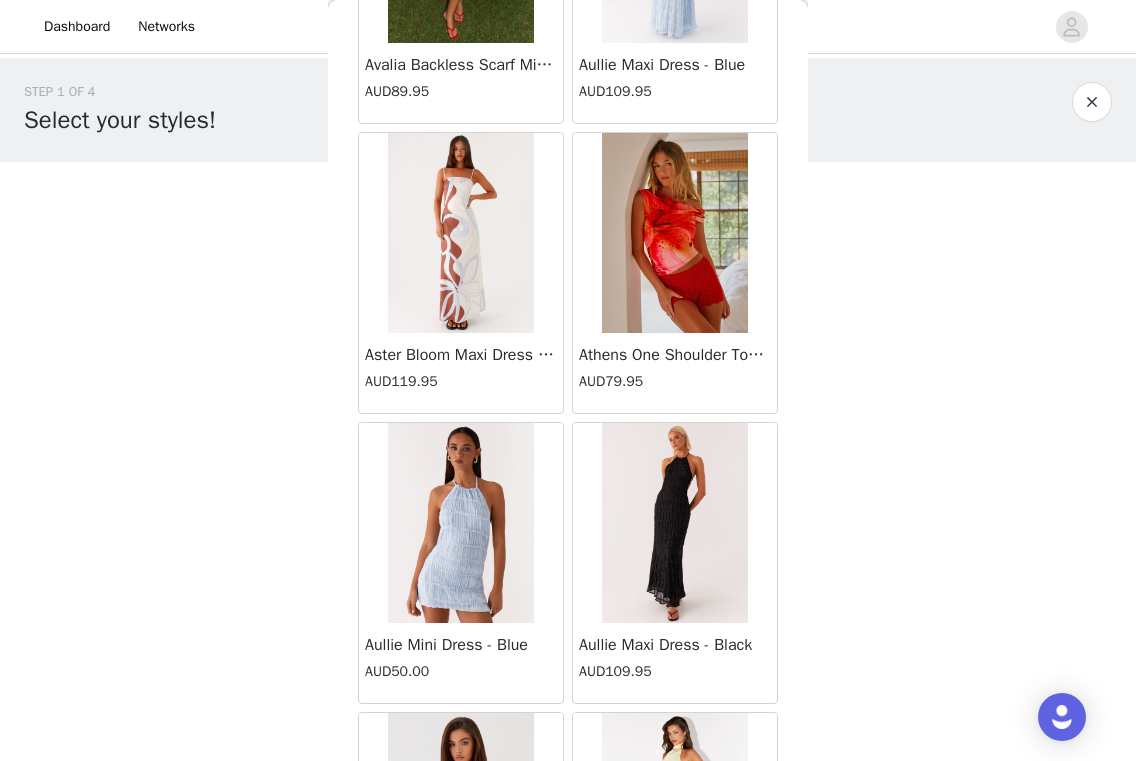 click at bounding box center [674, 233] 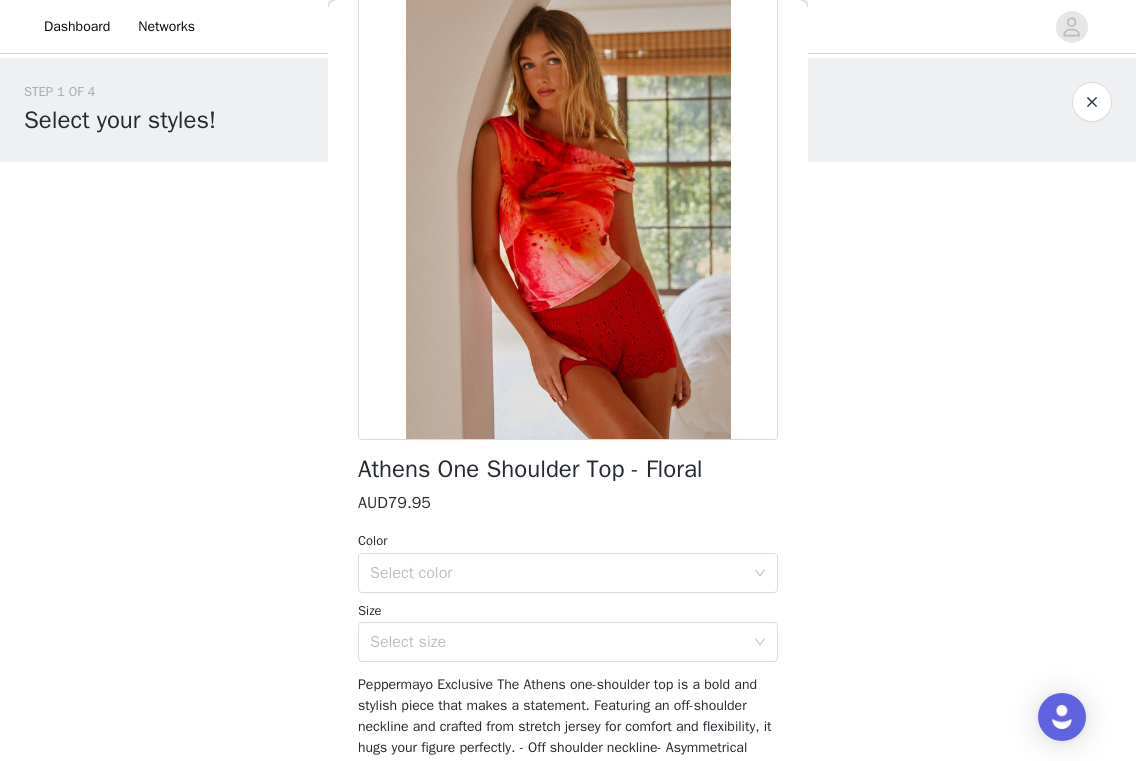 scroll, scrollTop: 160, scrollLeft: 0, axis: vertical 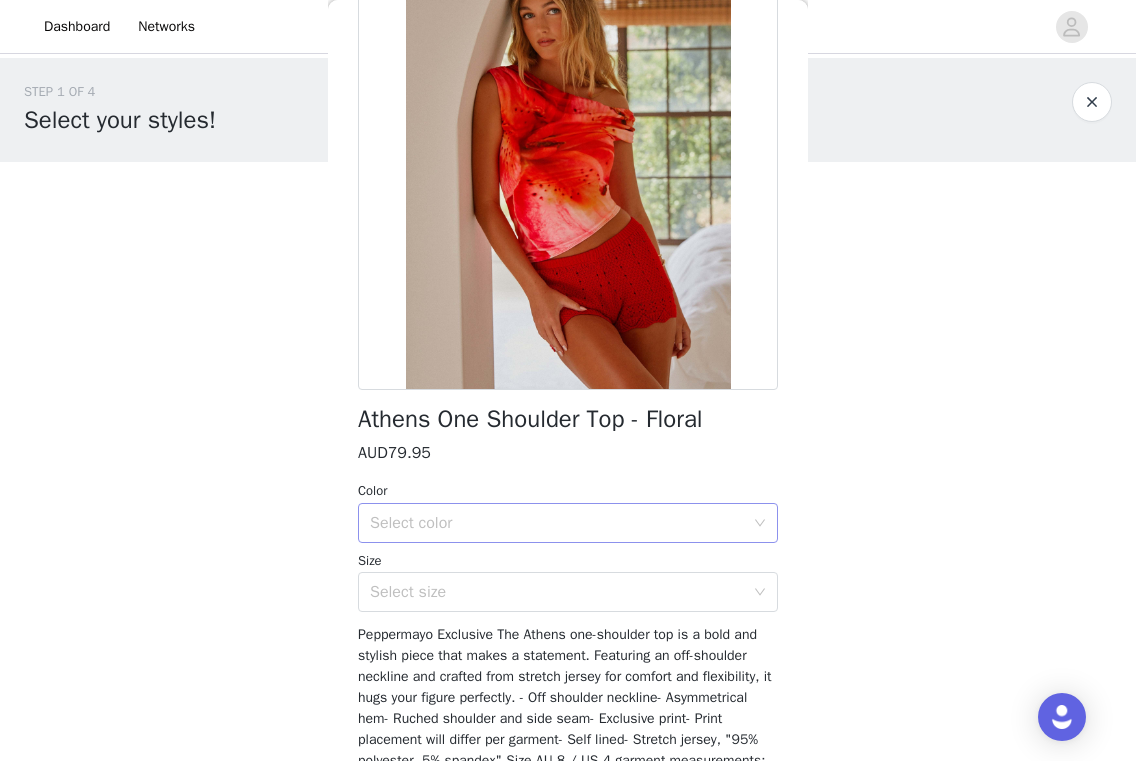 click on "Select color" at bounding box center [561, 523] 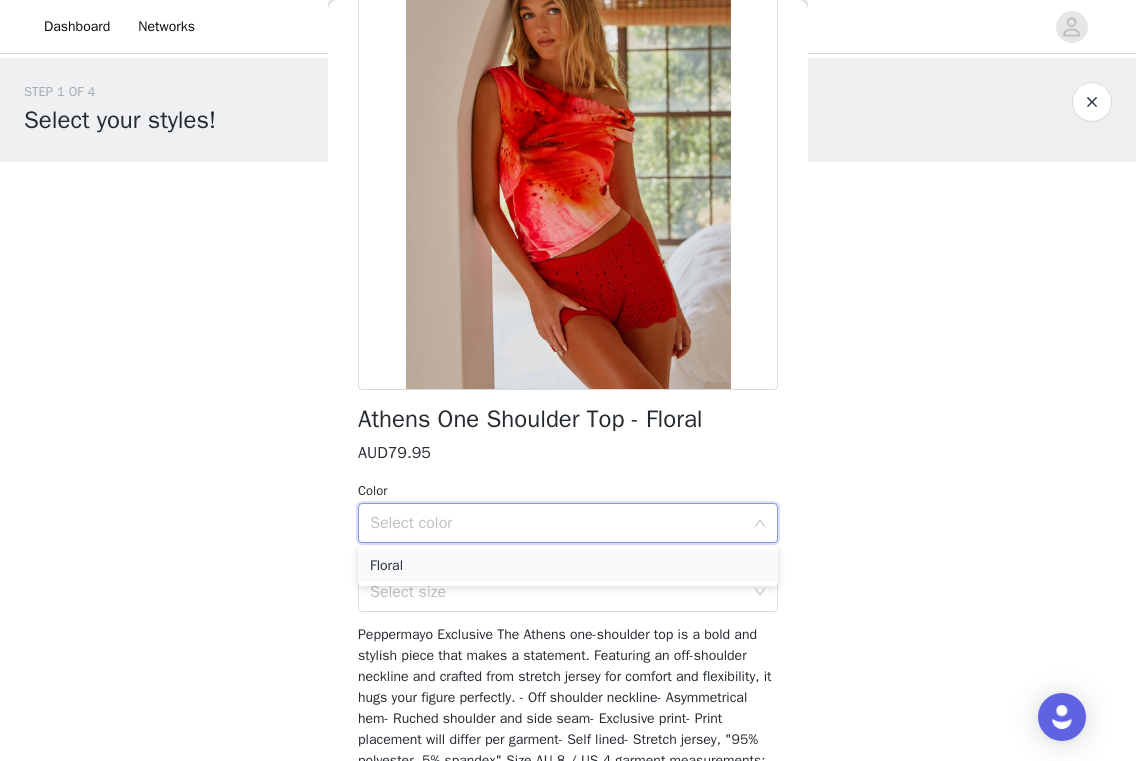 click on "Floral" at bounding box center [568, 566] 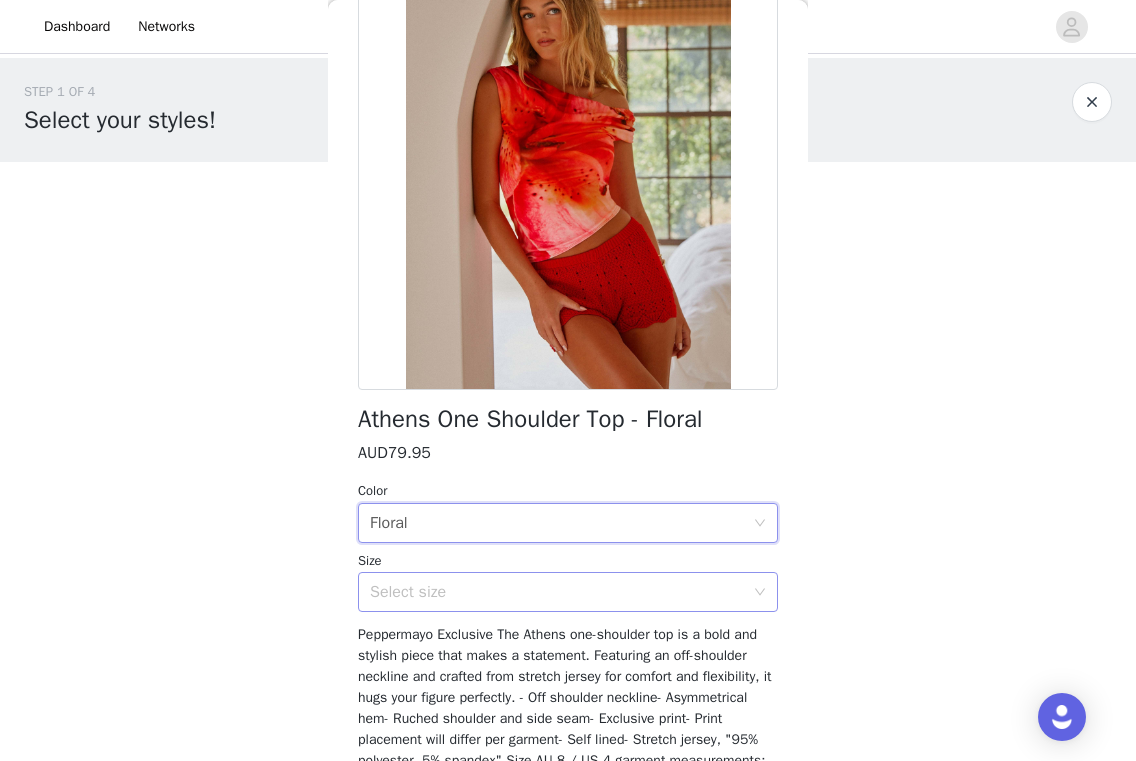 click on "Select size" at bounding box center [557, 592] 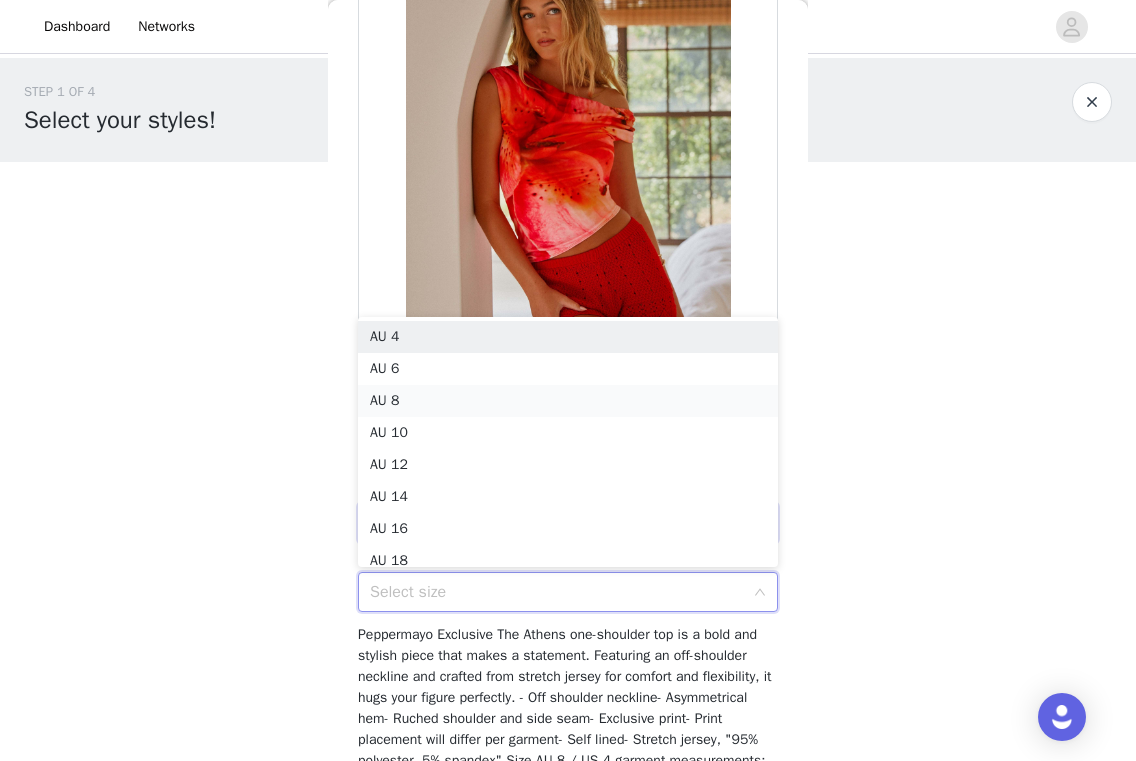 scroll, scrollTop: 9, scrollLeft: 0, axis: vertical 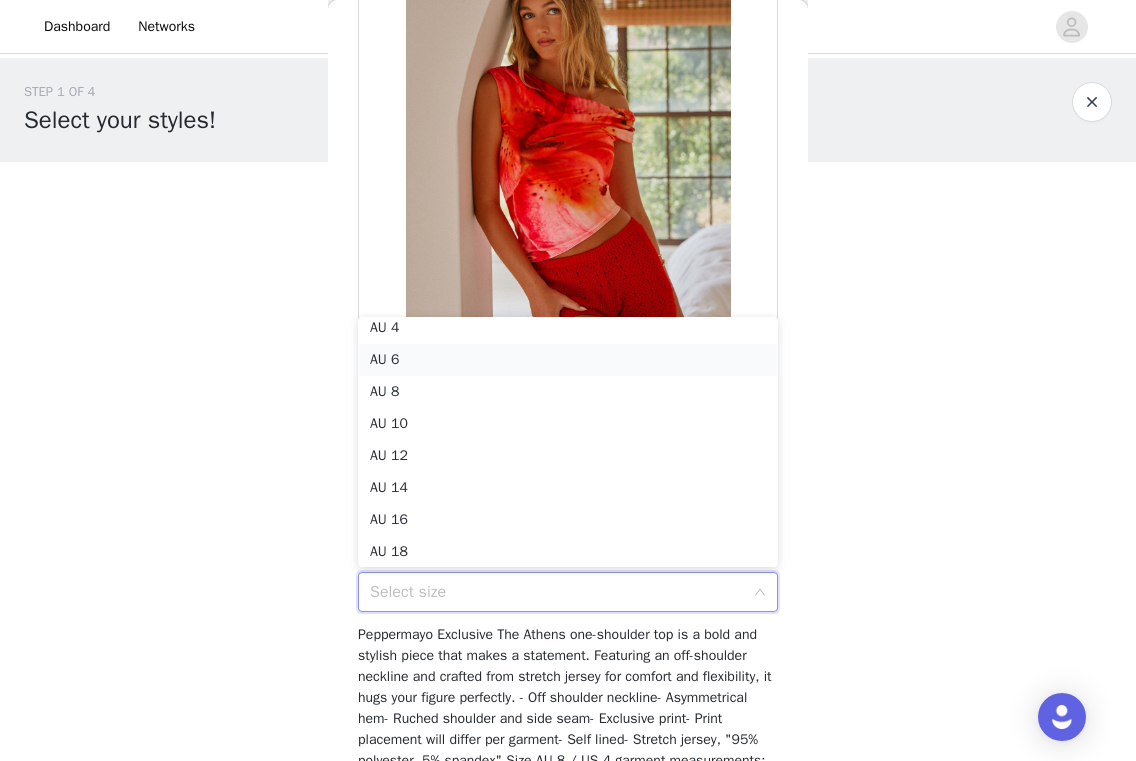 click on "AU 6" at bounding box center [568, 360] 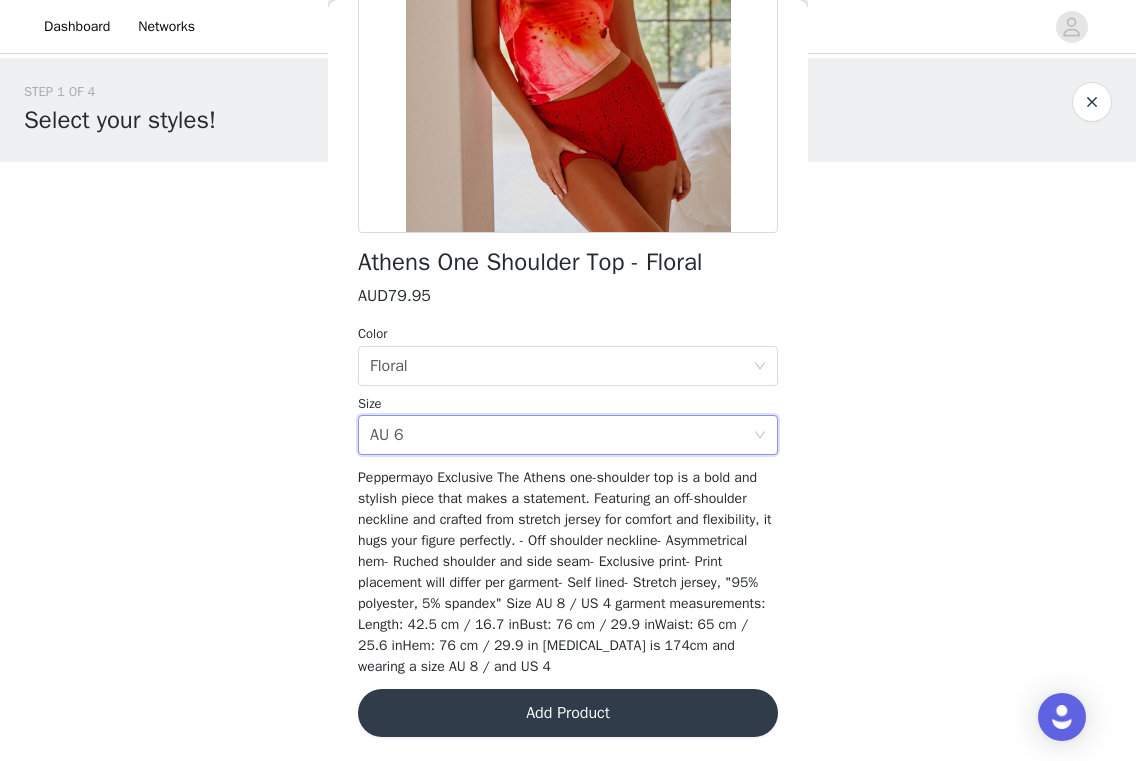scroll, scrollTop: 316, scrollLeft: 0, axis: vertical 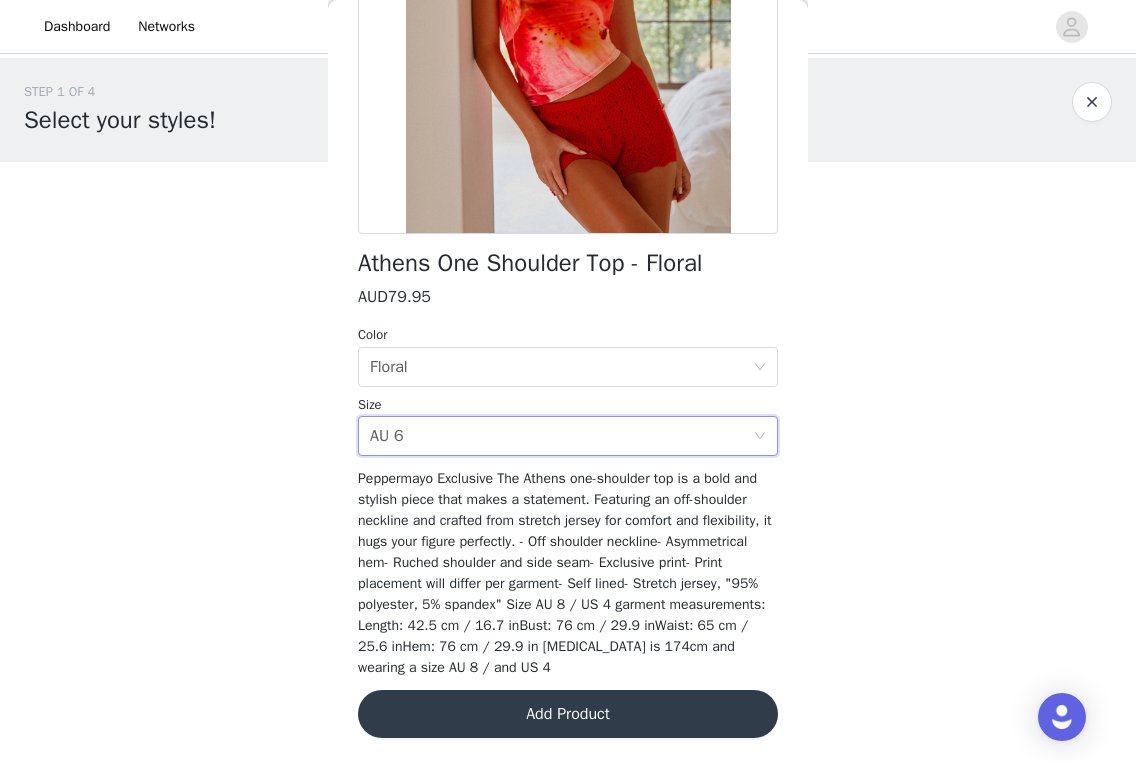 click on "Add Product" at bounding box center [568, 714] 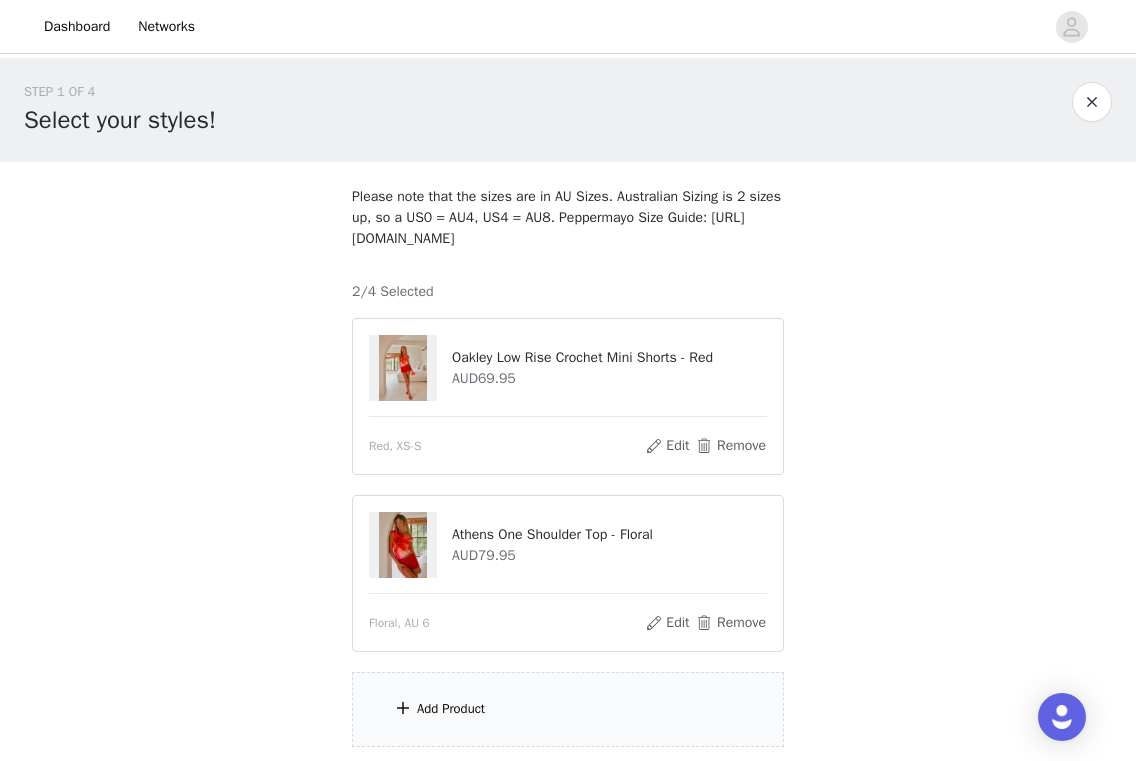 click on "Add Product" at bounding box center (568, 709) 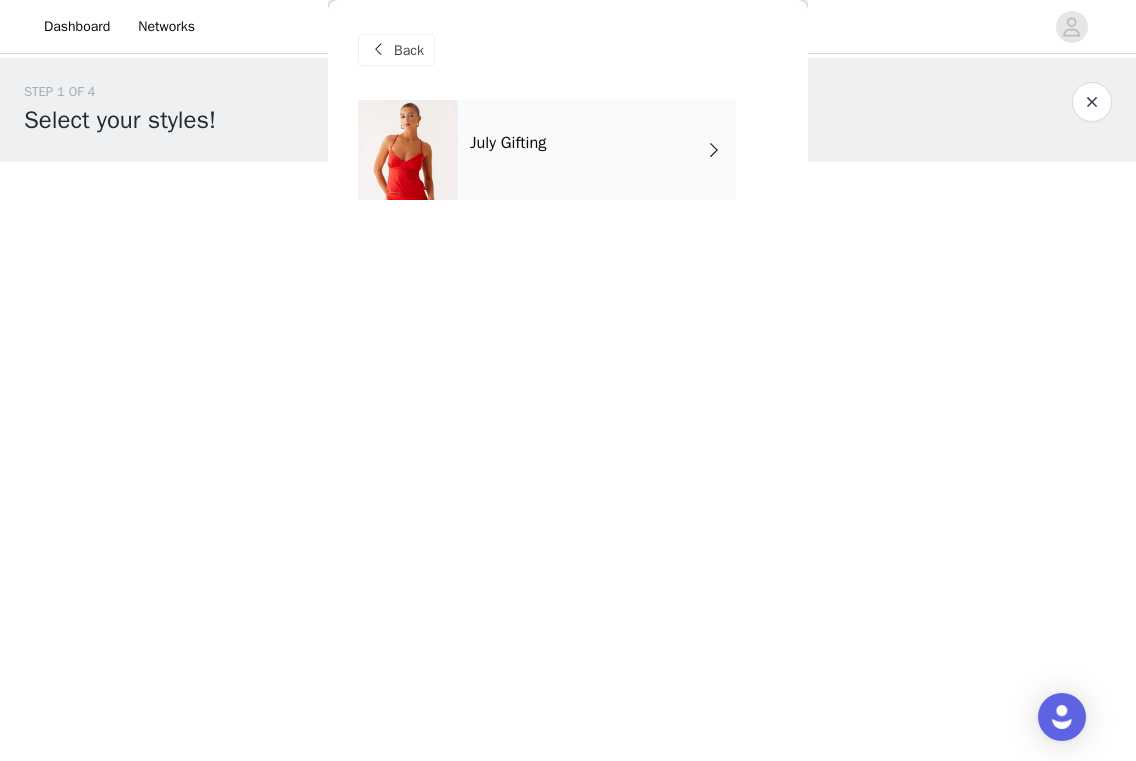 click on "July Gifting" at bounding box center (597, 150) 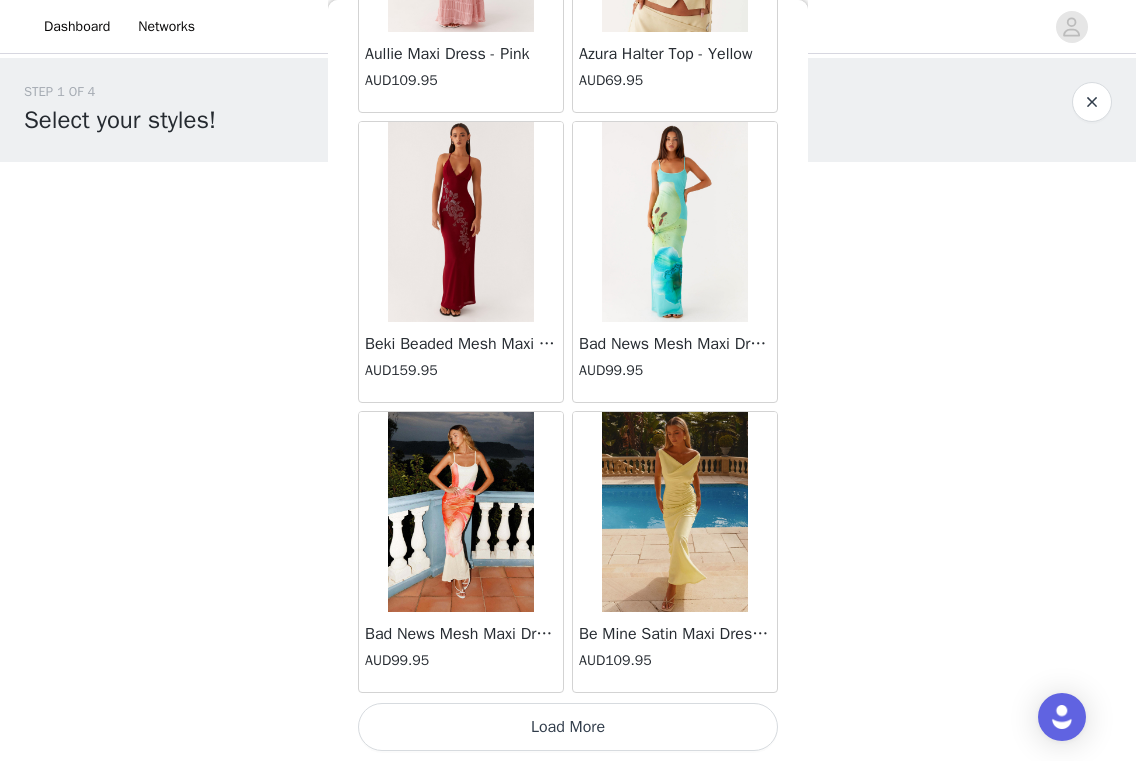 click on "Load More" at bounding box center [568, 727] 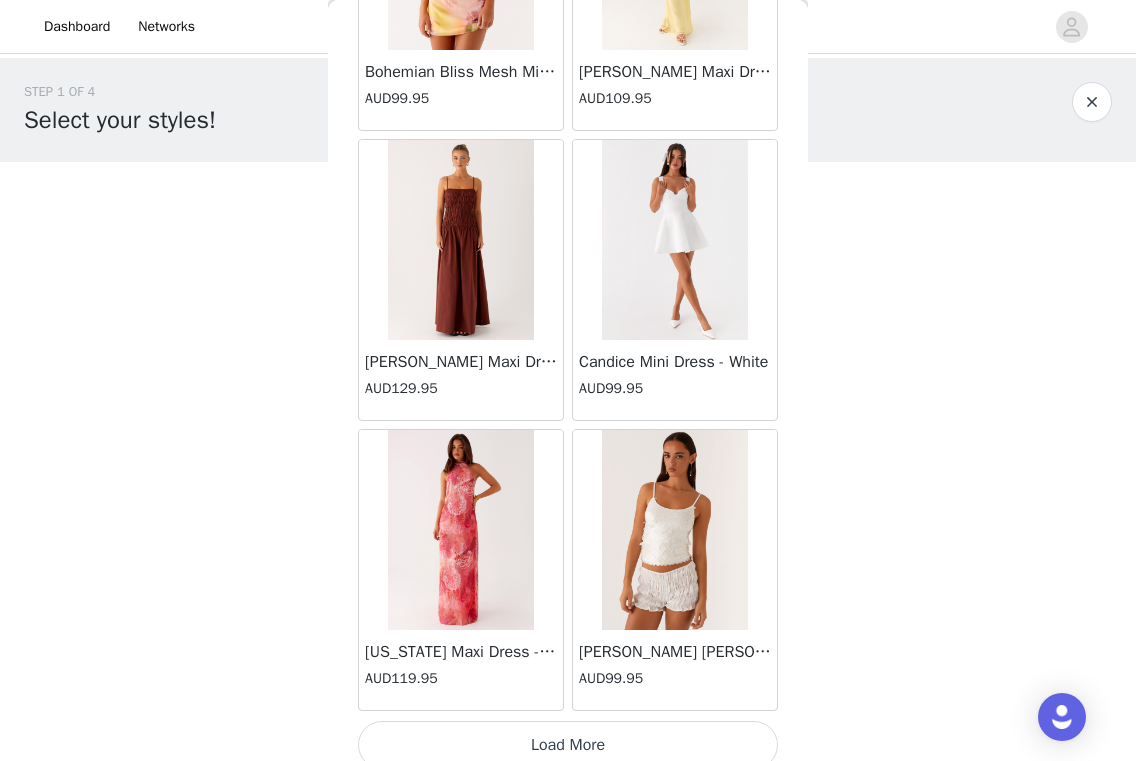 scroll, scrollTop: 5199, scrollLeft: 0, axis: vertical 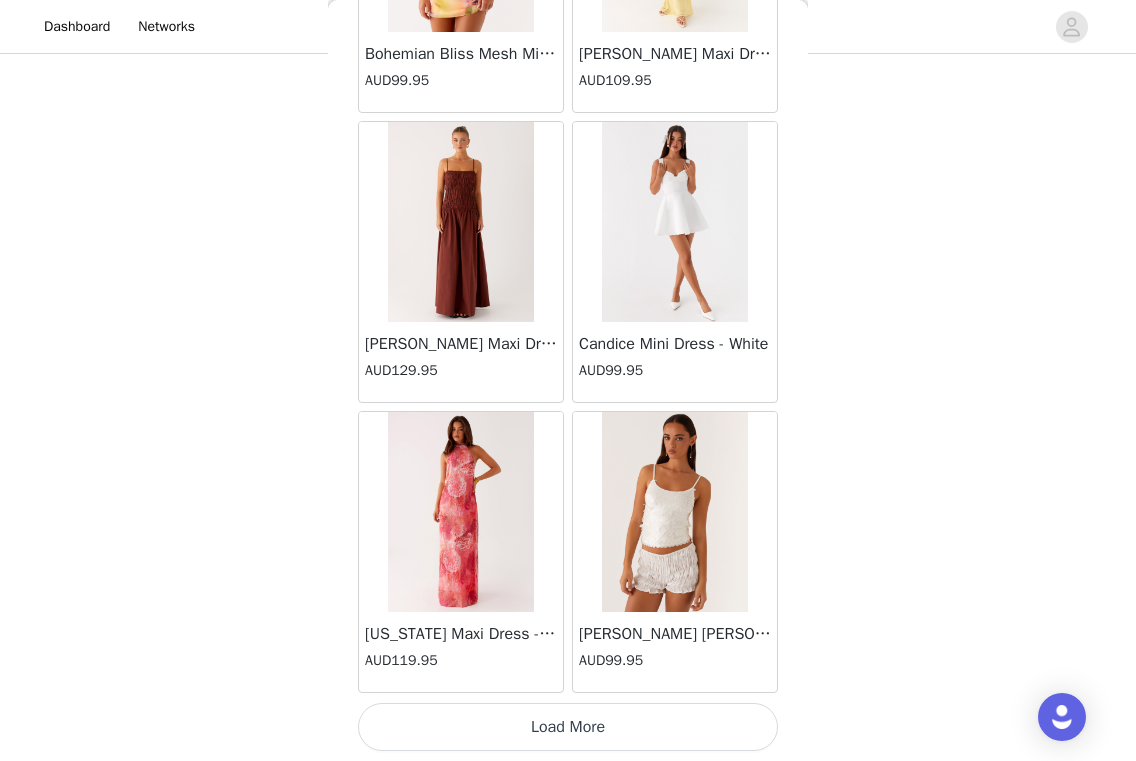 click on "Load More" at bounding box center [568, 727] 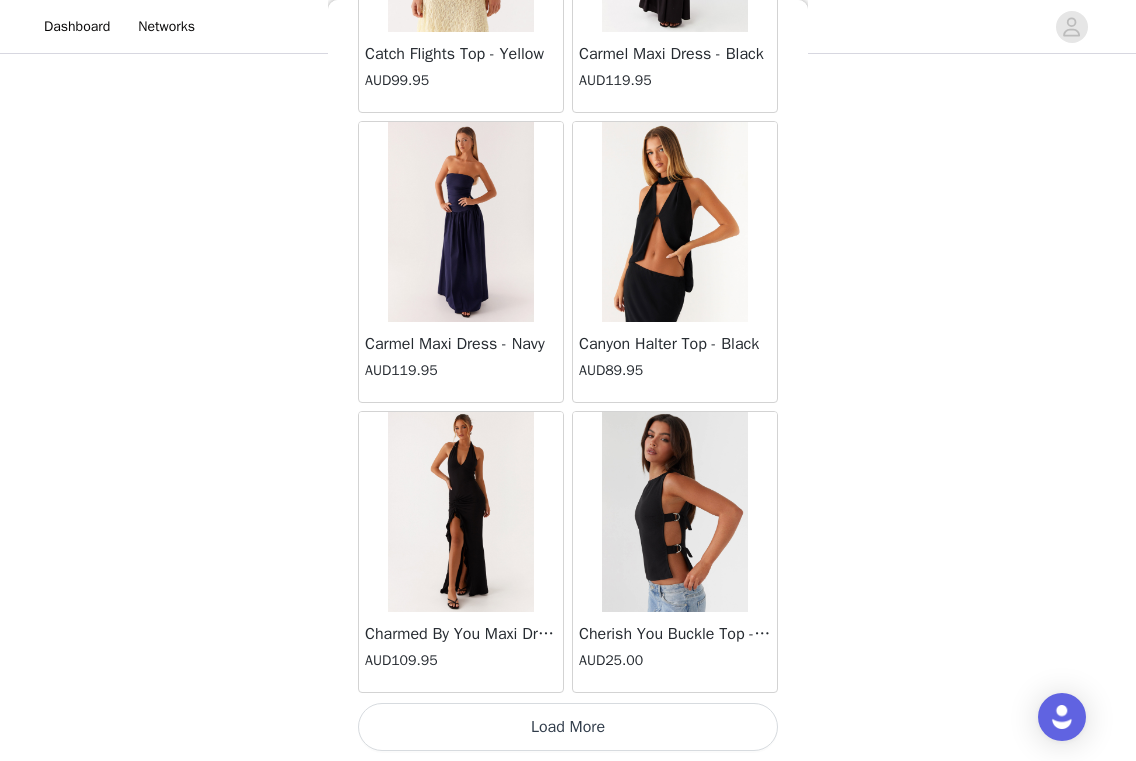 scroll, scrollTop: 8099, scrollLeft: 0, axis: vertical 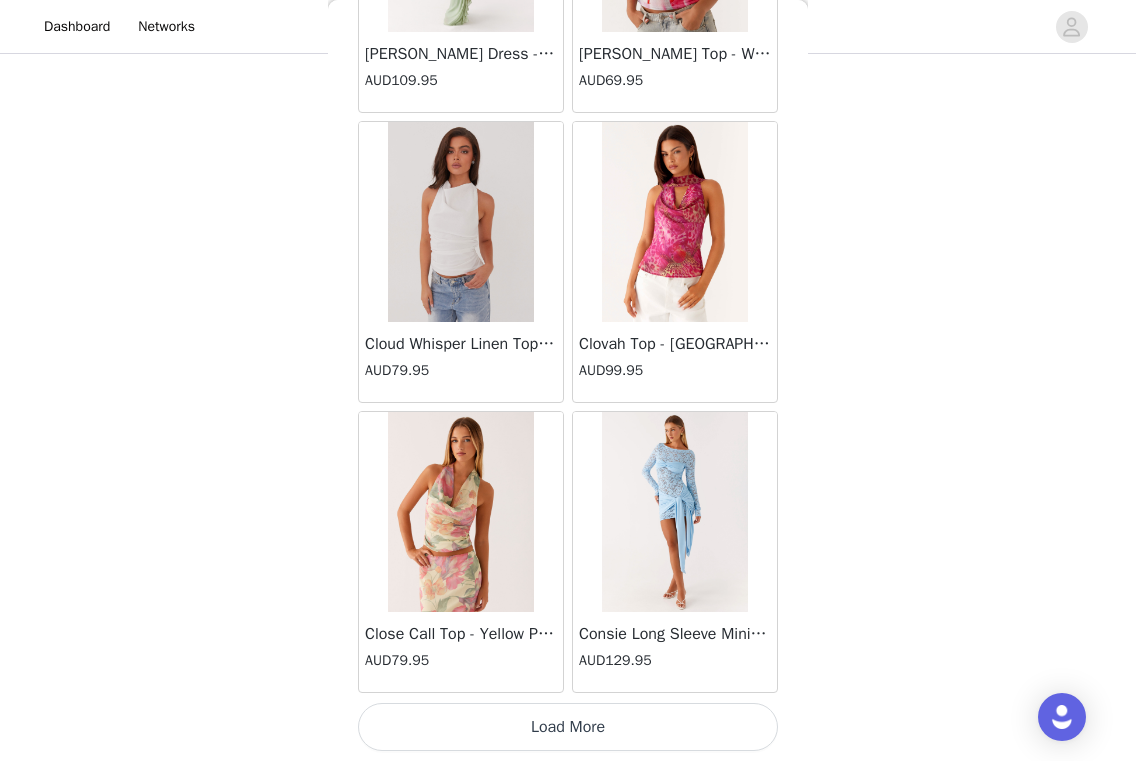 click on "Load More" at bounding box center (568, 727) 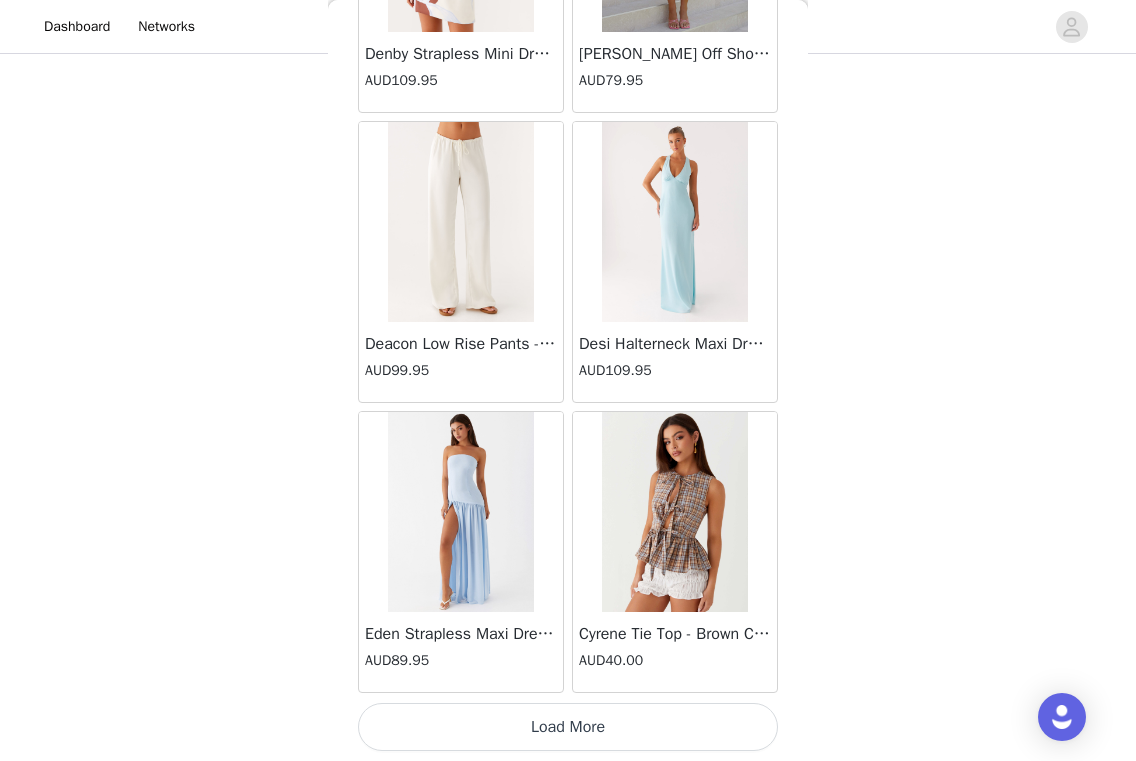 scroll, scrollTop: 13899, scrollLeft: 0, axis: vertical 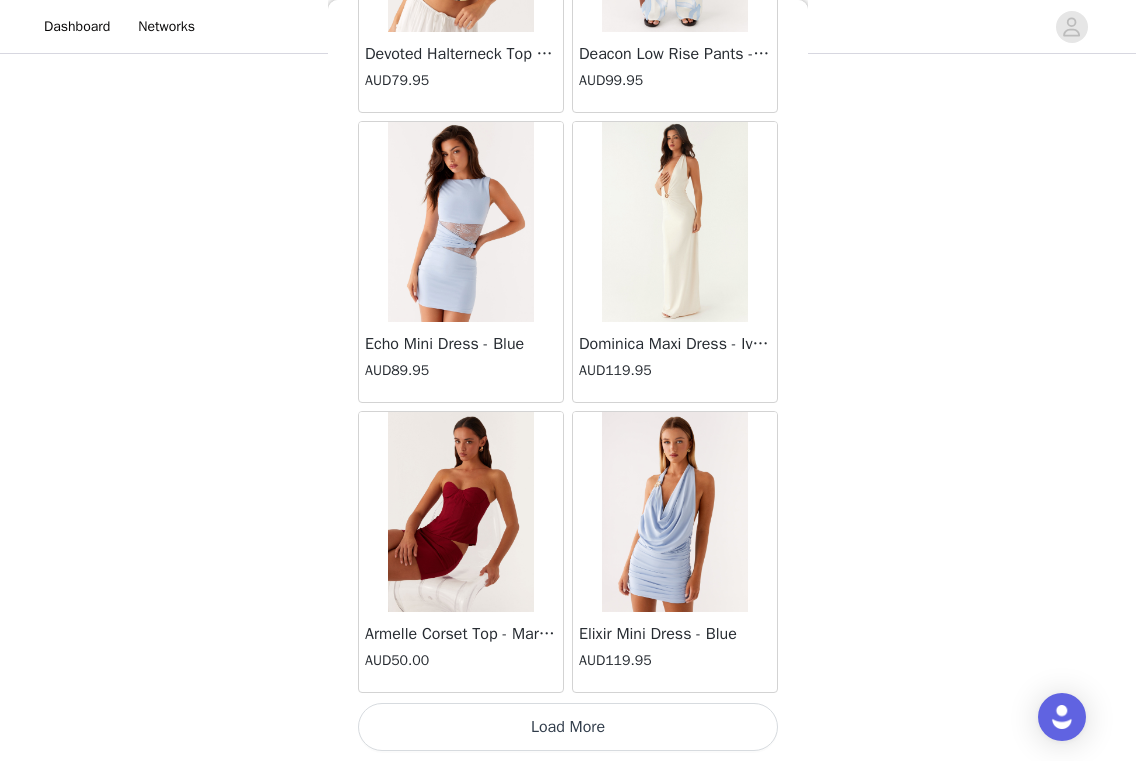 click on "Load More" at bounding box center (568, 727) 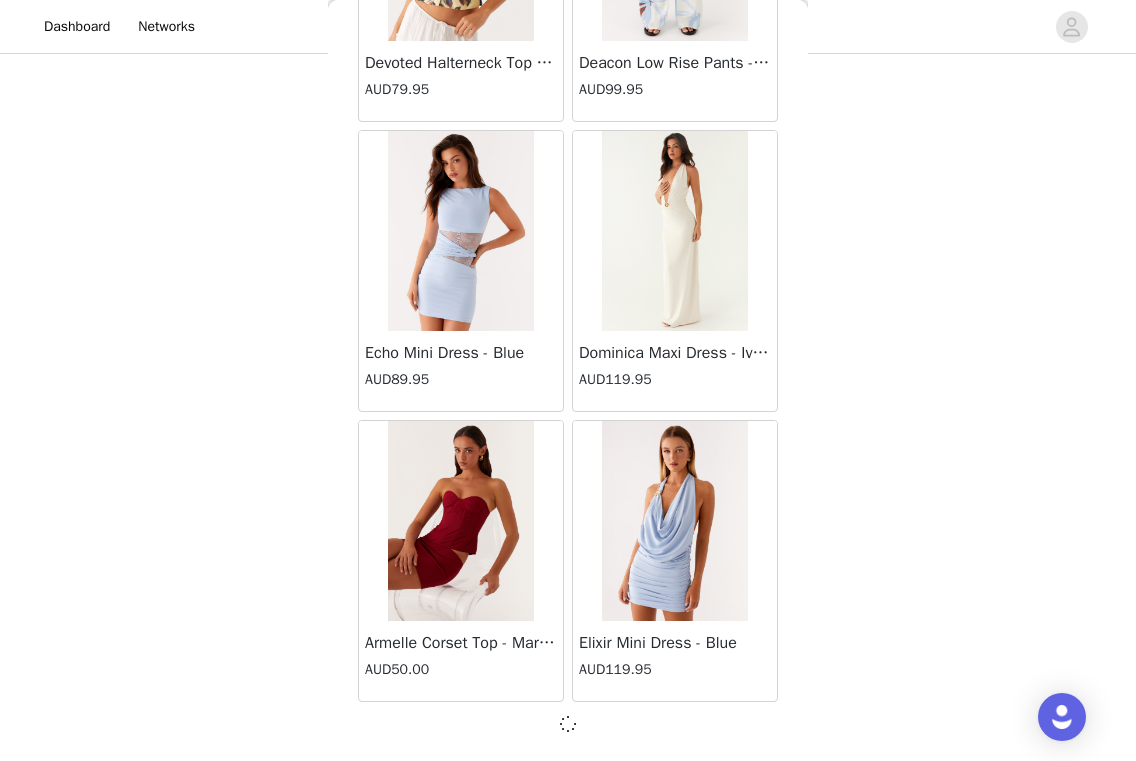 scroll, scrollTop: 16790, scrollLeft: 0, axis: vertical 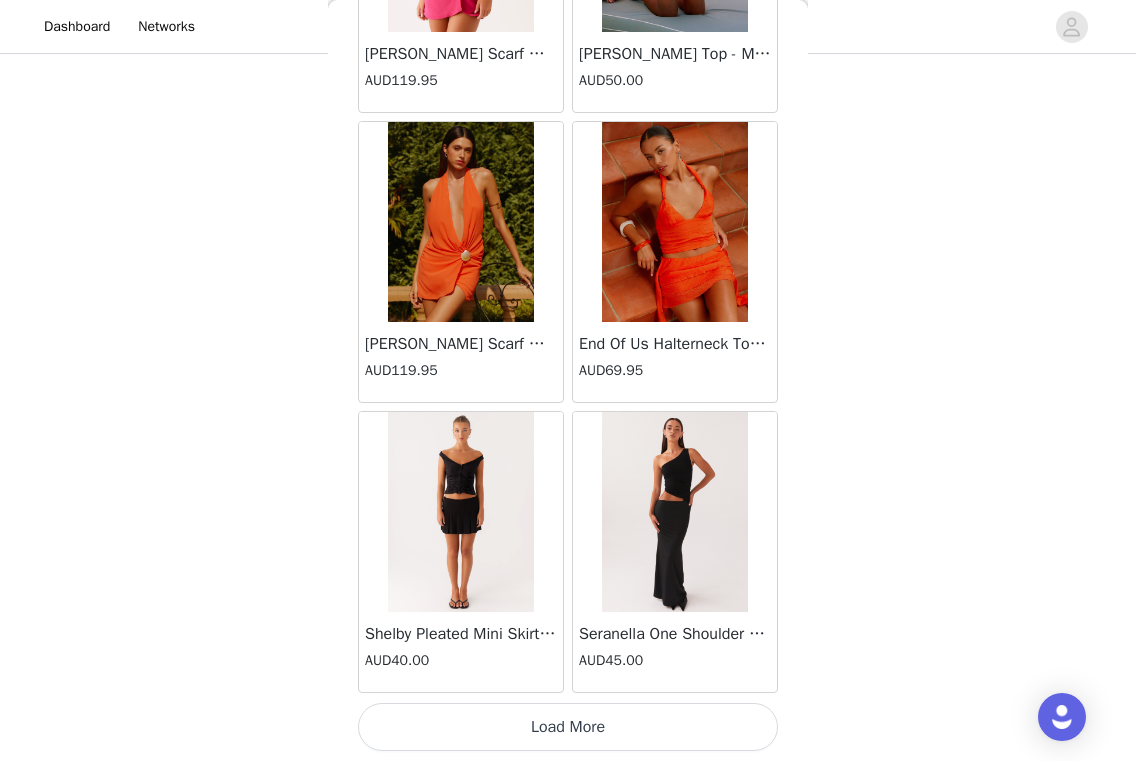 click on "Load More" at bounding box center [568, 727] 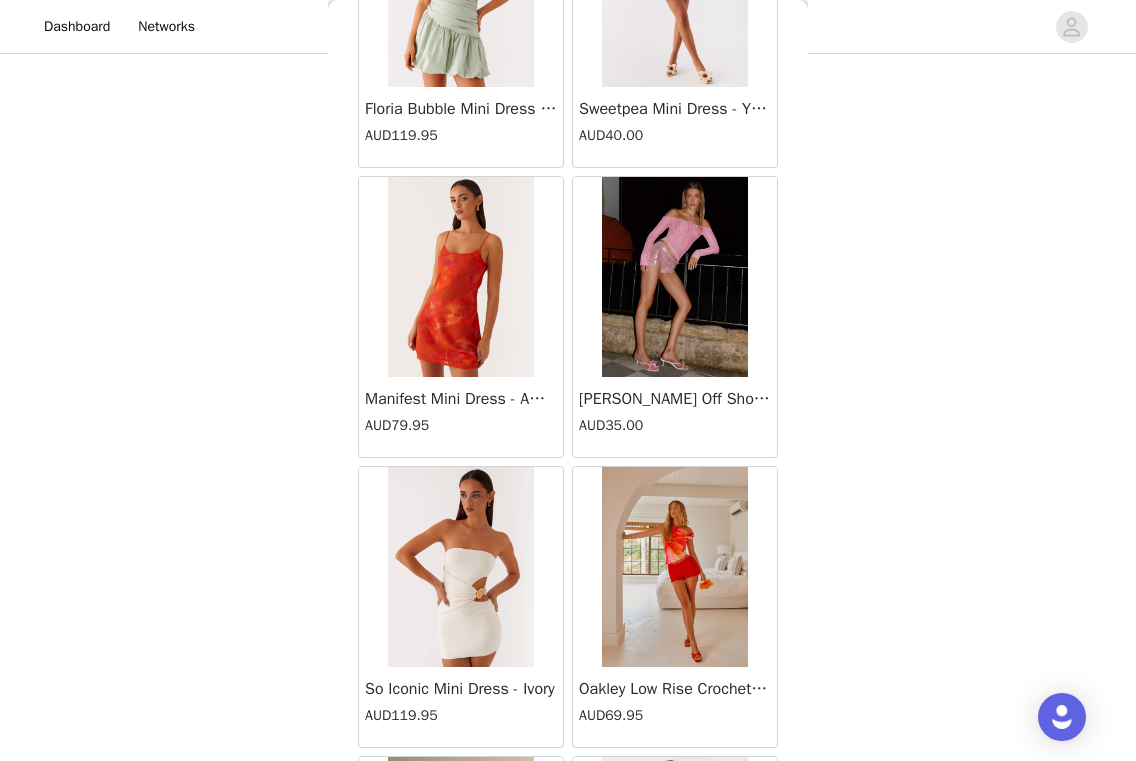 scroll, scrollTop: 21565, scrollLeft: 0, axis: vertical 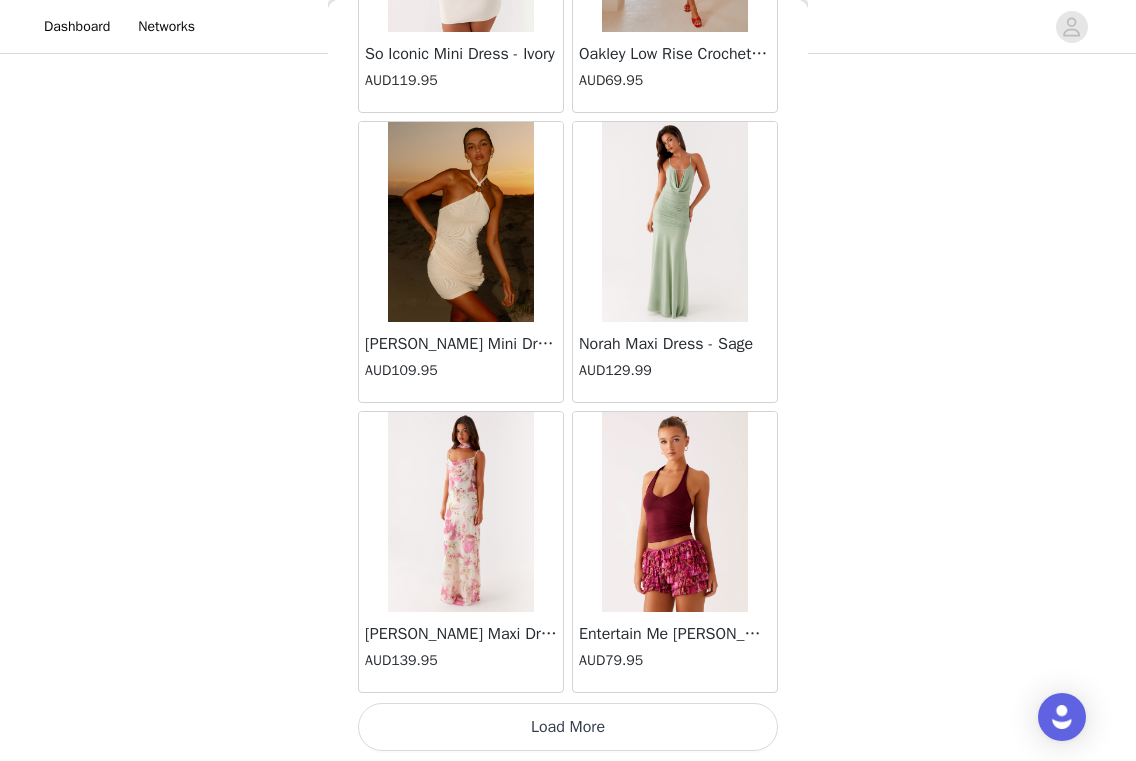 click on "Load More" at bounding box center [568, 727] 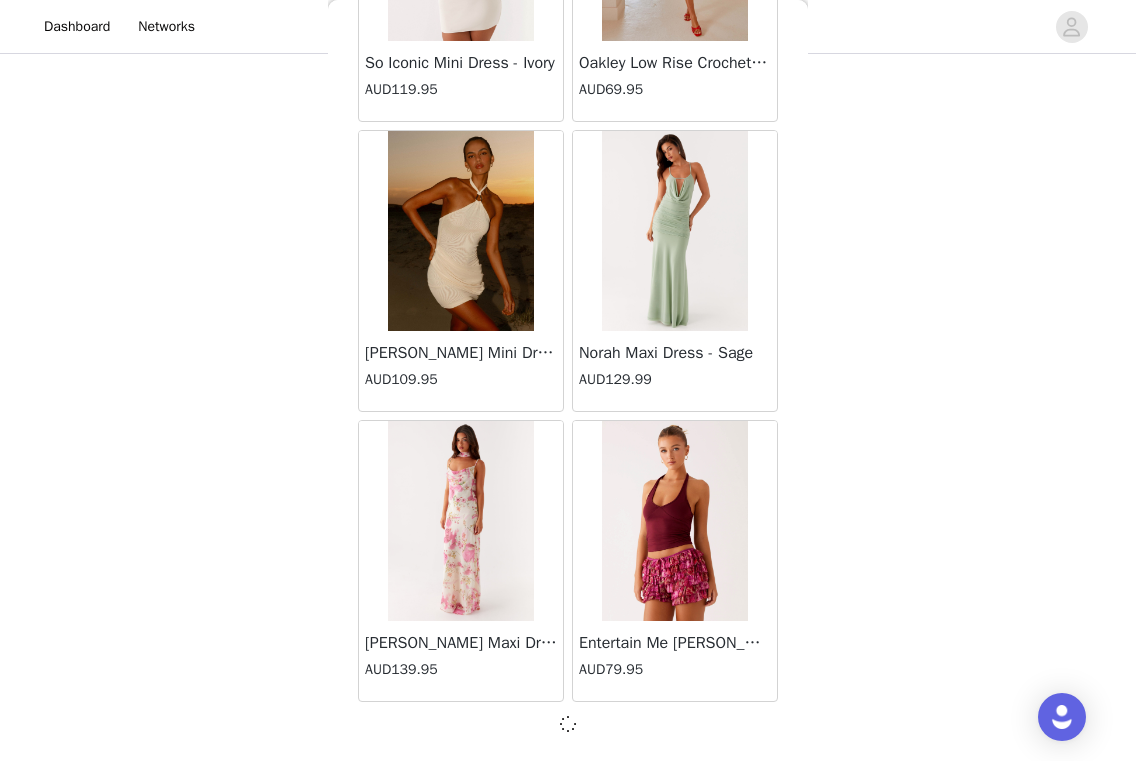 scroll, scrollTop: 22590, scrollLeft: 0, axis: vertical 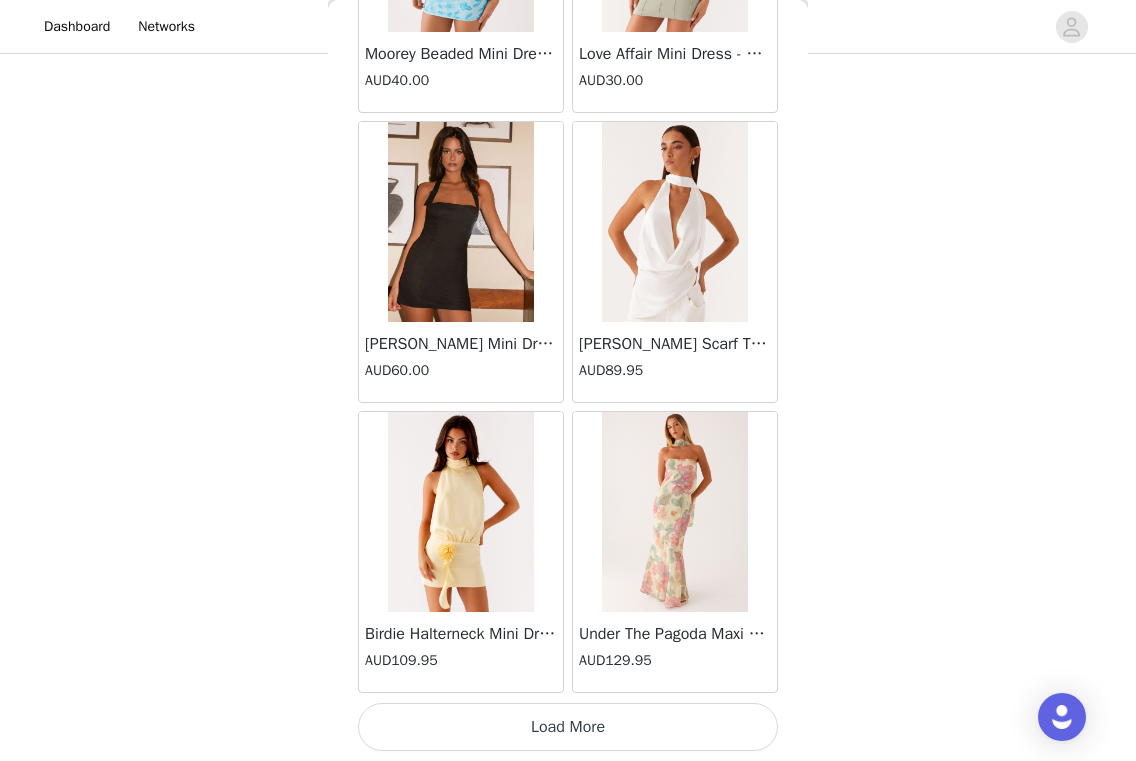 click on "Load More" at bounding box center (568, 727) 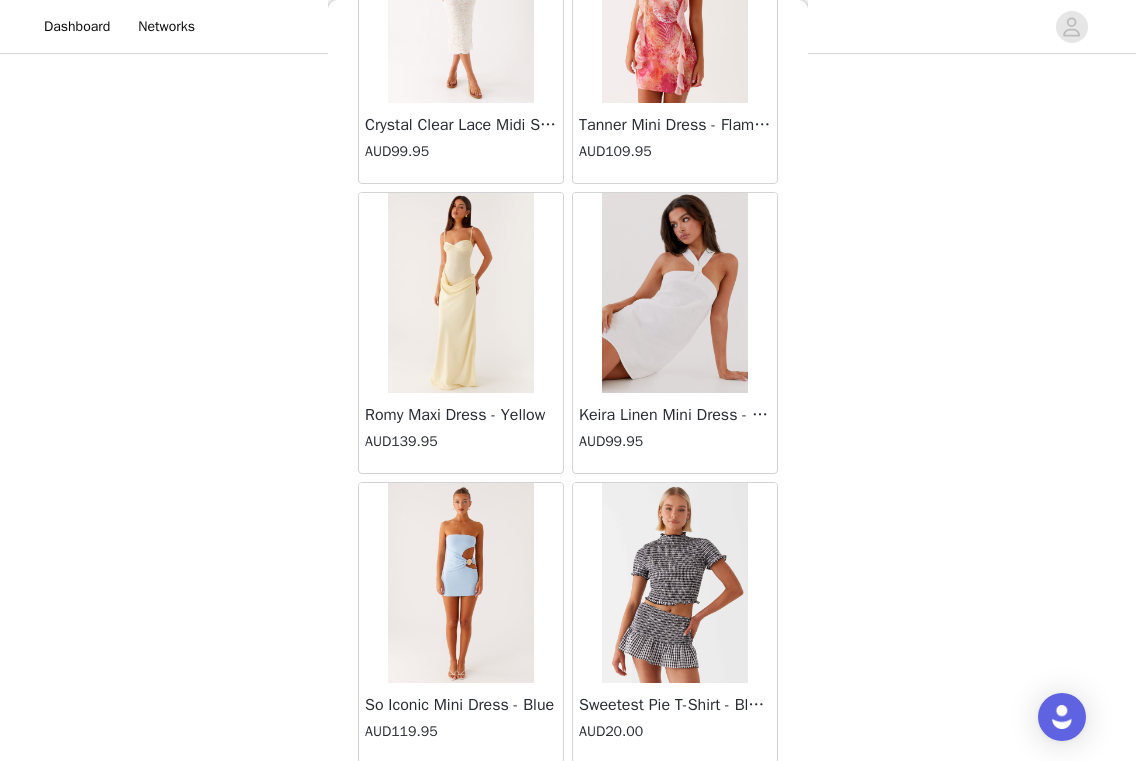 scroll, scrollTop: 28387, scrollLeft: 0, axis: vertical 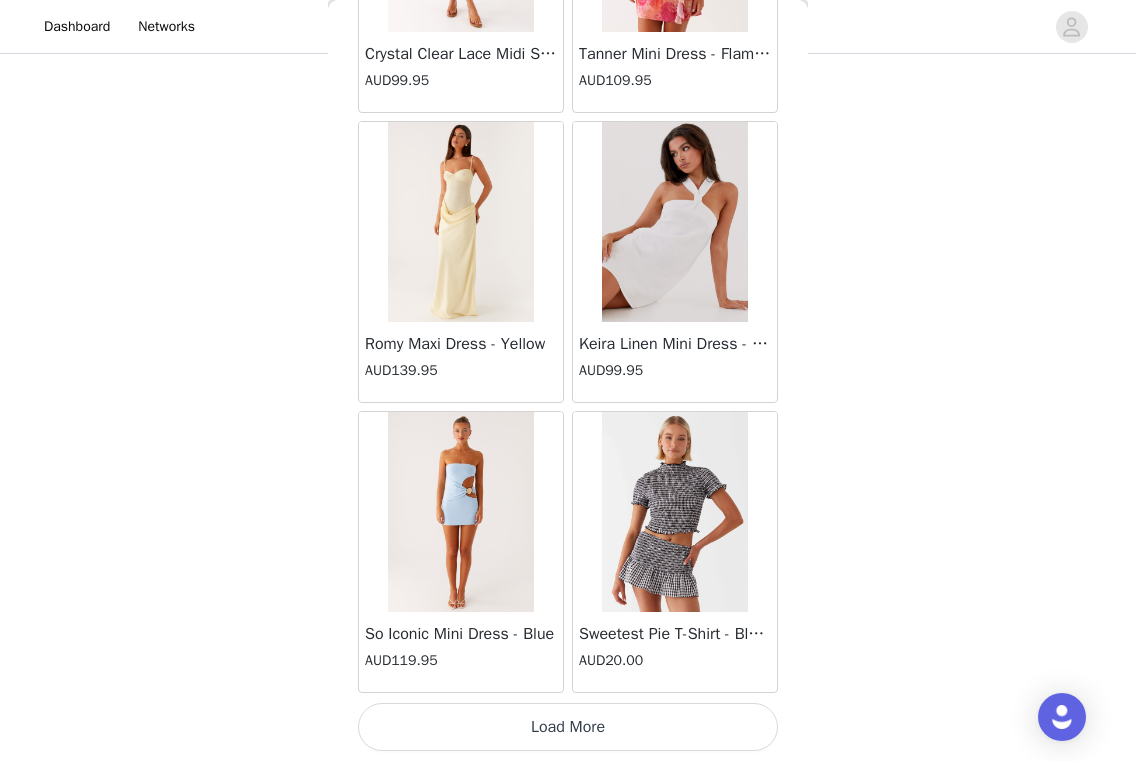 click on "Load More" at bounding box center [568, 727] 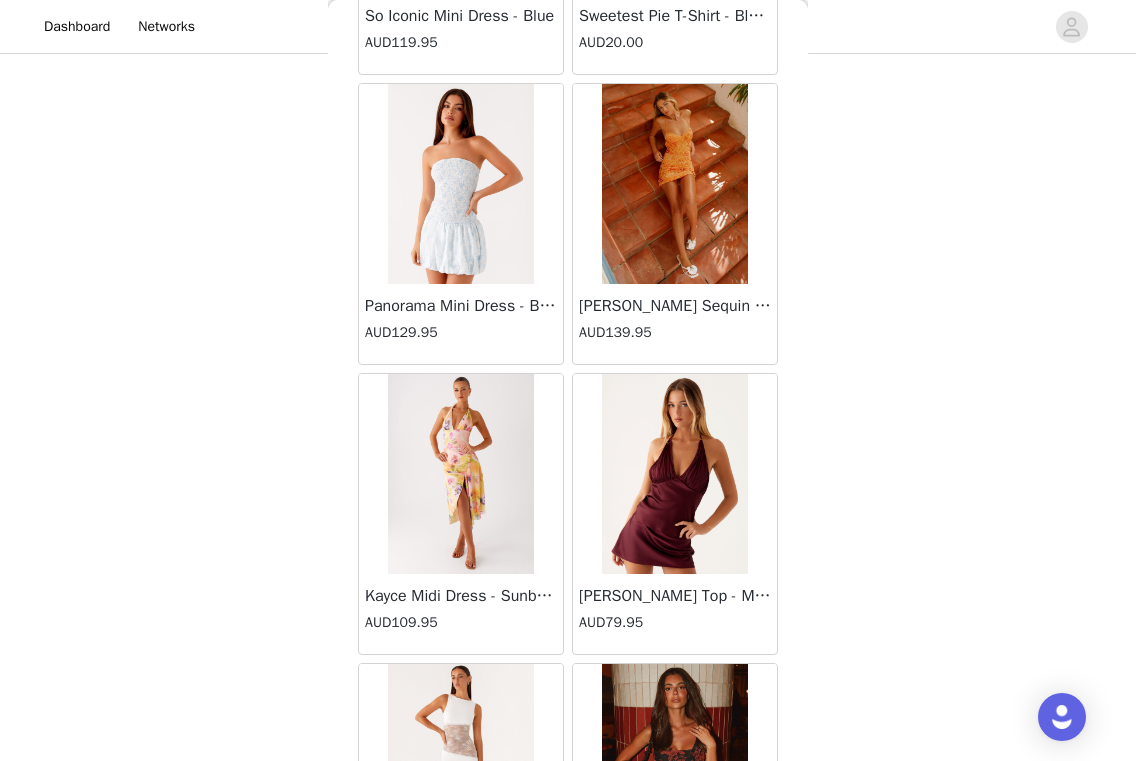 scroll, scrollTop: 29090, scrollLeft: 0, axis: vertical 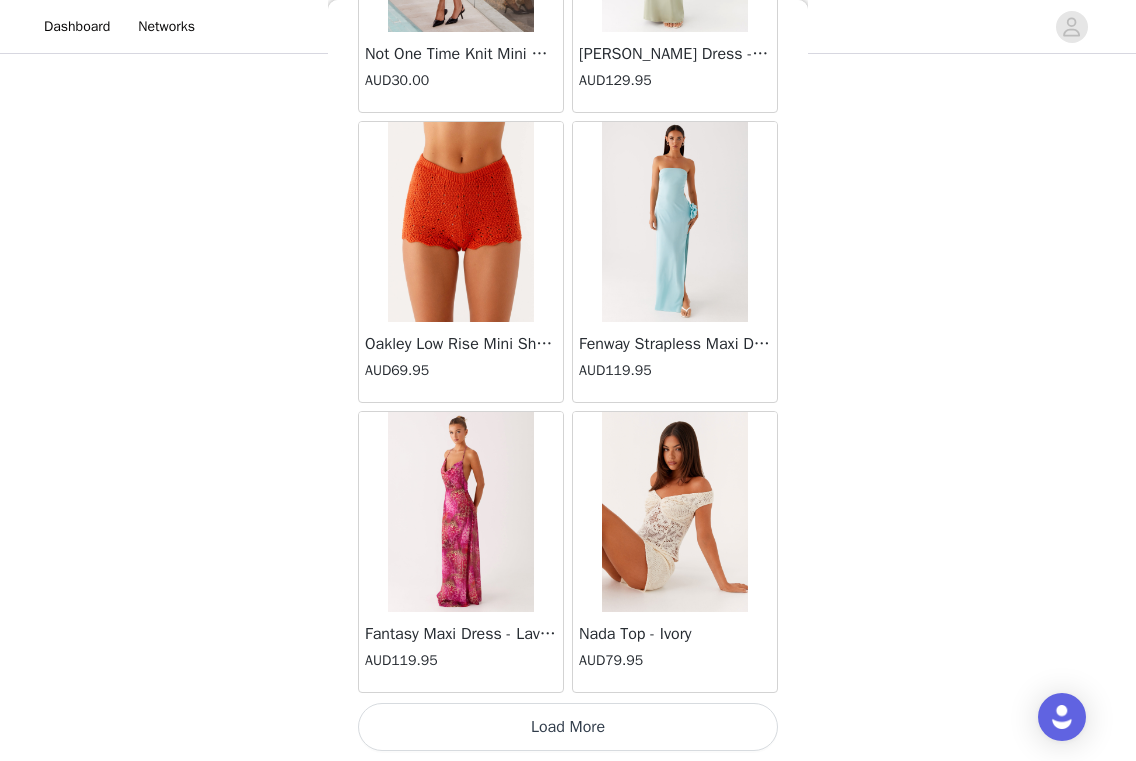 click on "Load More" at bounding box center [568, 727] 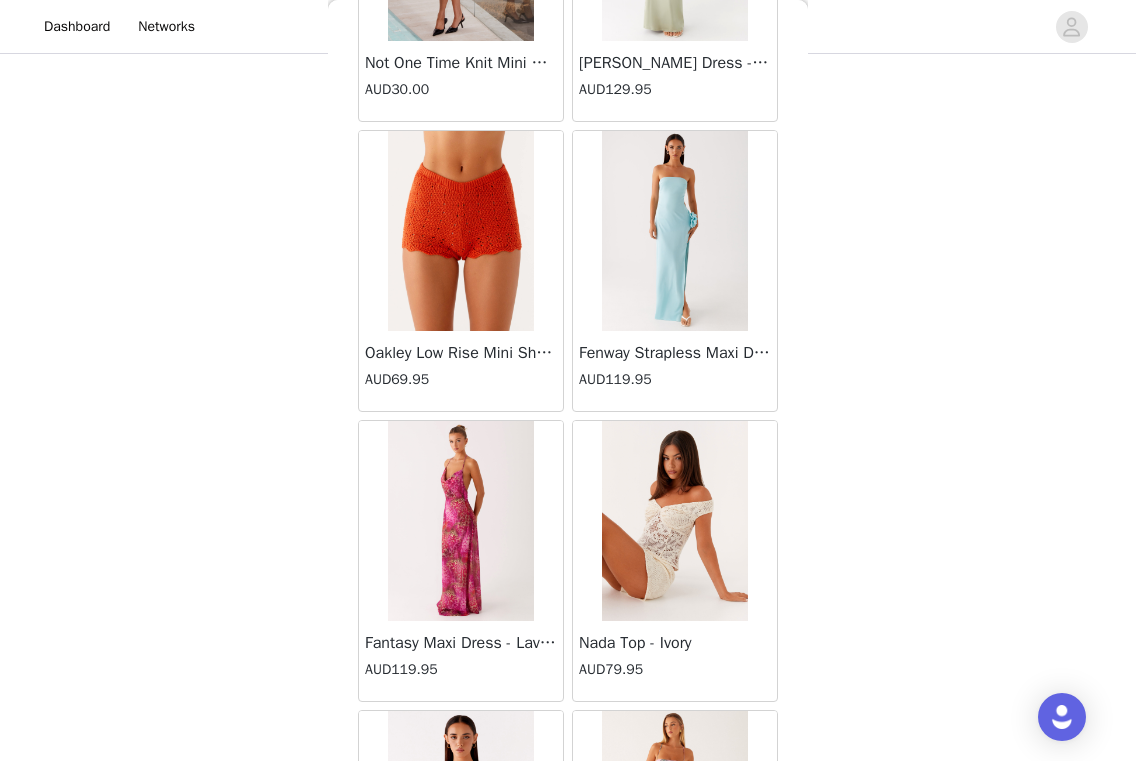 scroll, scrollTop: 153, scrollLeft: 0, axis: vertical 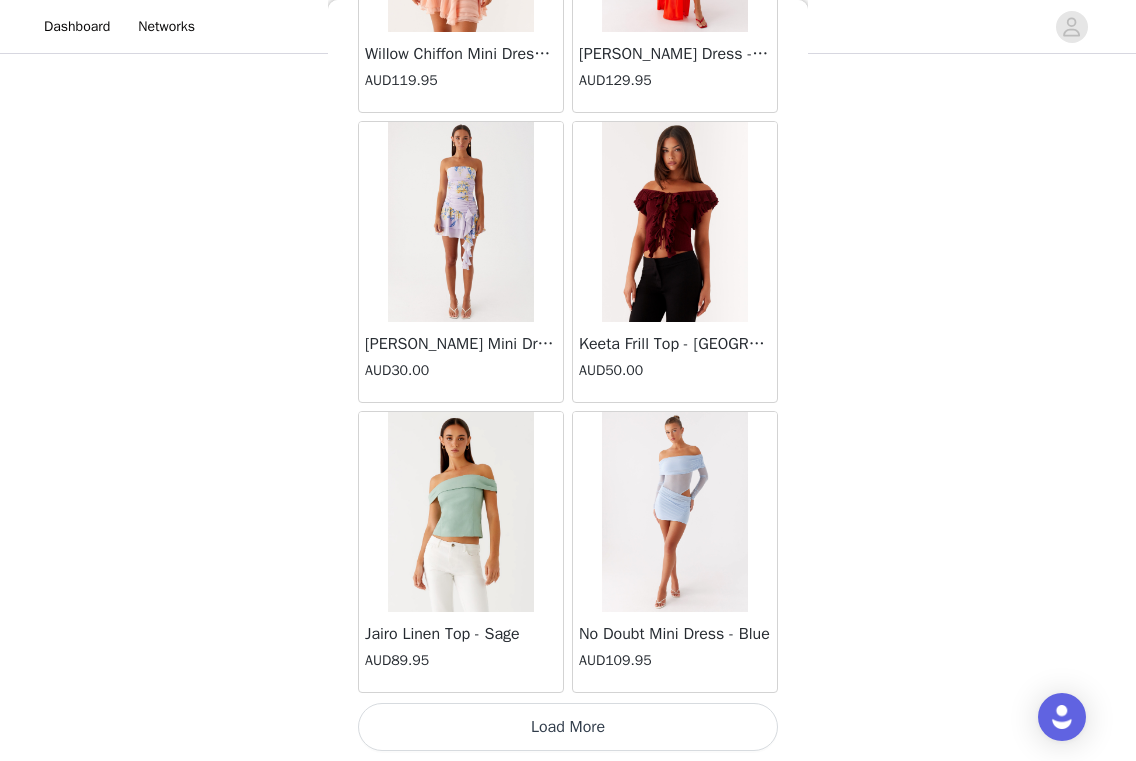 click on "Load More" at bounding box center (568, 727) 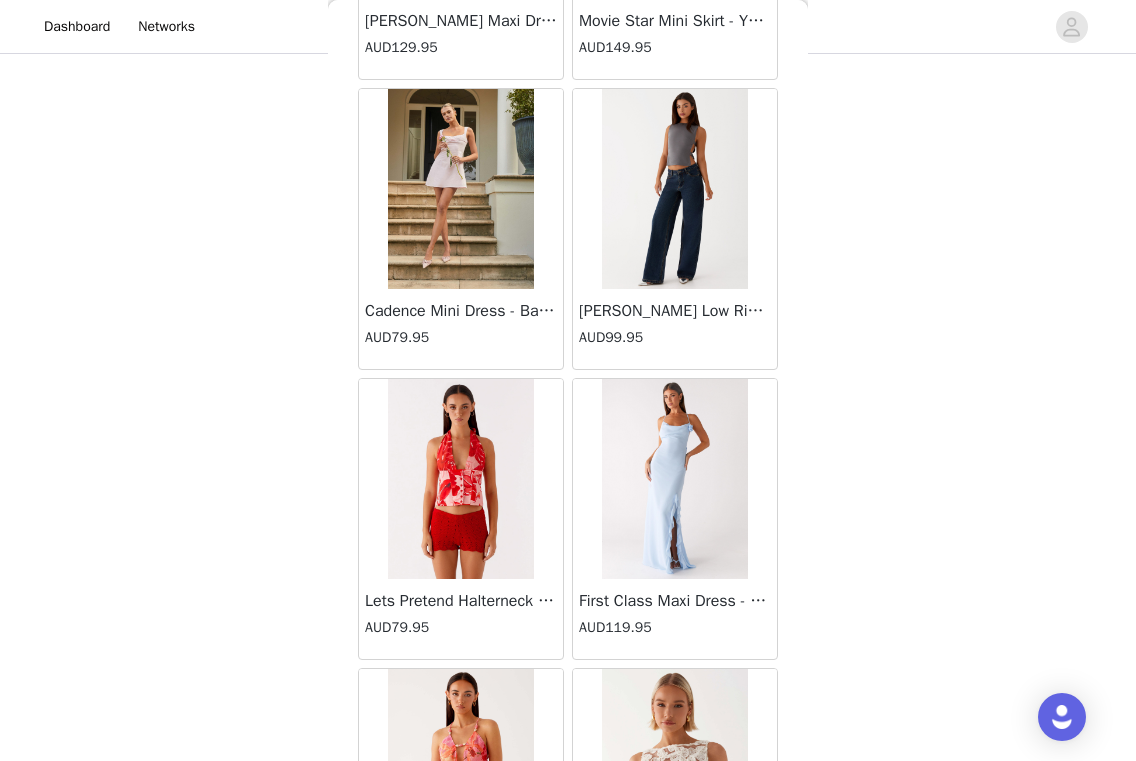 scroll, scrollTop: 35570, scrollLeft: 0, axis: vertical 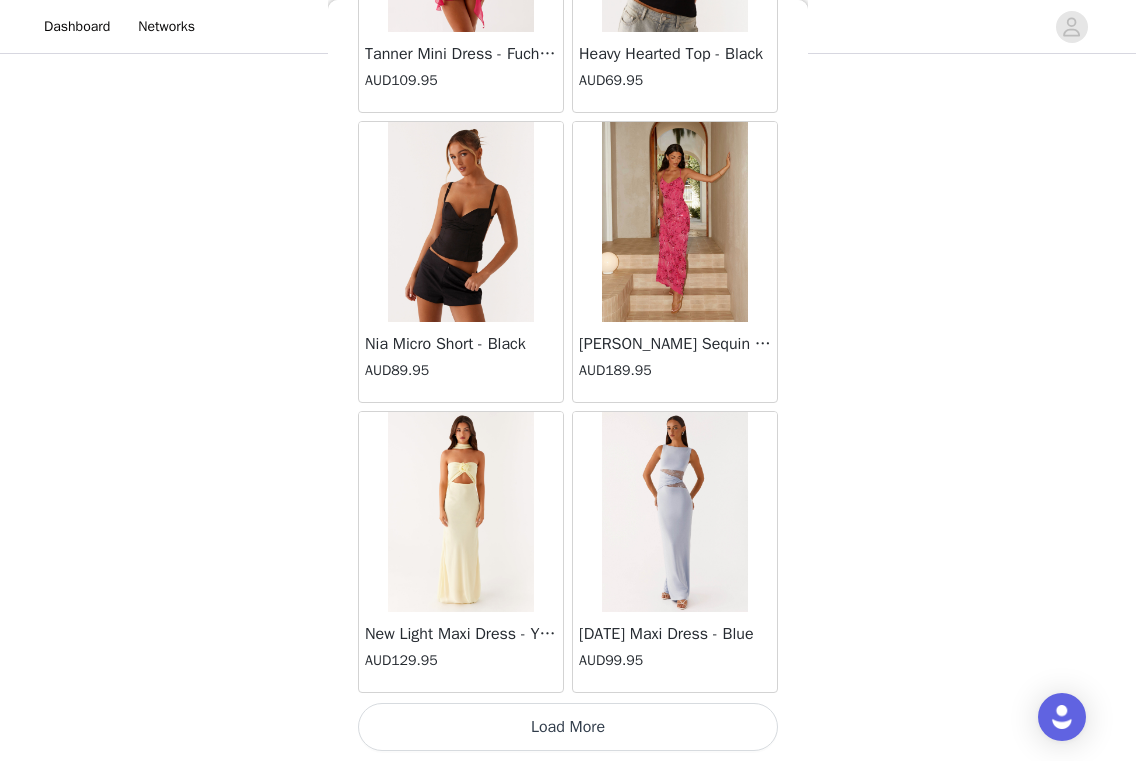 click on "Load More" at bounding box center [568, 727] 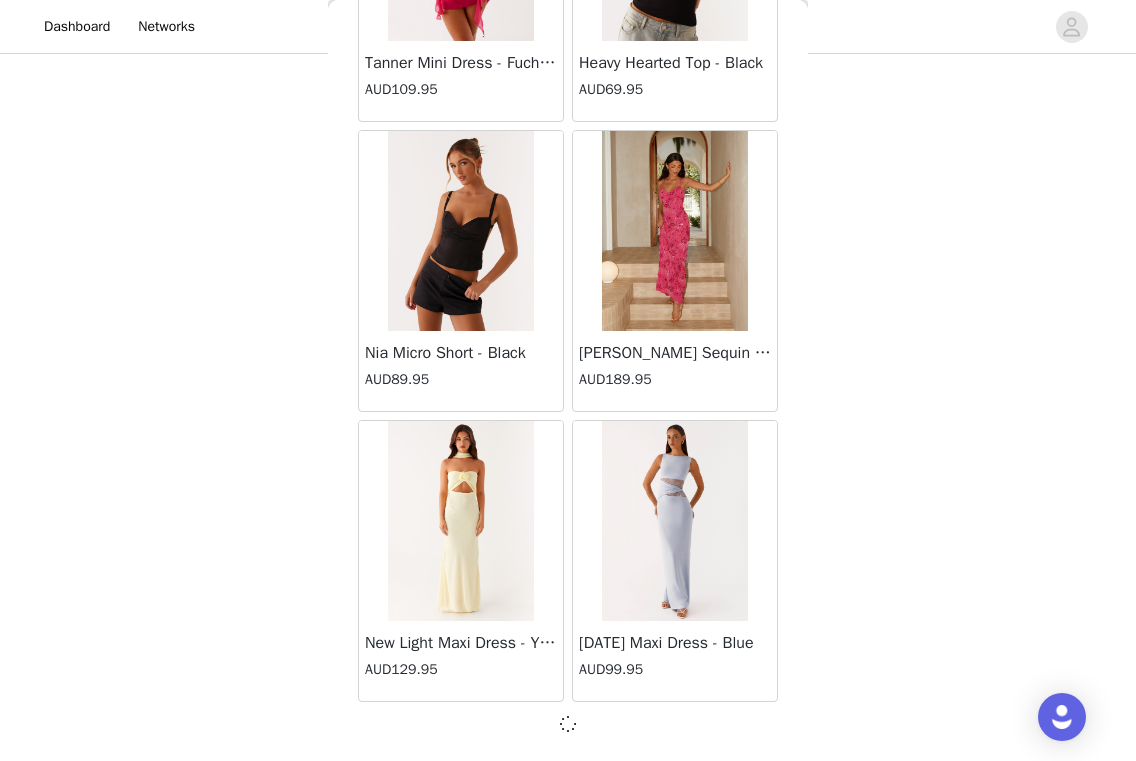 scroll, scrollTop: 37090, scrollLeft: 0, axis: vertical 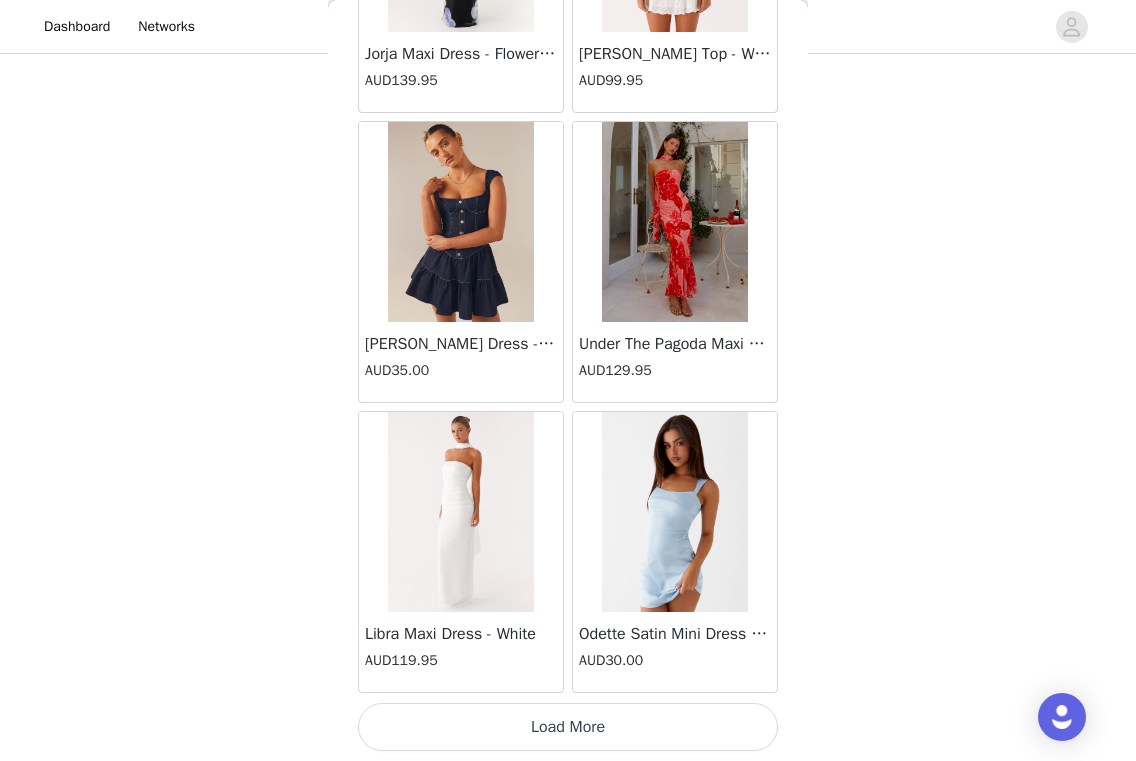 click on "Load More" at bounding box center [568, 727] 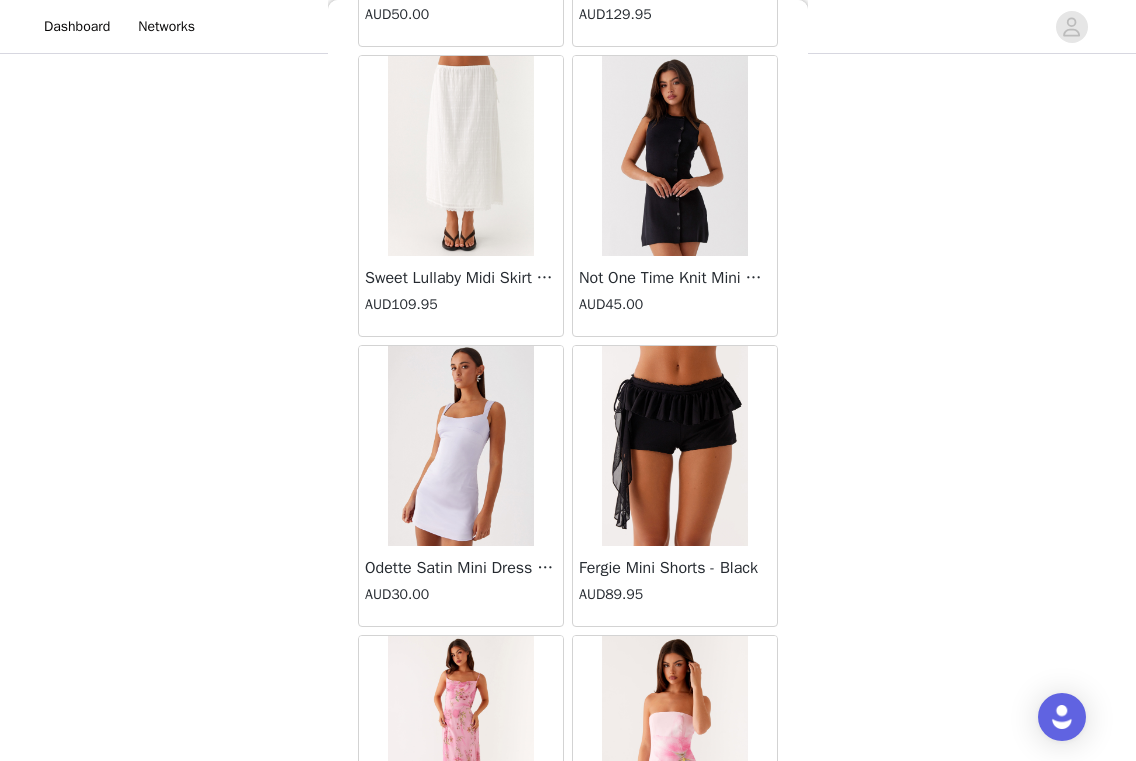 scroll, scrollTop: 42124, scrollLeft: 0, axis: vertical 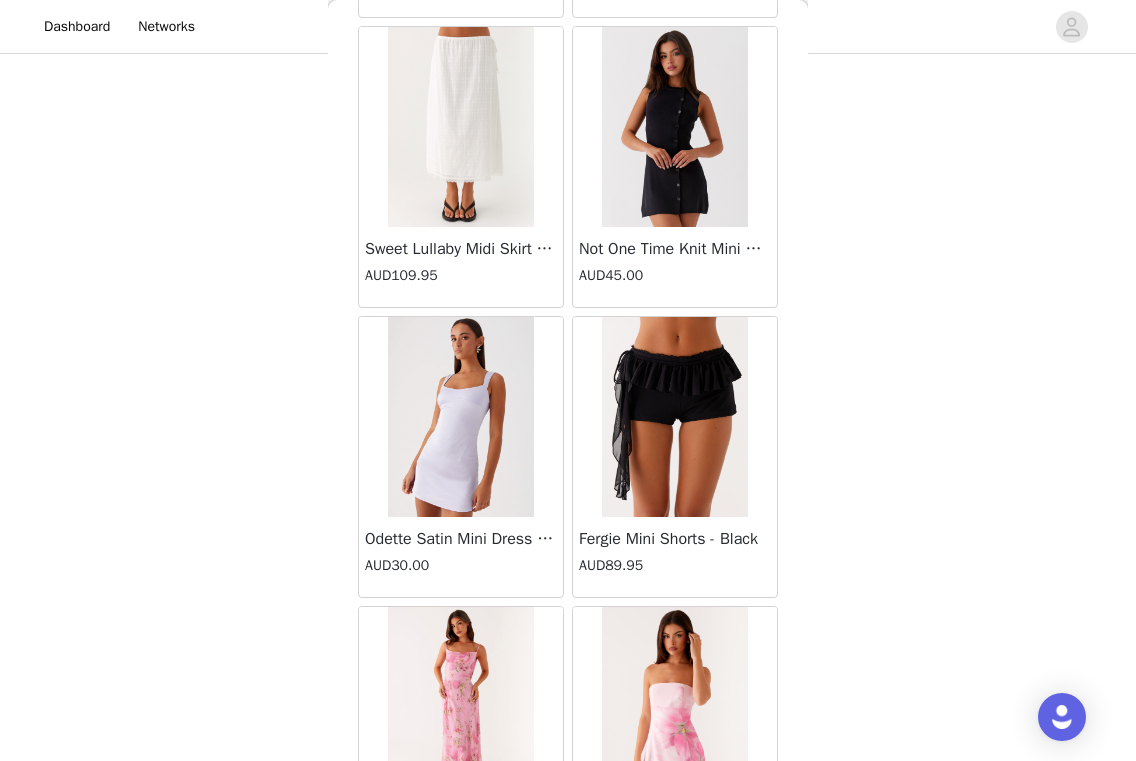 click at bounding box center [674, 417] 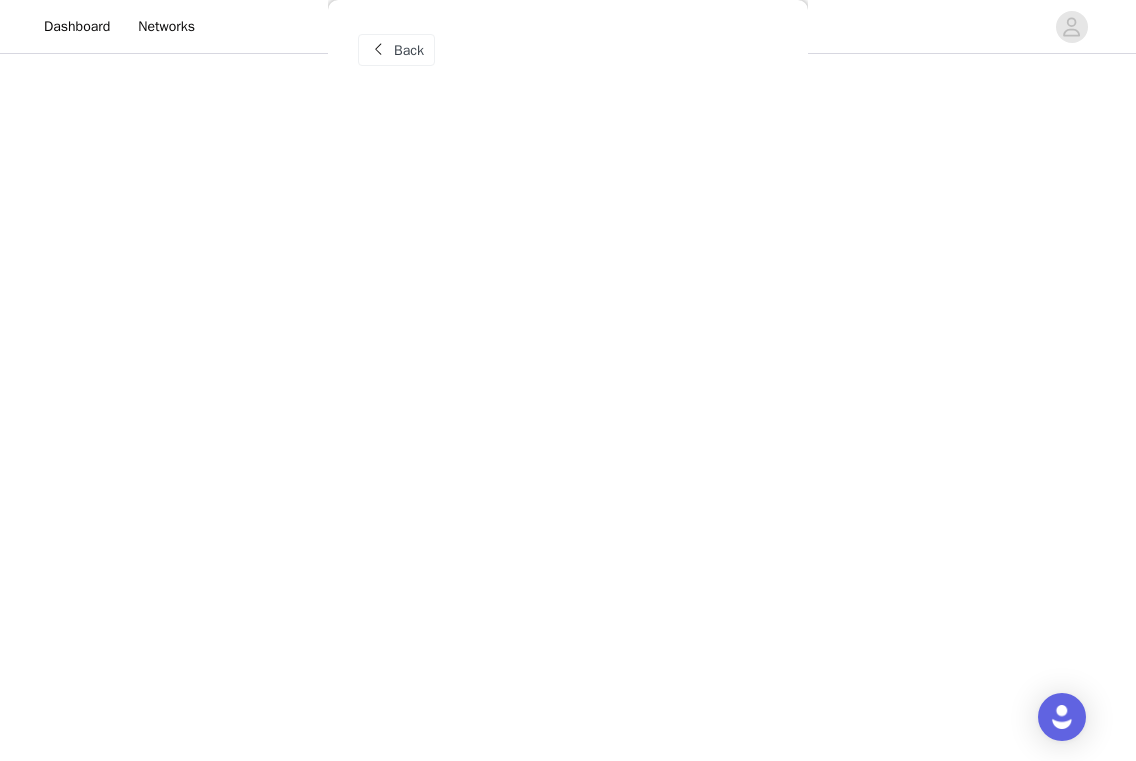 scroll, scrollTop: 0, scrollLeft: 0, axis: both 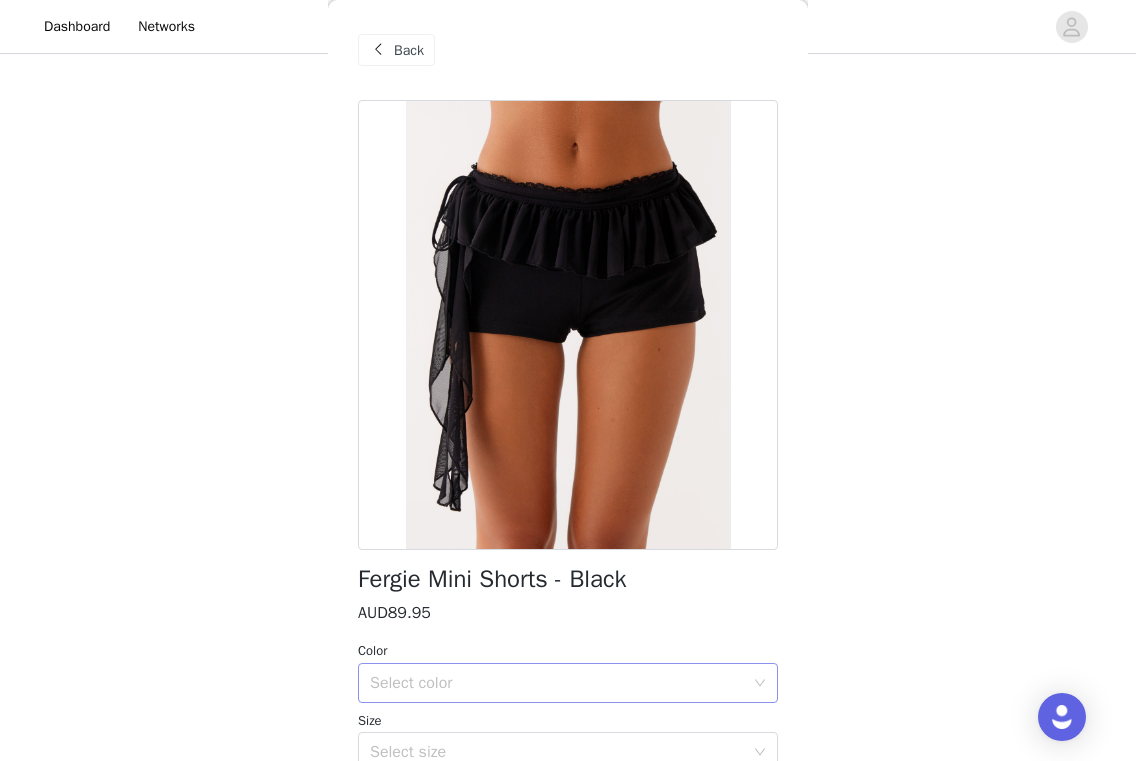click on "Select color" at bounding box center (557, 683) 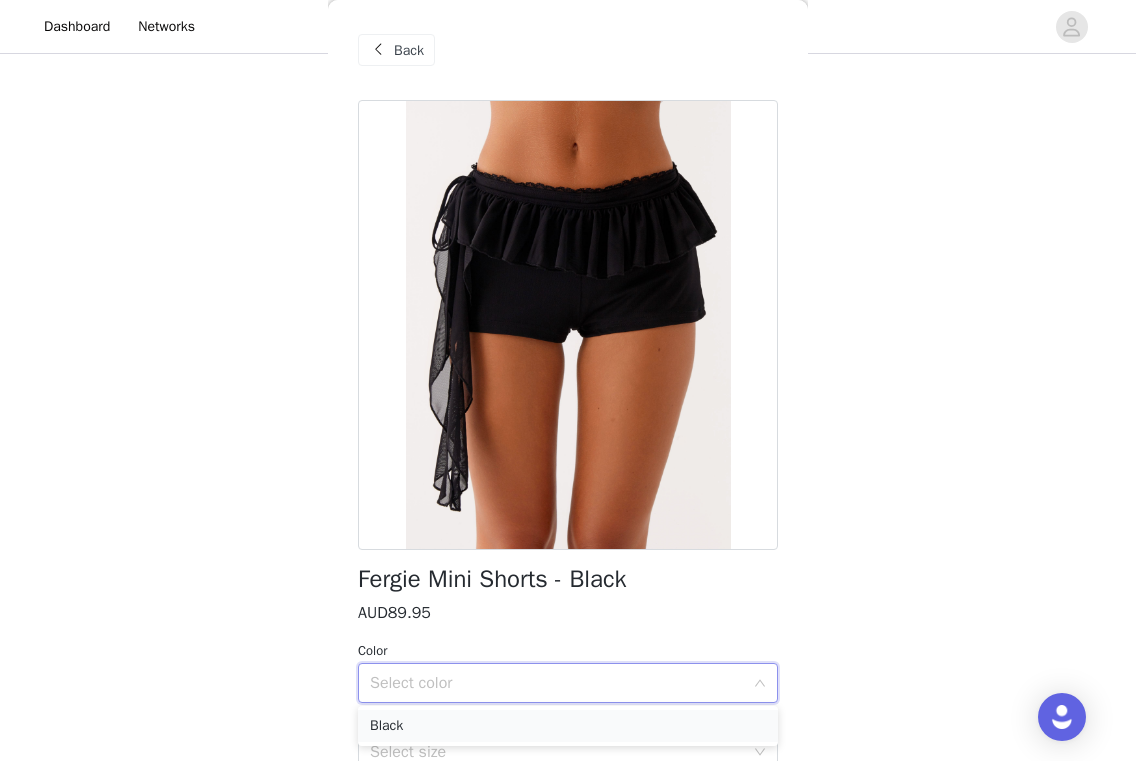 click on "Black" at bounding box center (568, 726) 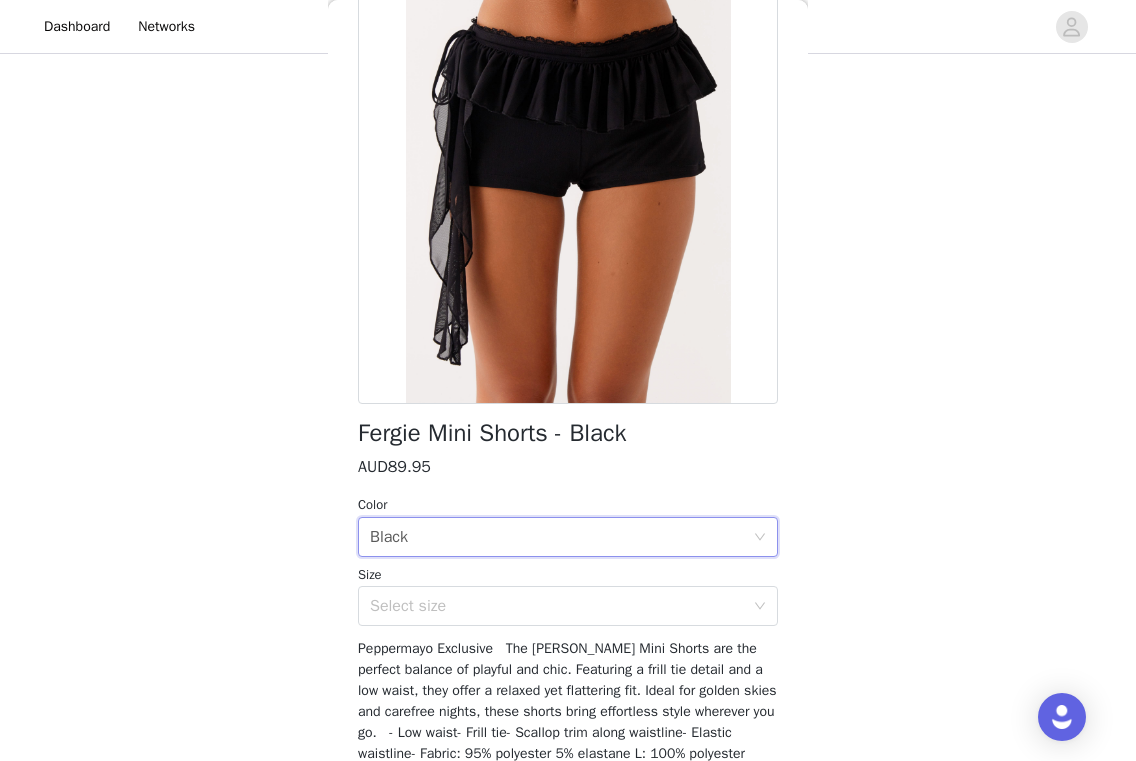scroll, scrollTop: 175, scrollLeft: 0, axis: vertical 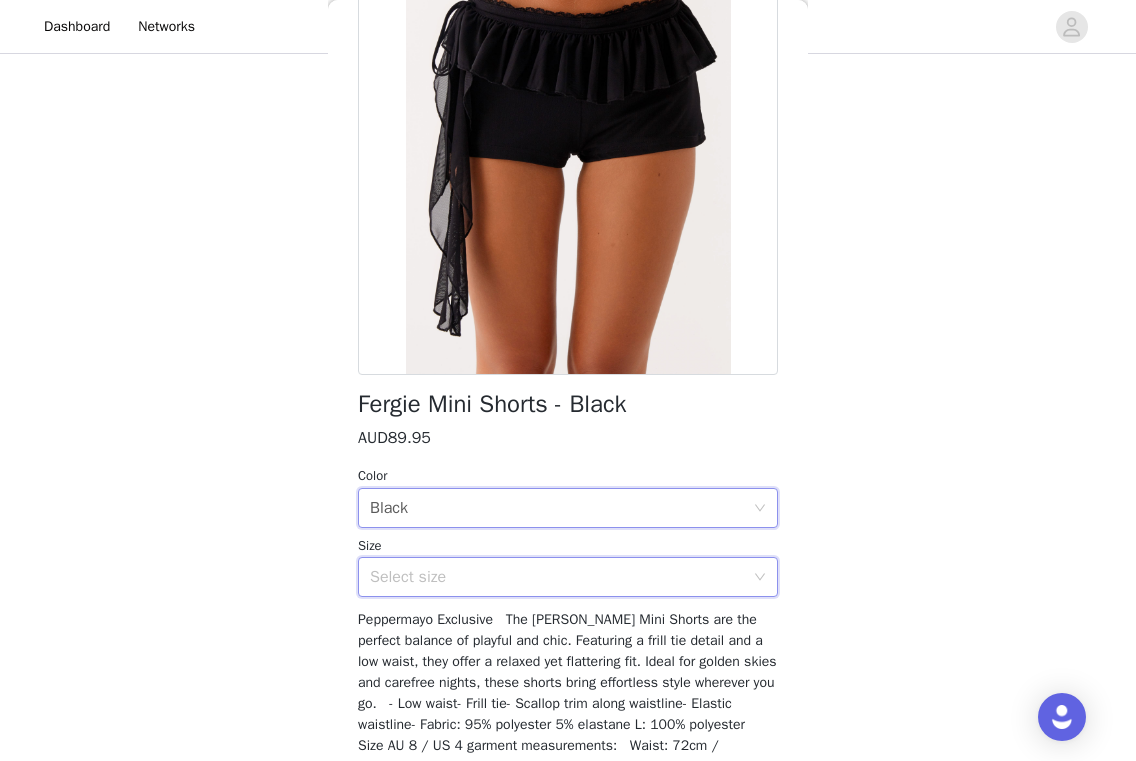 click on "Select size" at bounding box center [561, 577] 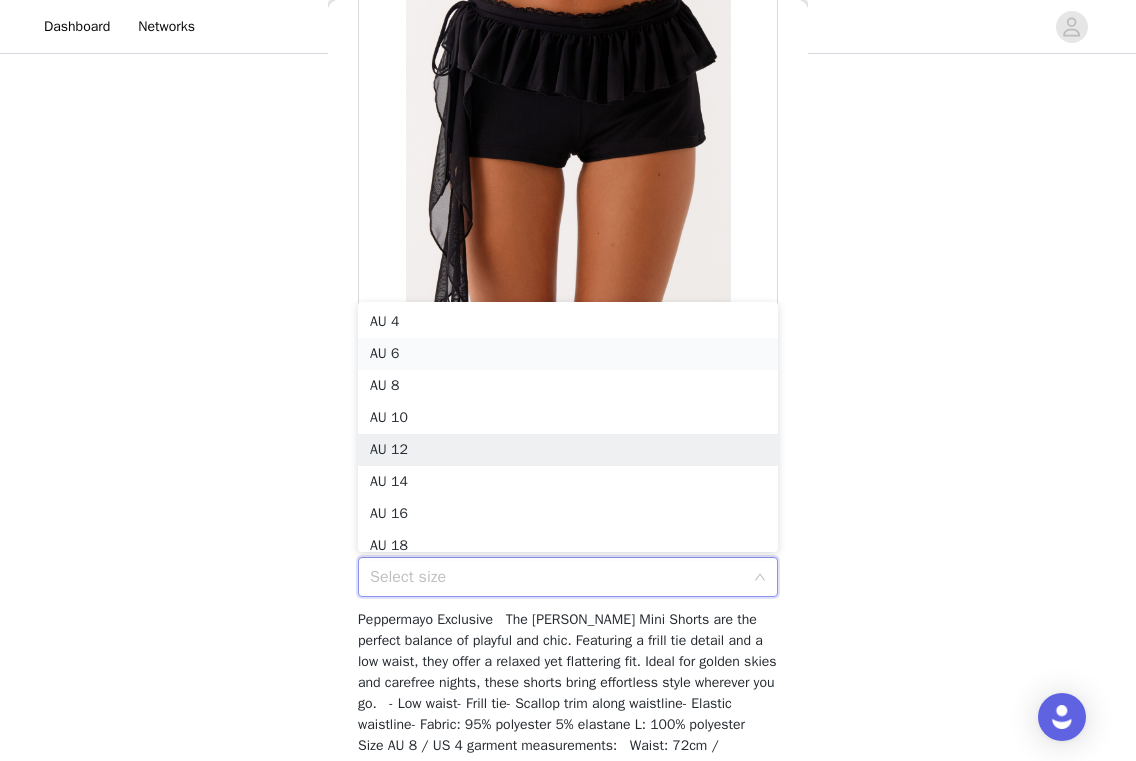 scroll, scrollTop: 10, scrollLeft: 0, axis: vertical 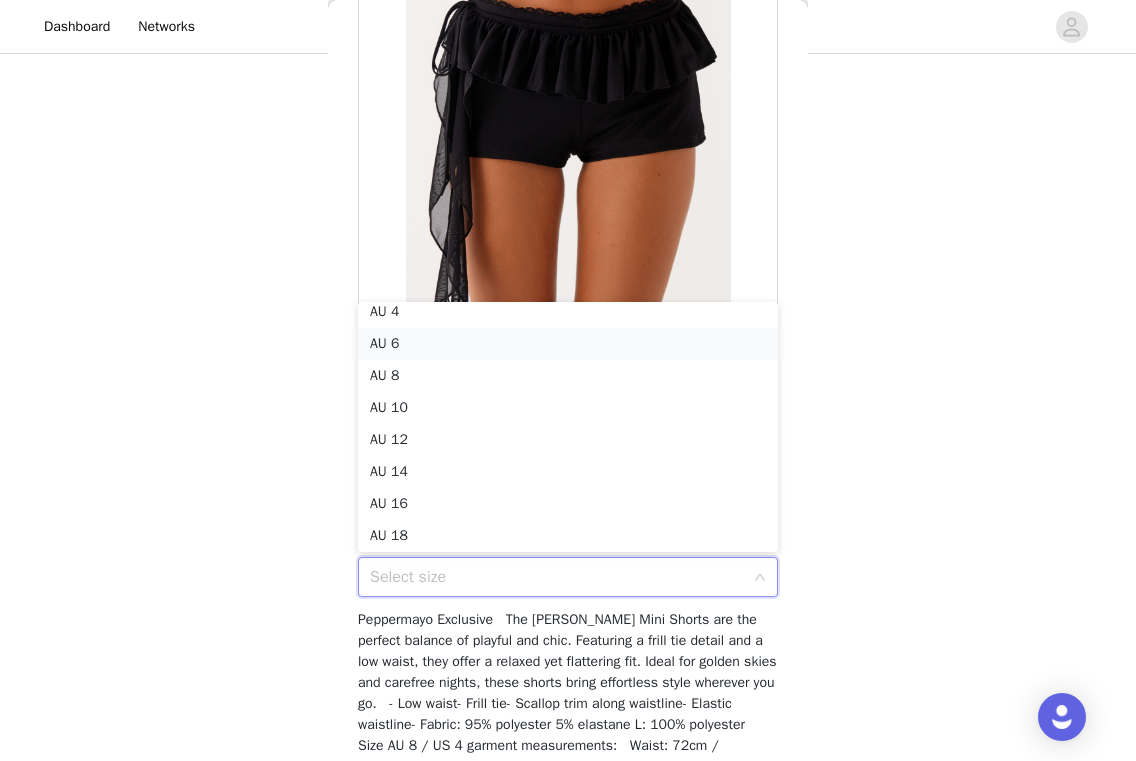click on "AU 6" at bounding box center [568, 344] 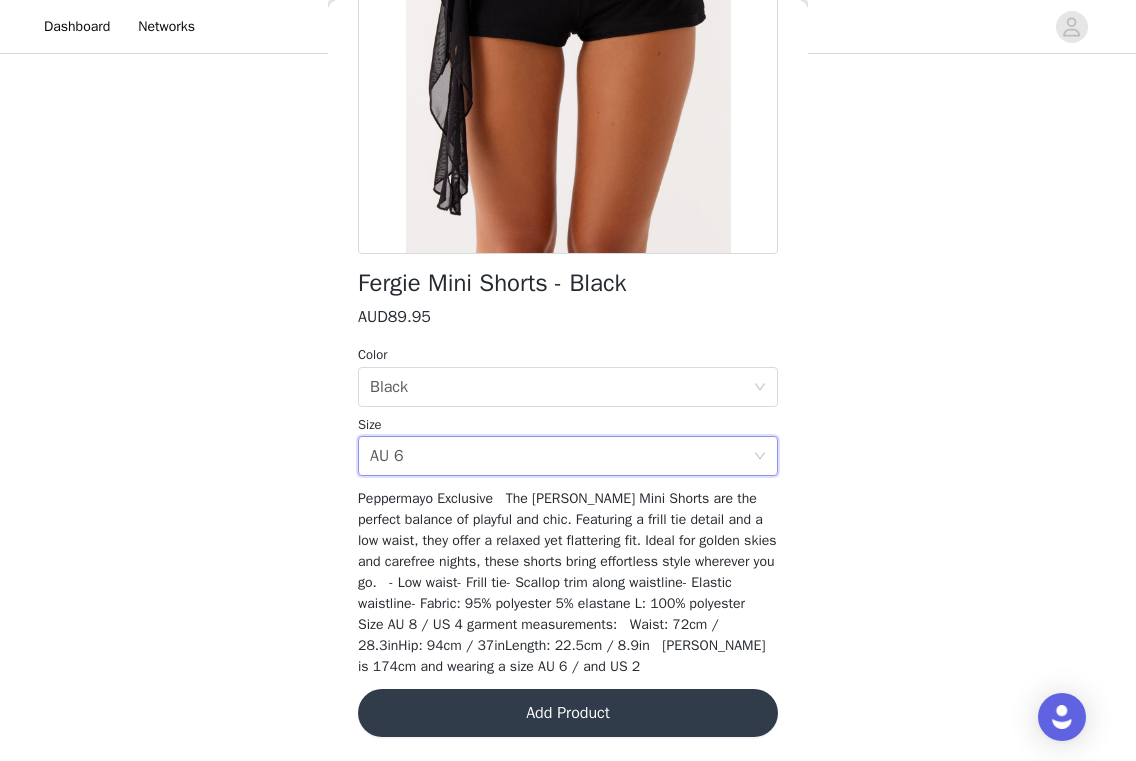scroll, scrollTop: 295, scrollLeft: 0, axis: vertical 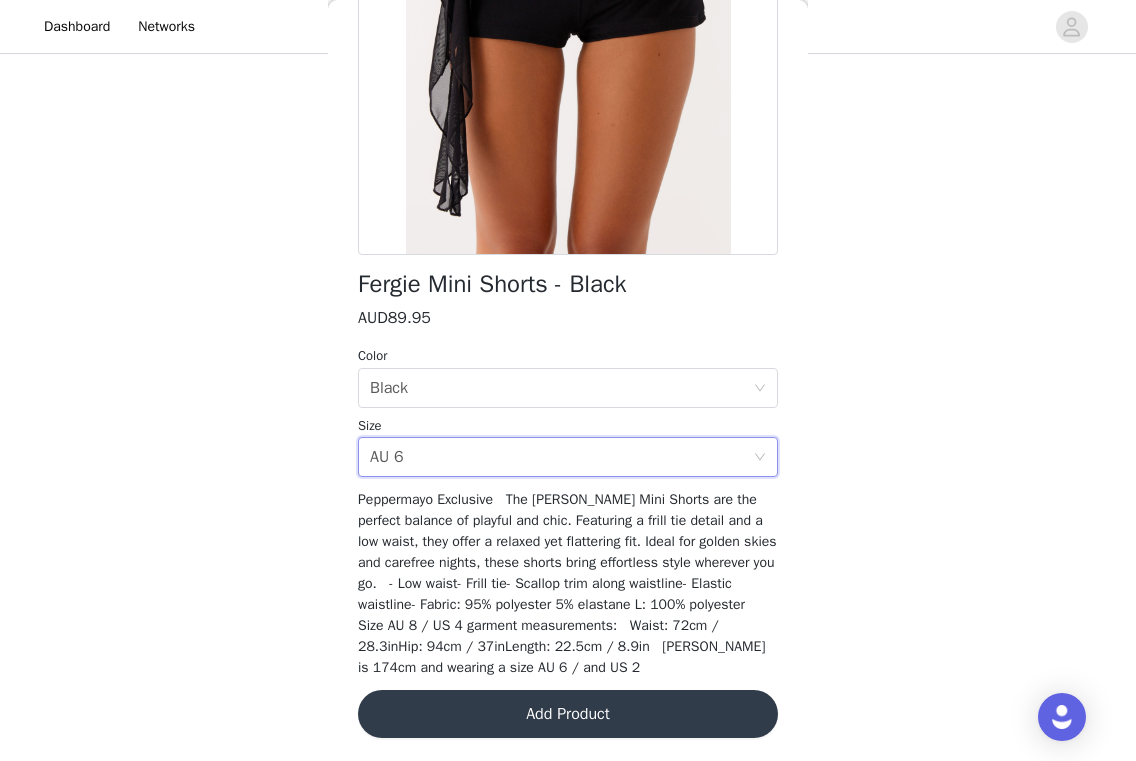 click on "Add Product" at bounding box center [568, 714] 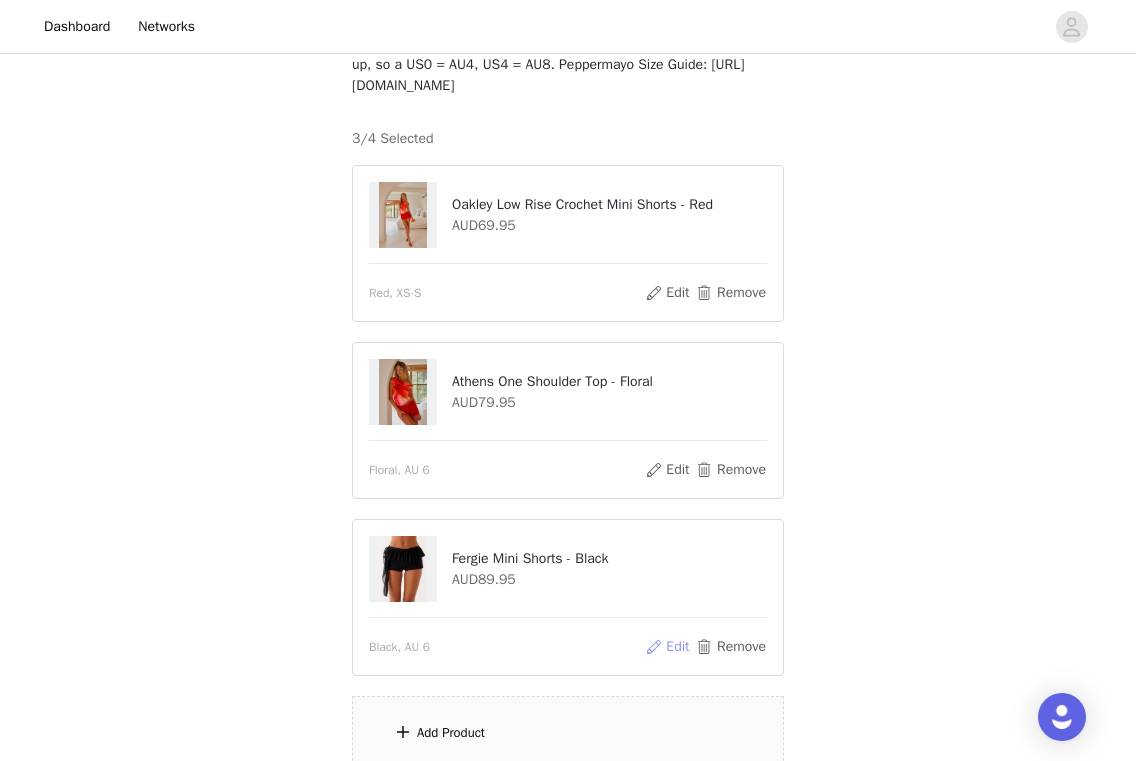 click on "Edit" at bounding box center (667, 647) 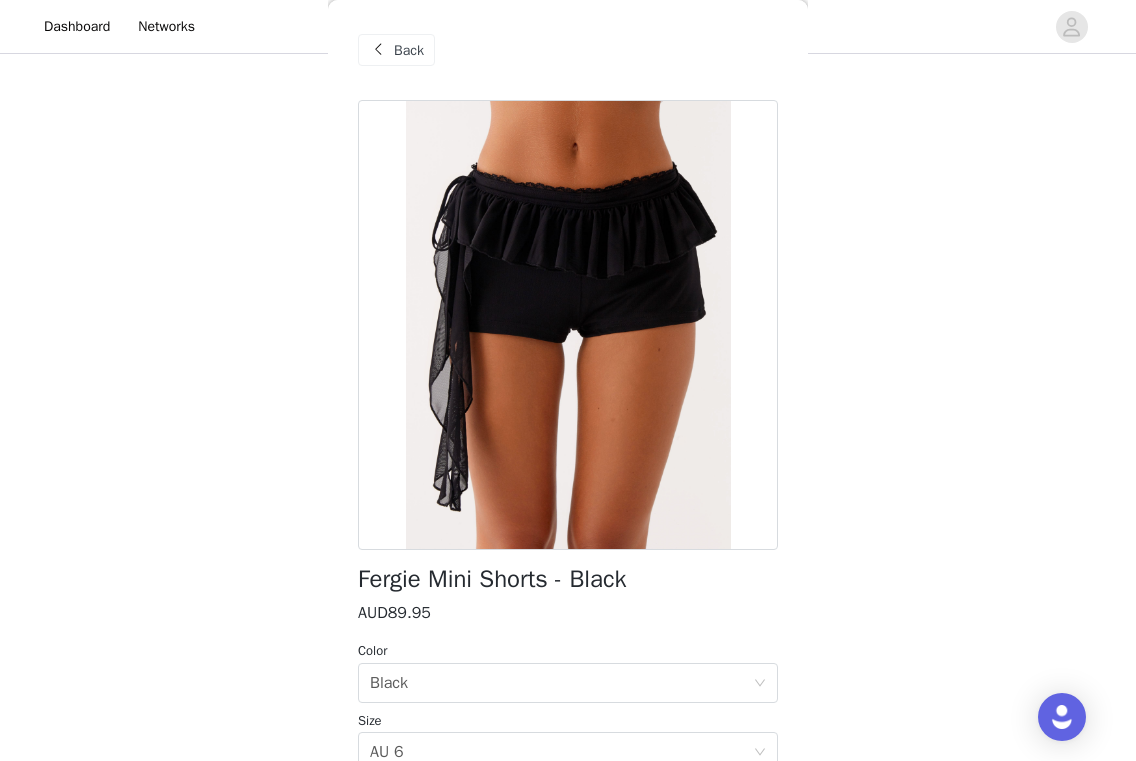scroll, scrollTop: 0, scrollLeft: 0, axis: both 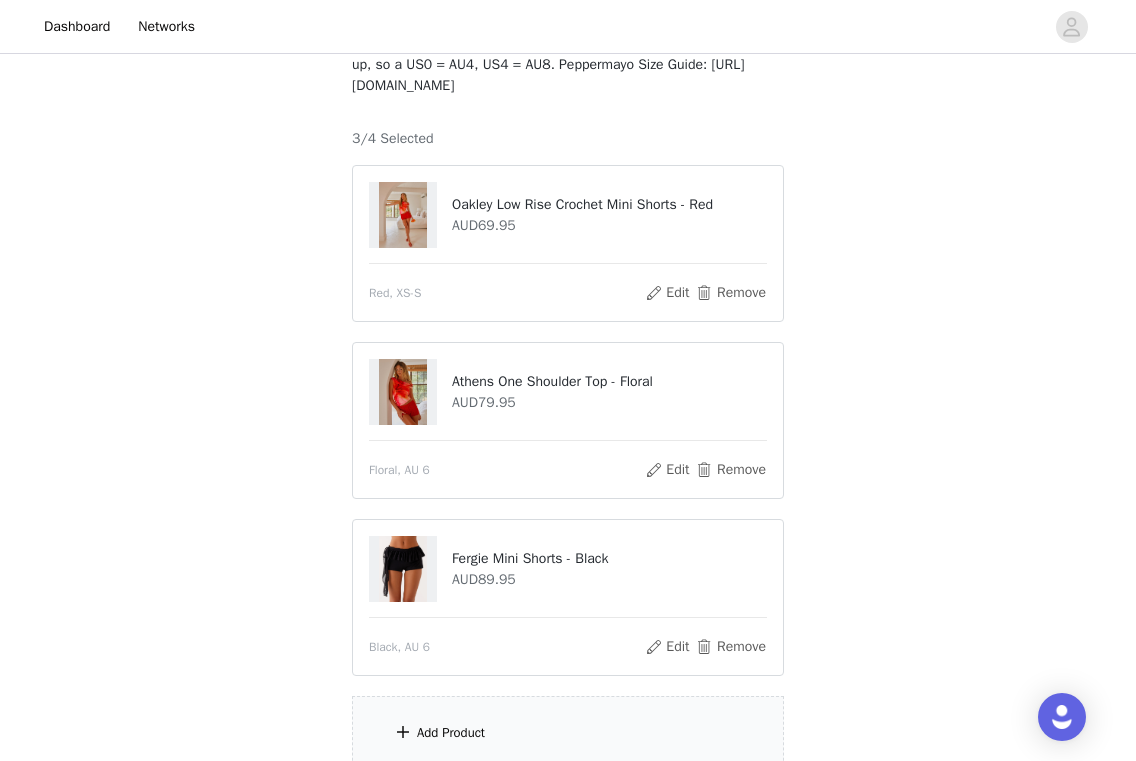 click at bounding box center (403, 732) 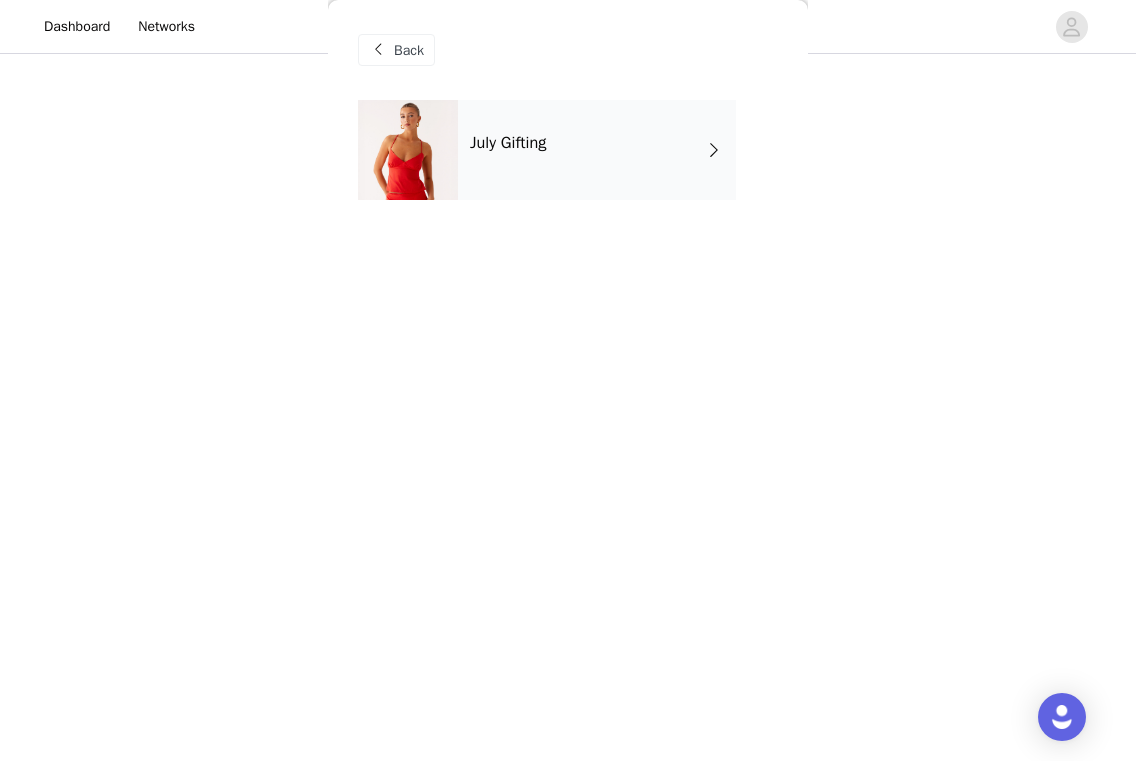 click on "July Gifting" at bounding box center [597, 150] 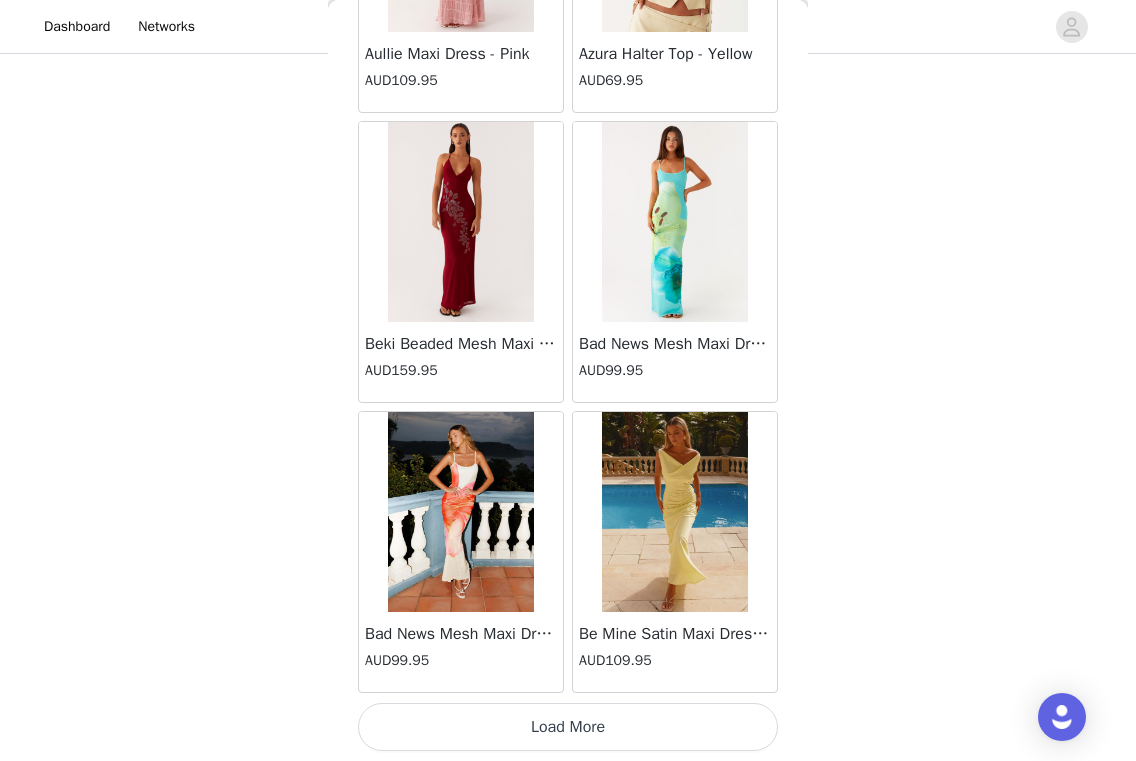 click on "Load More" at bounding box center (568, 727) 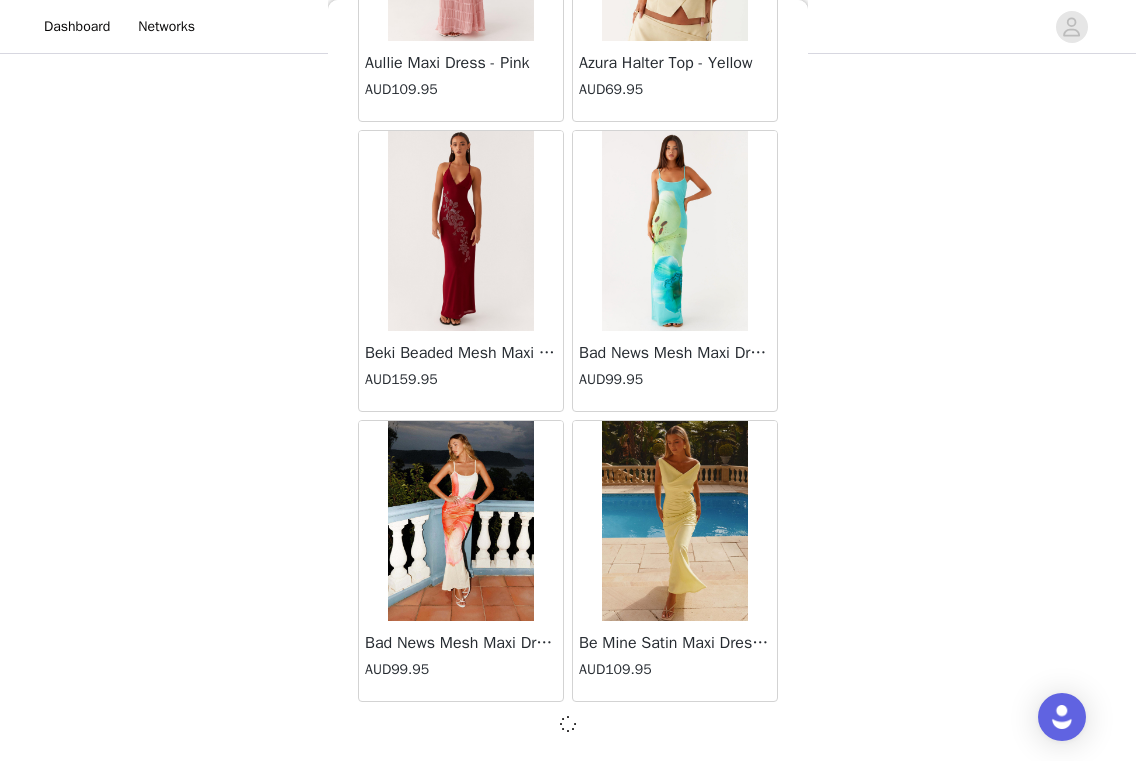 scroll, scrollTop: 2290, scrollLeft: 0, axis: vertical 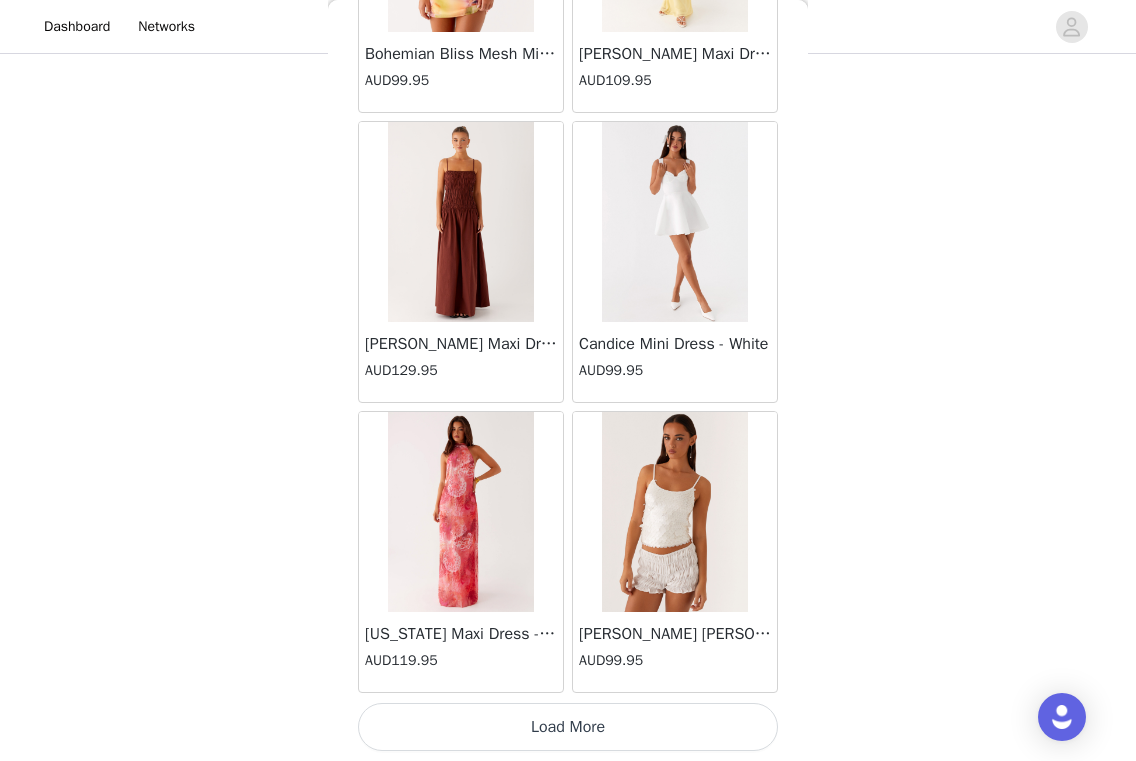 click on "Load More" at bounding box center (568, 727) 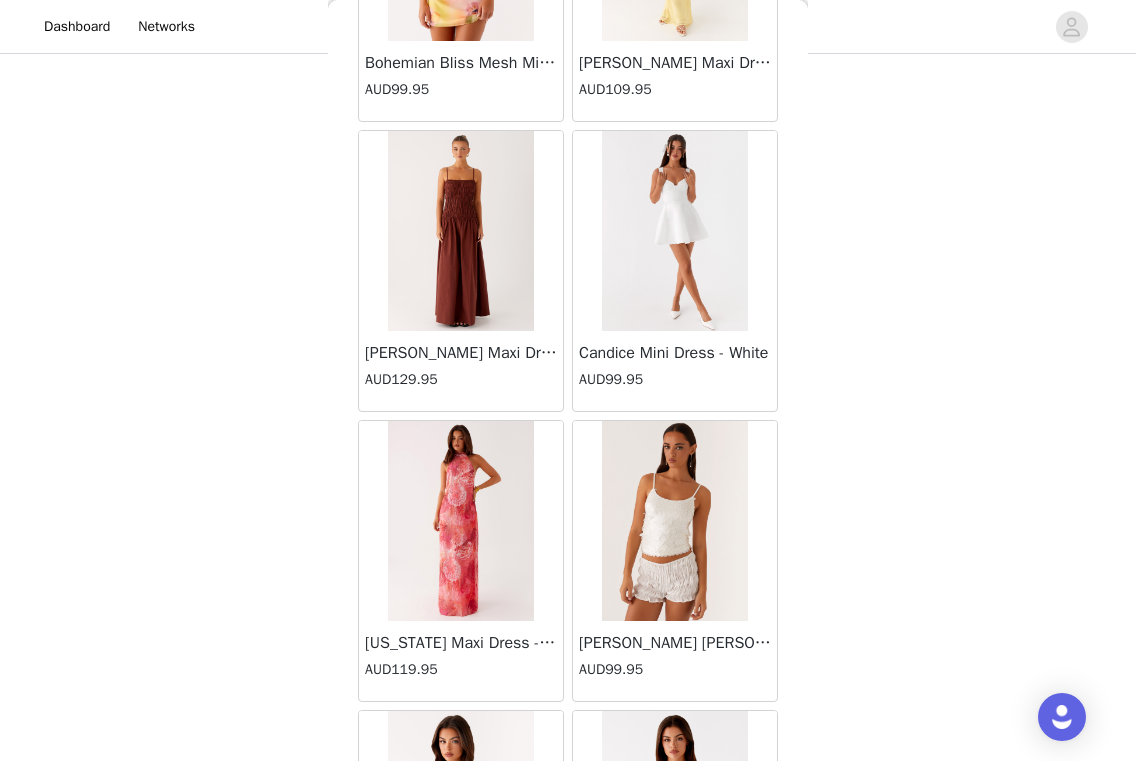 scroll, scrollTop: 330, scrollLeft: 0, axis: vertical 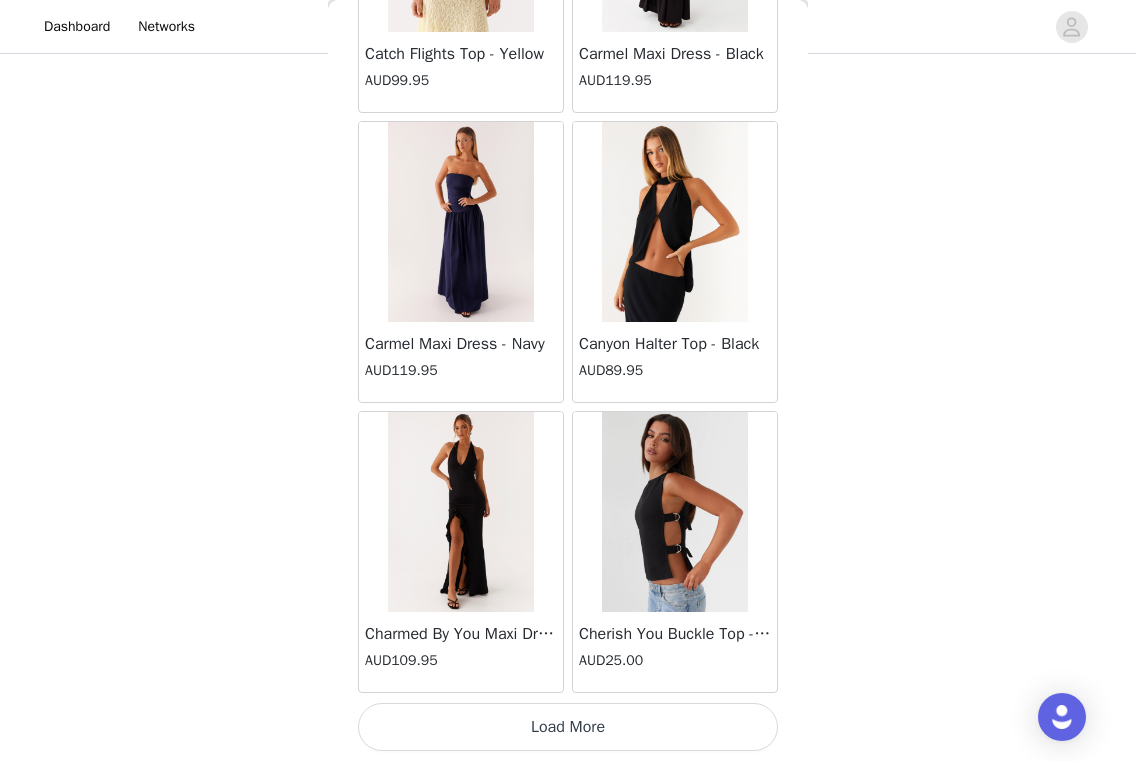 click on "Load More" at bounding box center [568, 727] 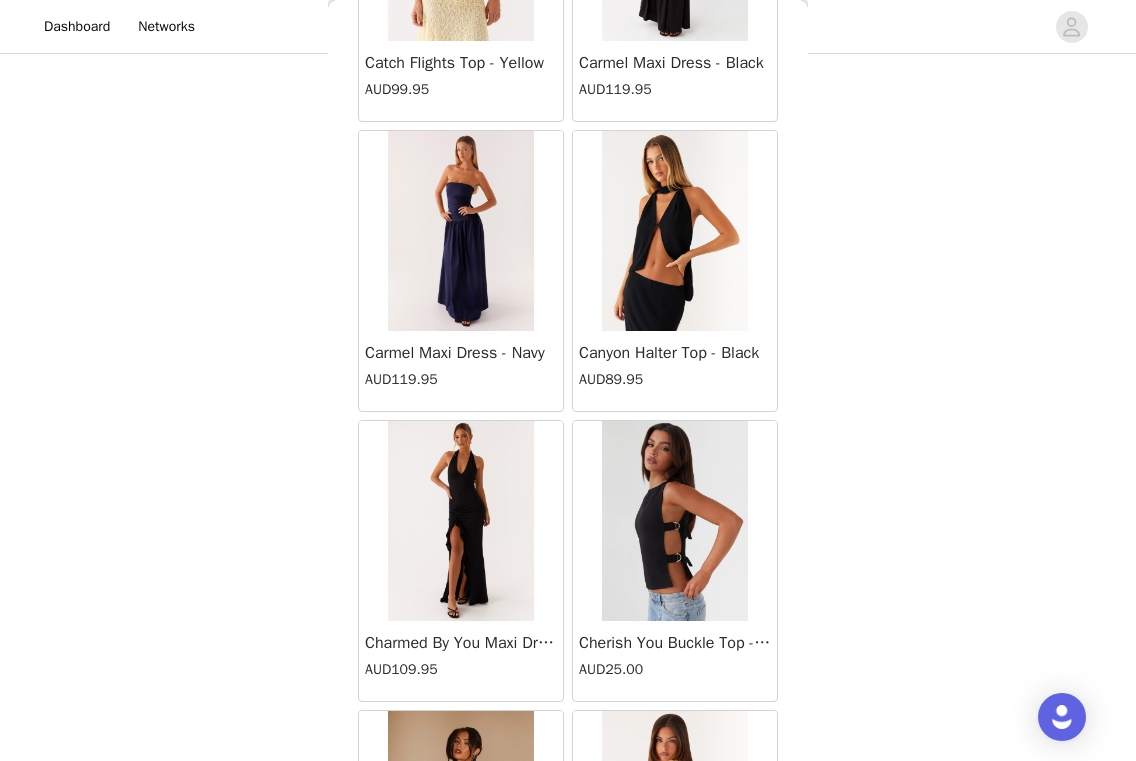 scroll, scrollTop: 330, scrollLeft: 0, axis: vertical 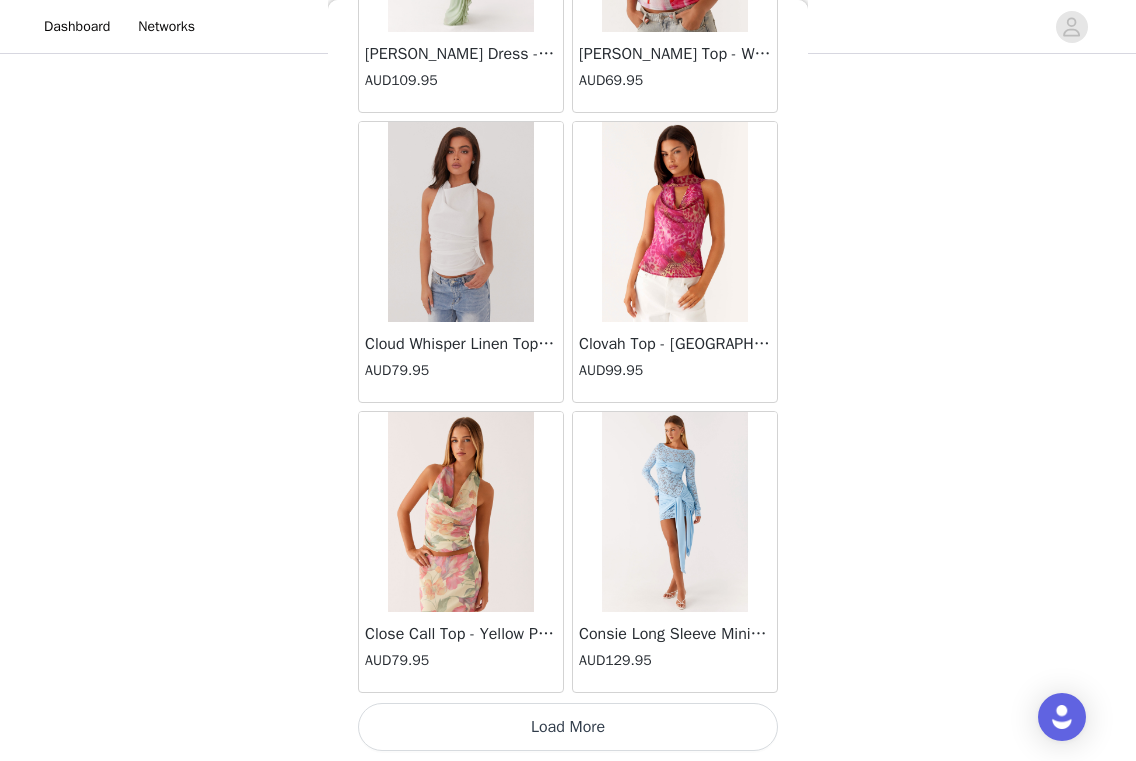 click on "Load More" at bounding box center [568, 727] 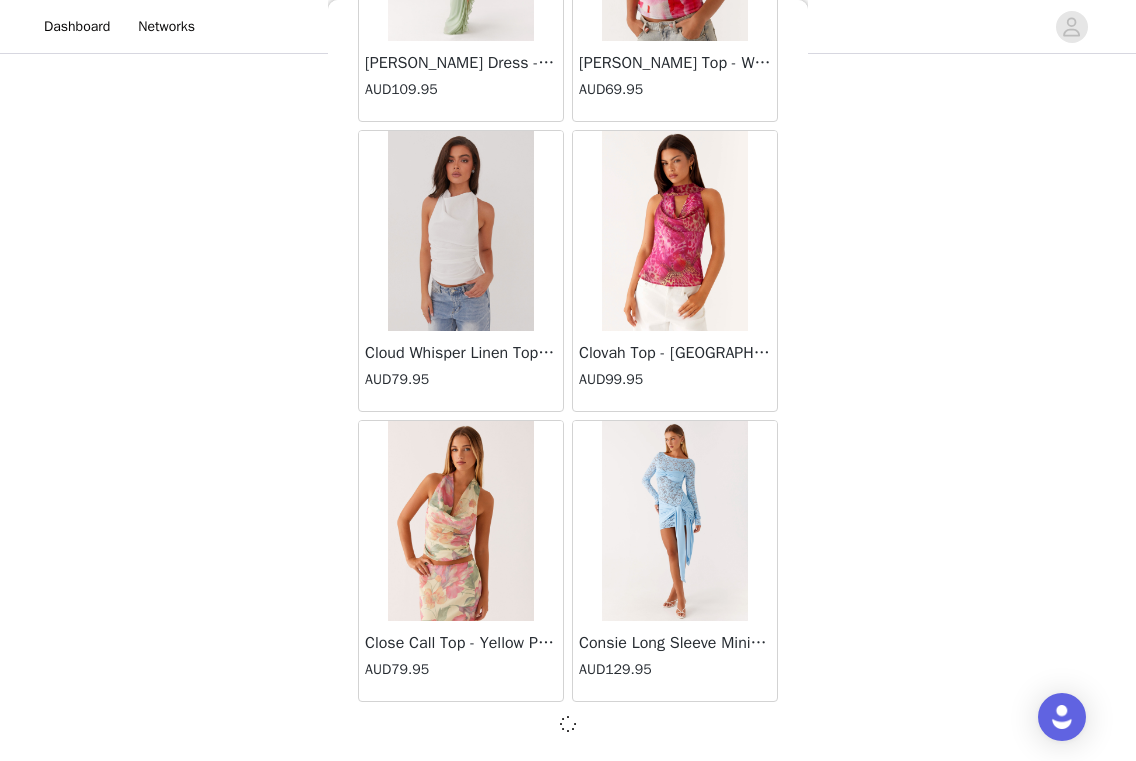 scroll, scrollTop: 10990, scrollLeft: 0, axis: vertical 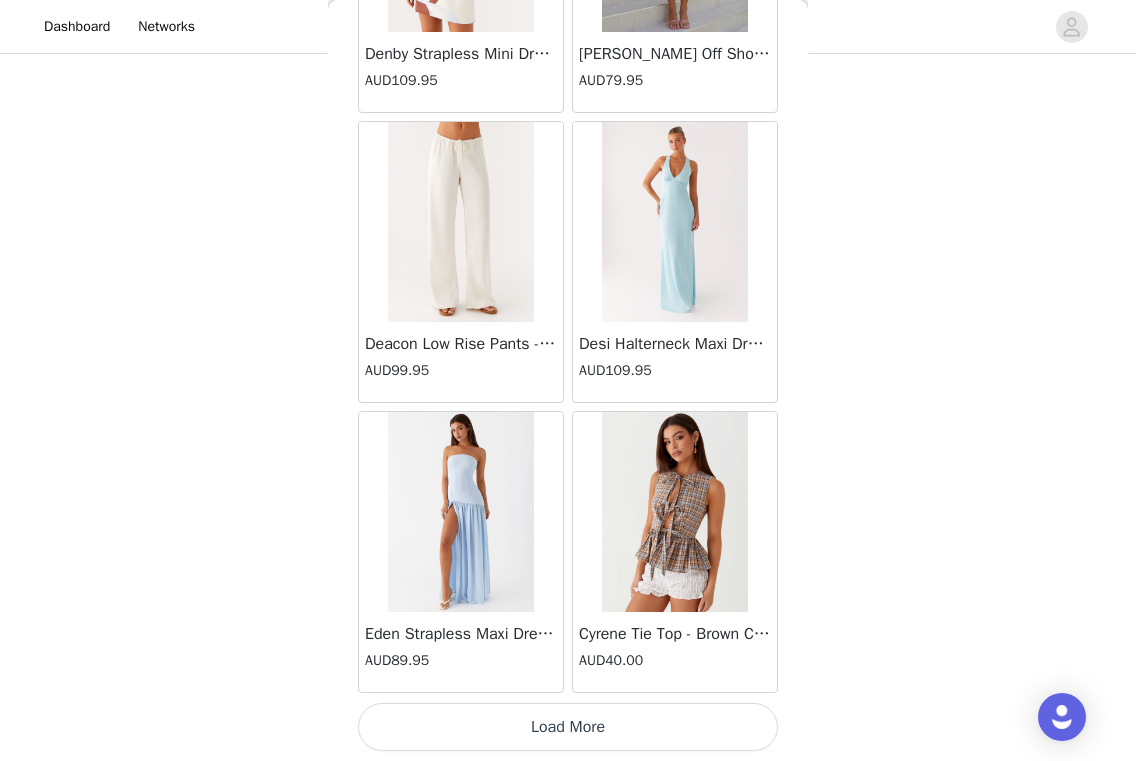 click on "Load More" at bounding box center (568, 727) 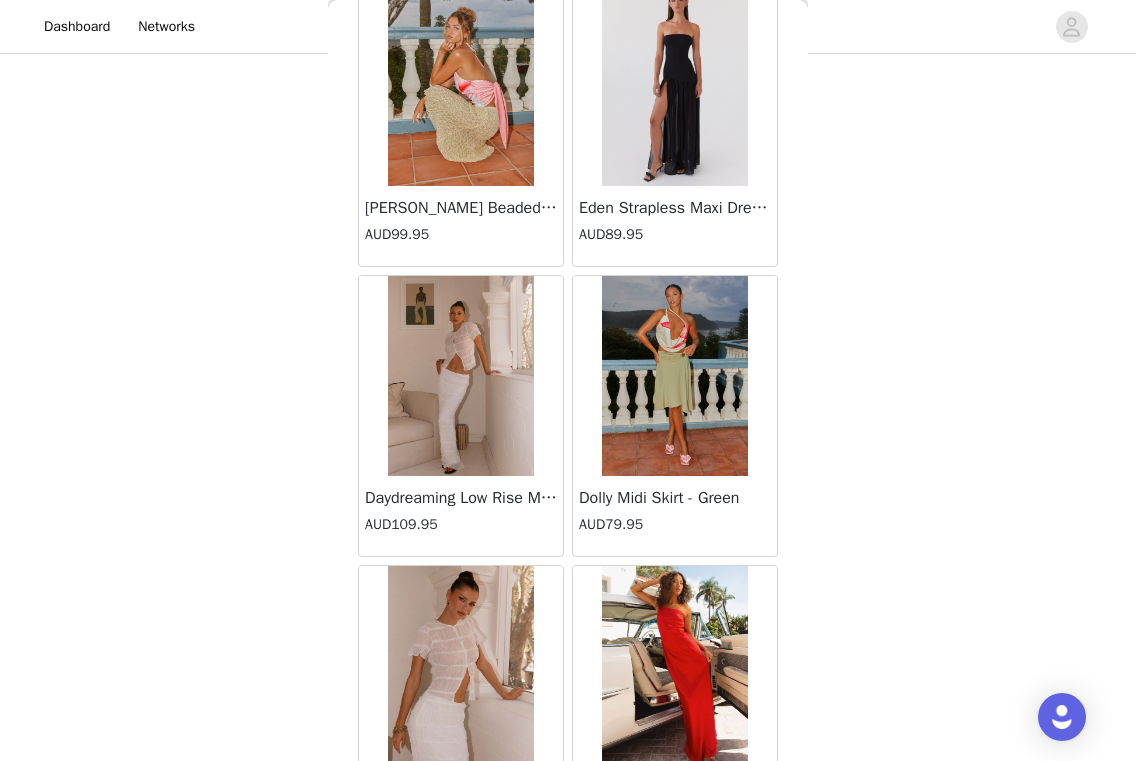 scroll, scrollTop: 15484, scrollLeft: 0, axis: vertical 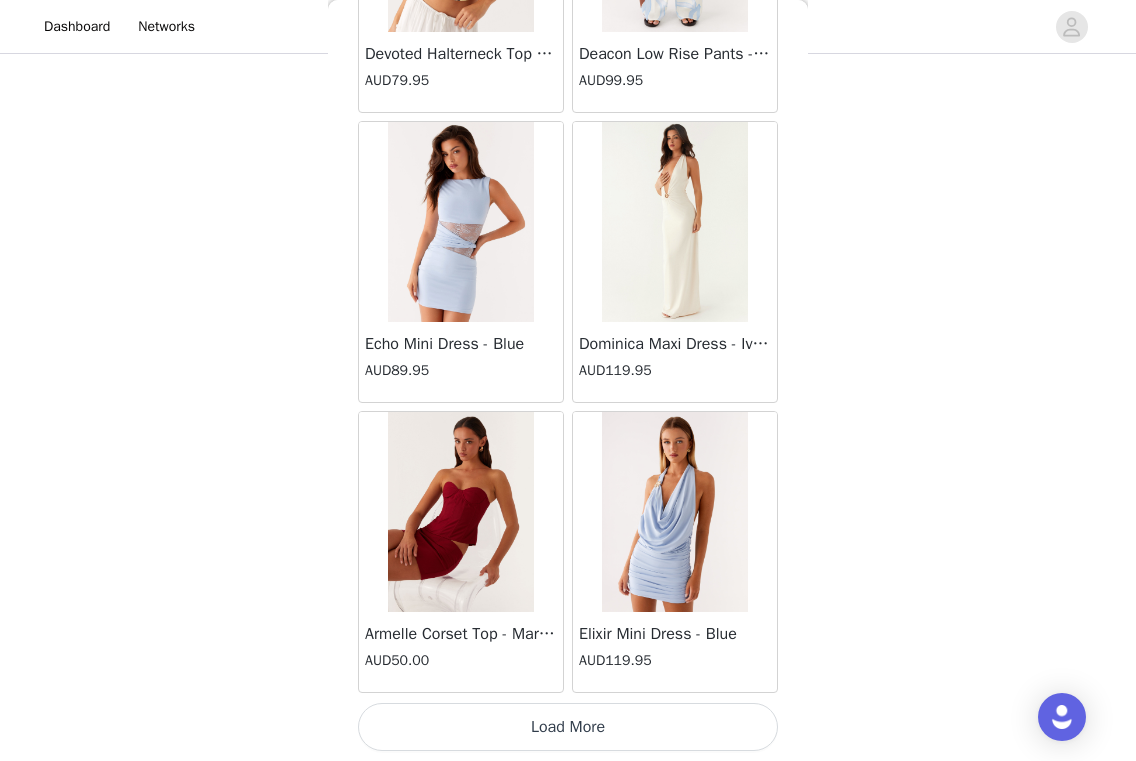 click on "Load More" at bounding box center [568, 727] 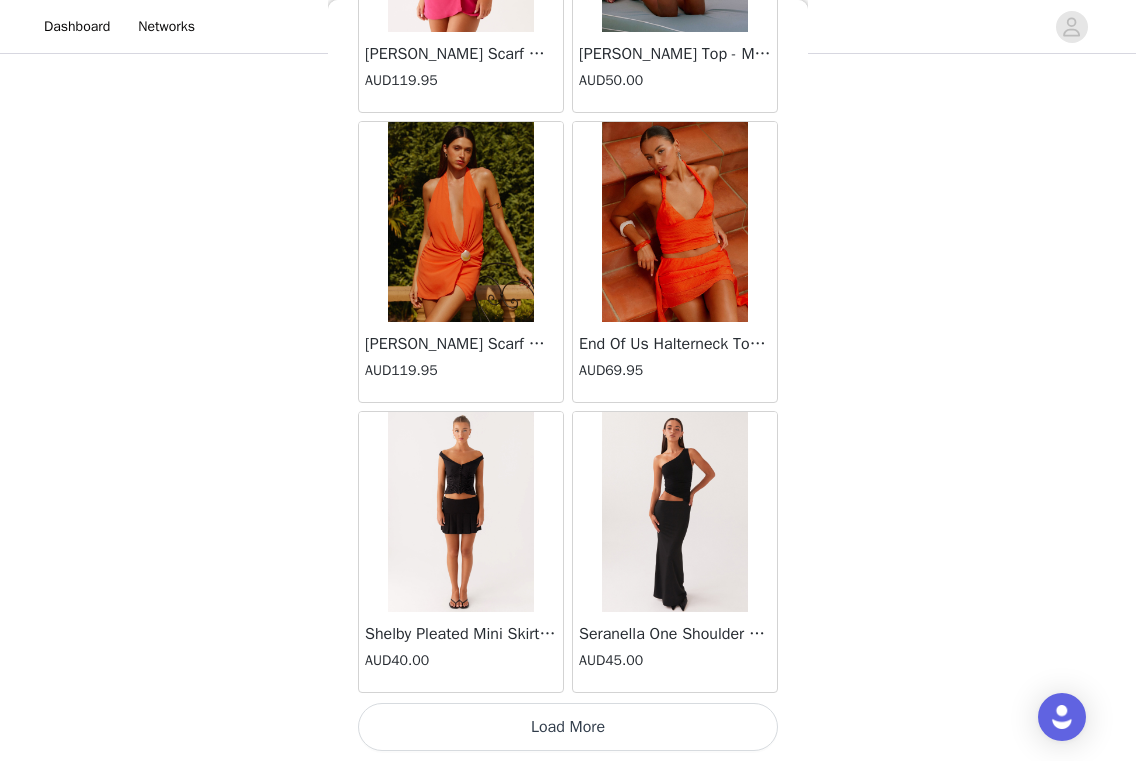 scroll, scrollTop: 19699, scrollLeft: 0, axis: vertical 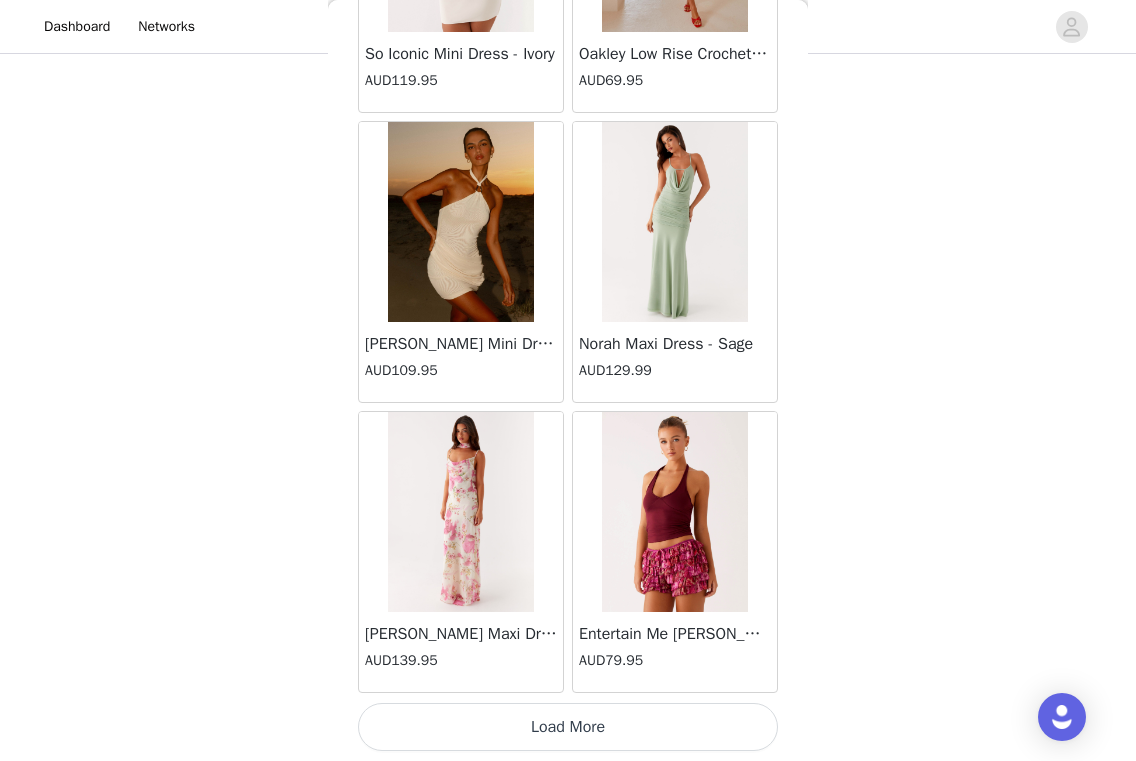 click on "Load More" at bounding box center (568, 727) 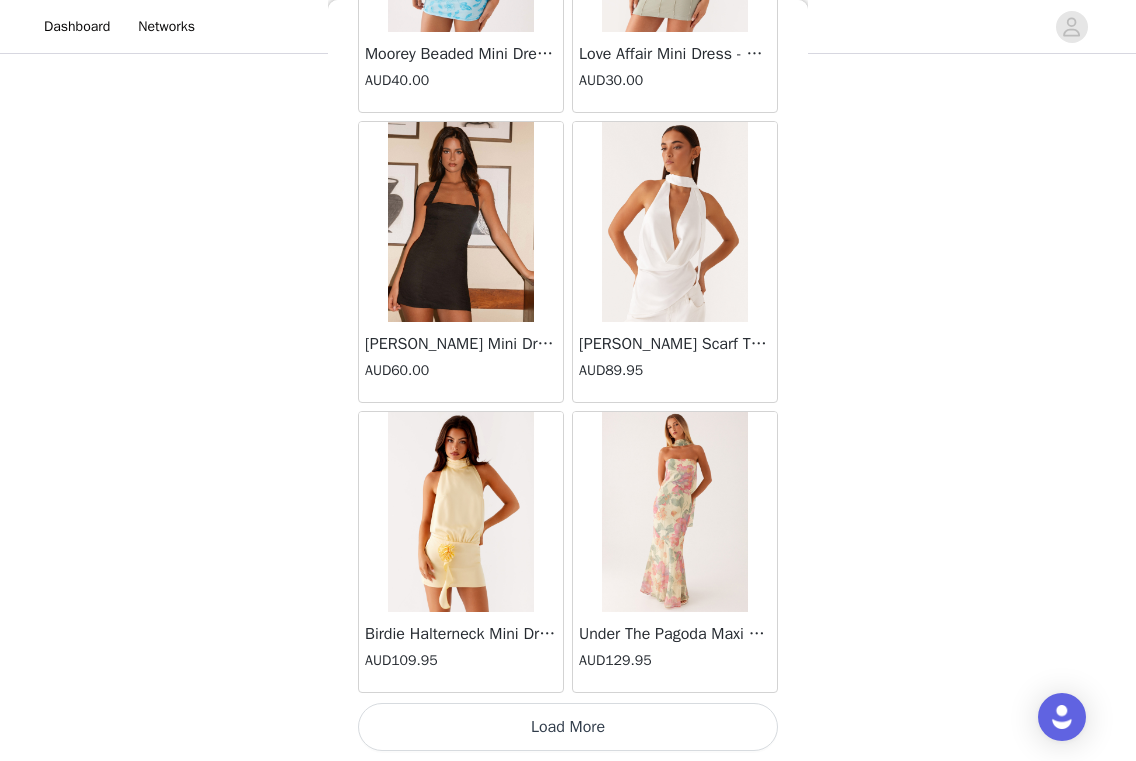 scroll, scrollTop: 25499, scrollLeft: 0, axis: vertical 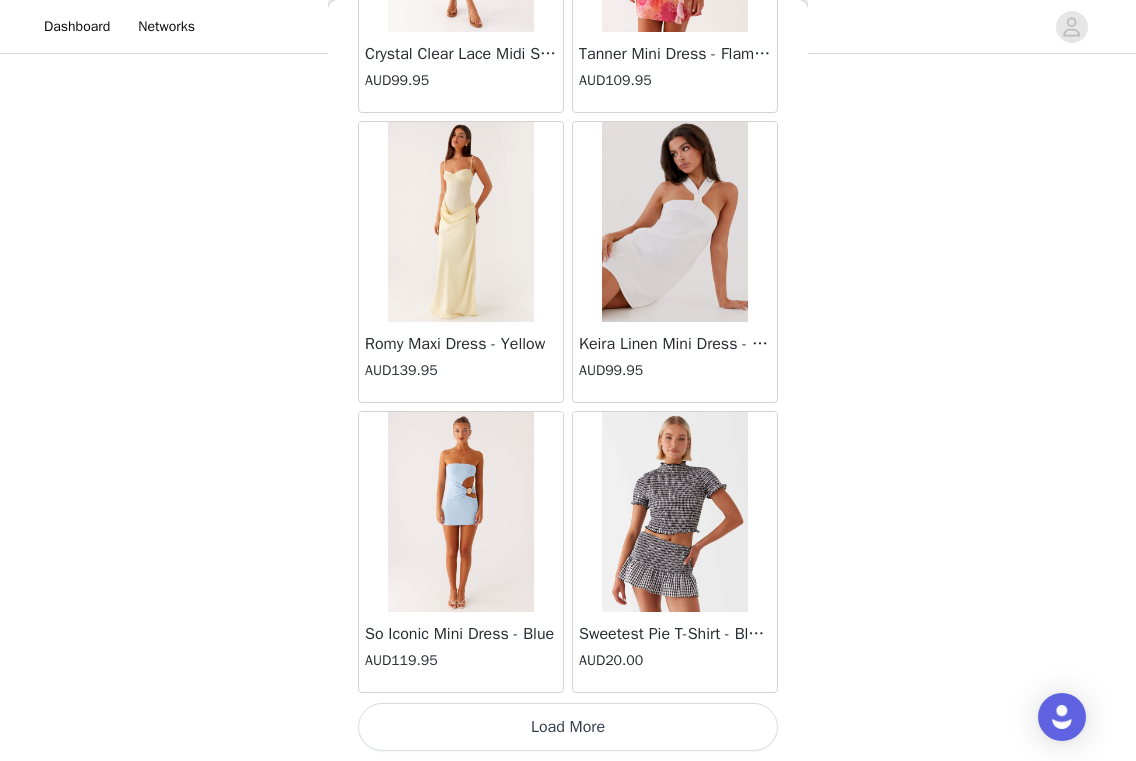 click on "Load More" at bounding box center [568, 727] 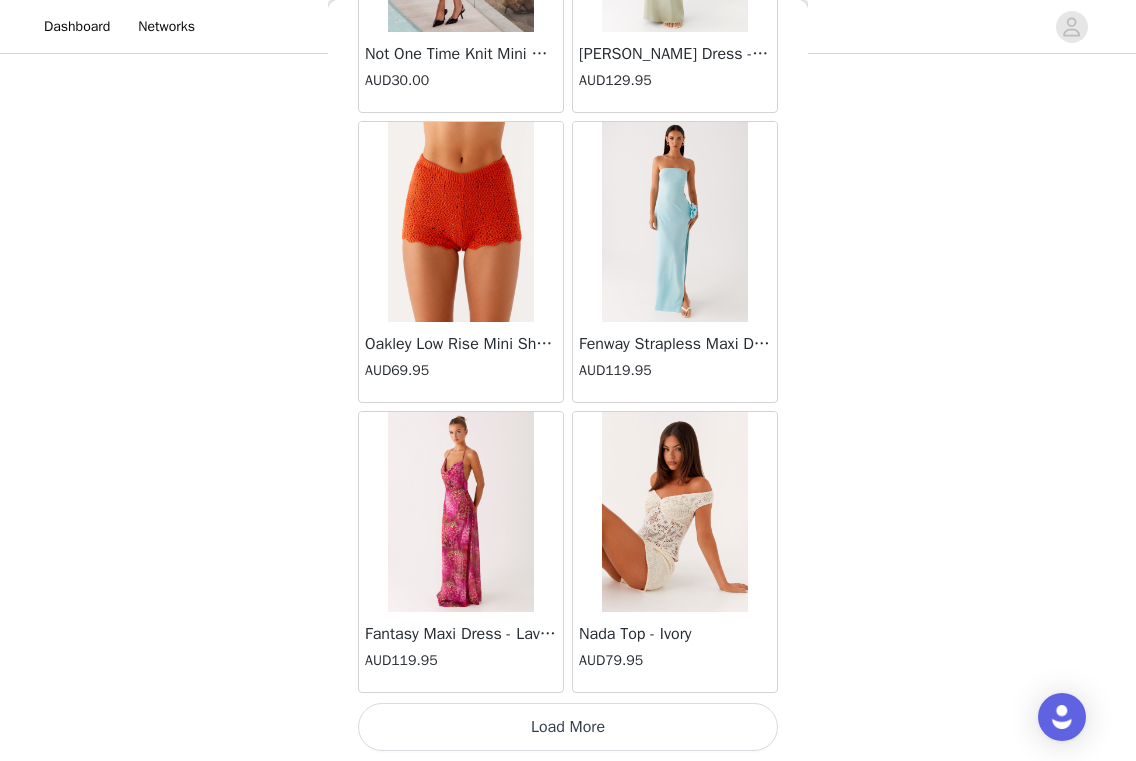 scroll, scrollTop: 31299, scrollLeft: 0, axis: vertical 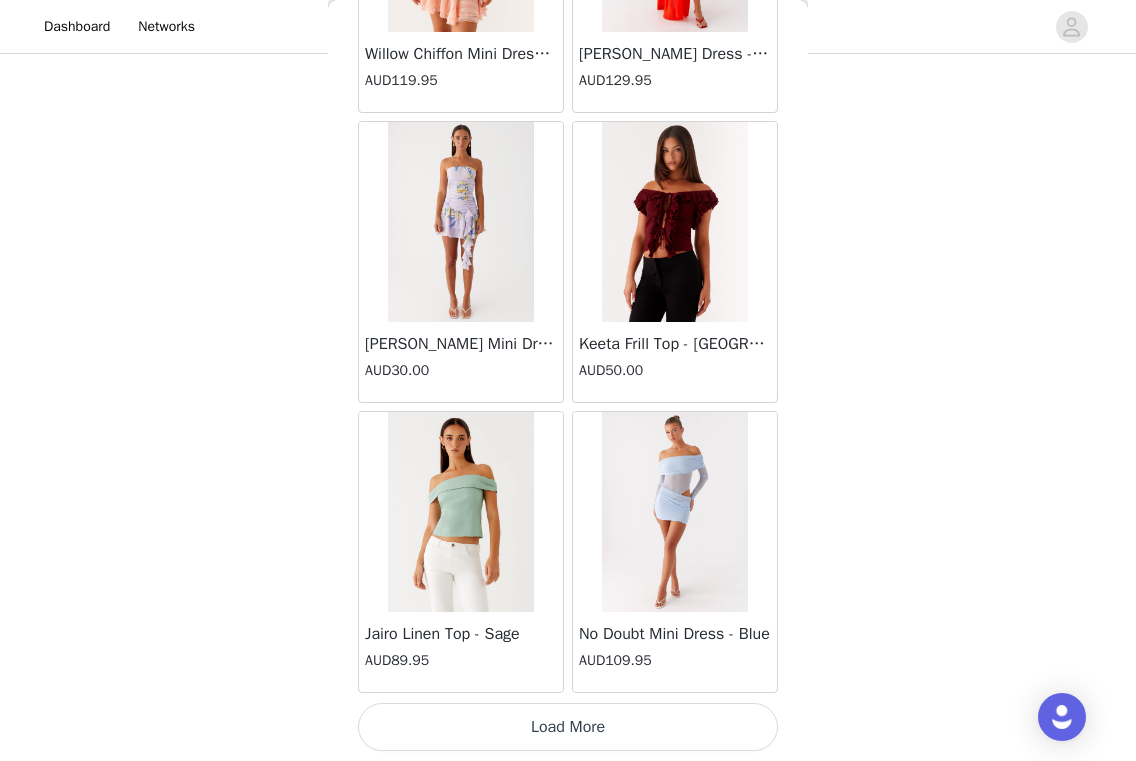 click on "Load More" at bounding box center [568, 727] 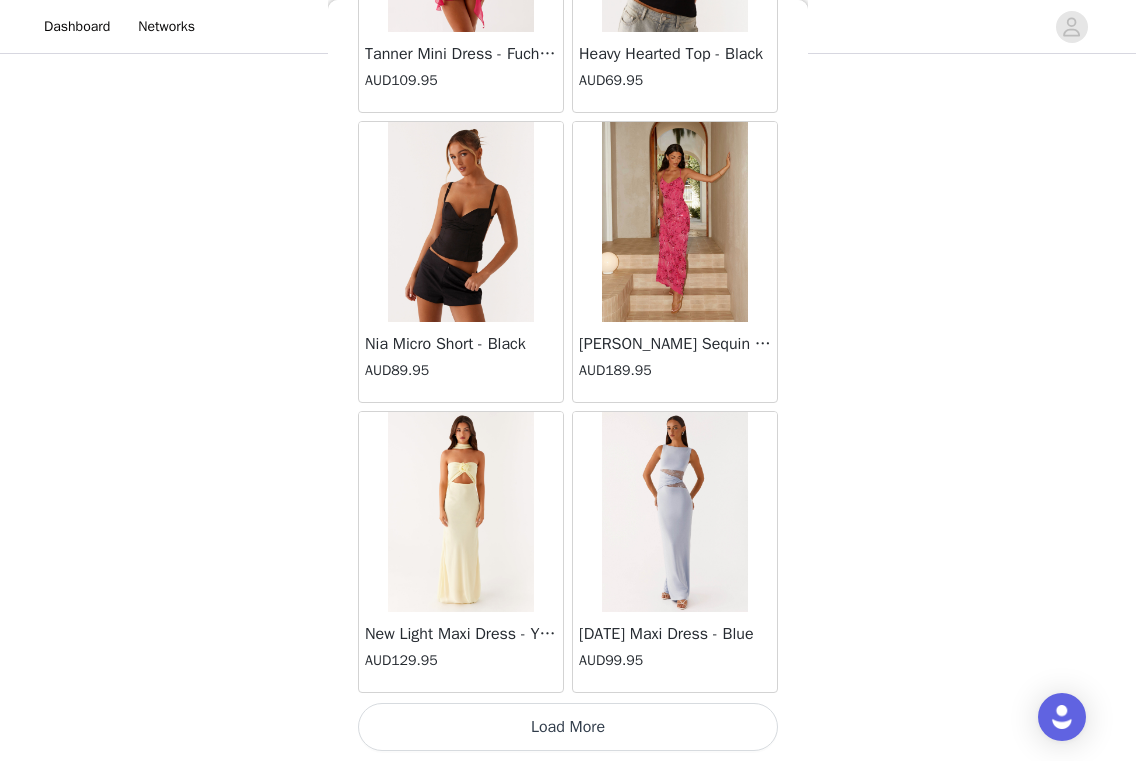 scroll, scrollTop: 37099, scrollLeft: 0, axis: vertical 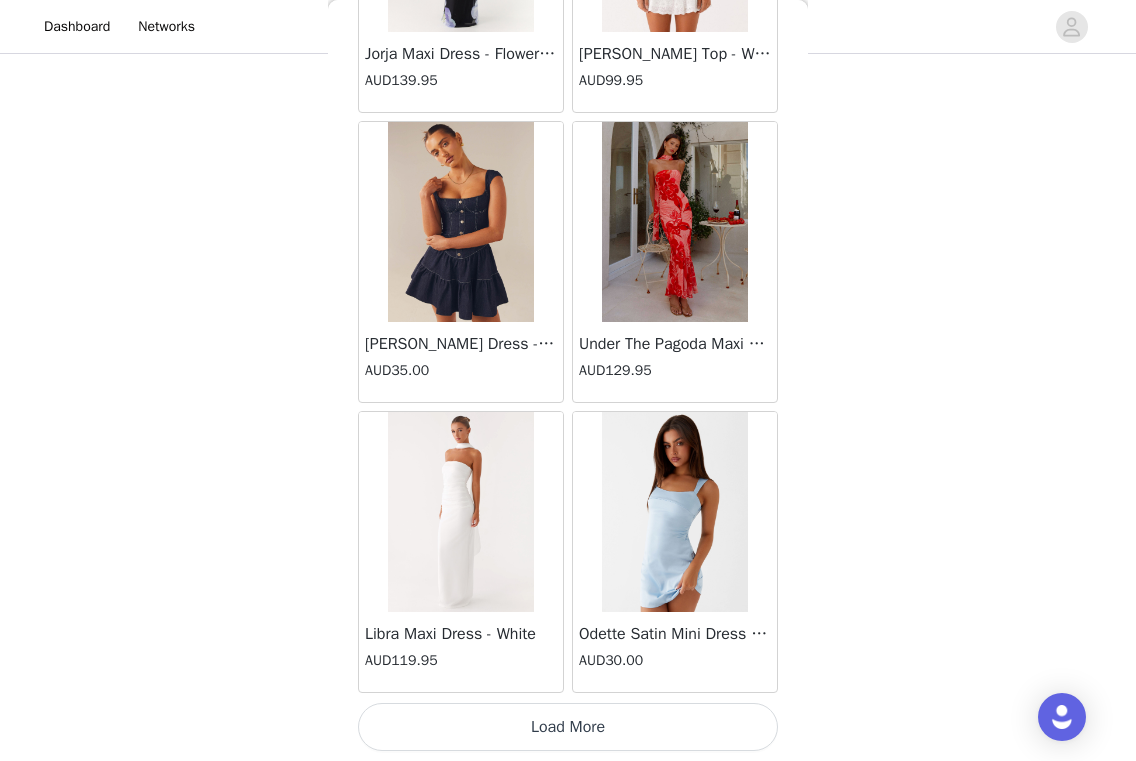 click on "Load More" at bounding box center (568, 727) 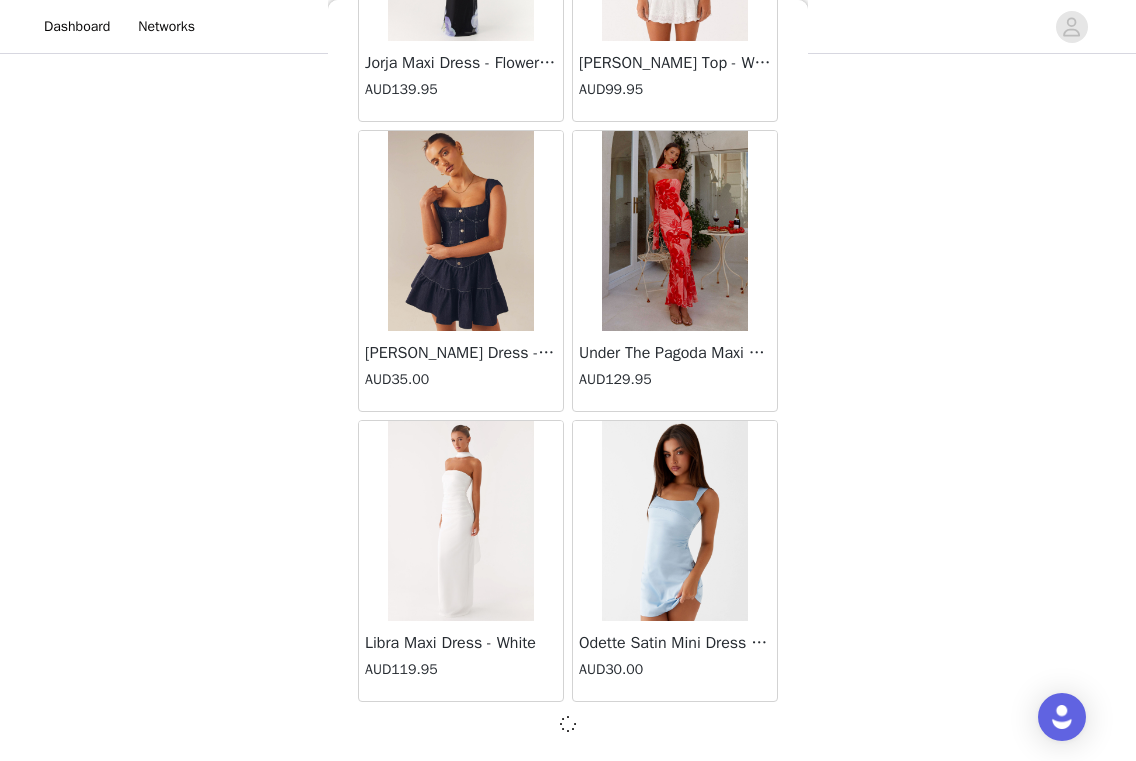 scroll, scrollTop: 39990, scrollLeft: 0, axis: vertical 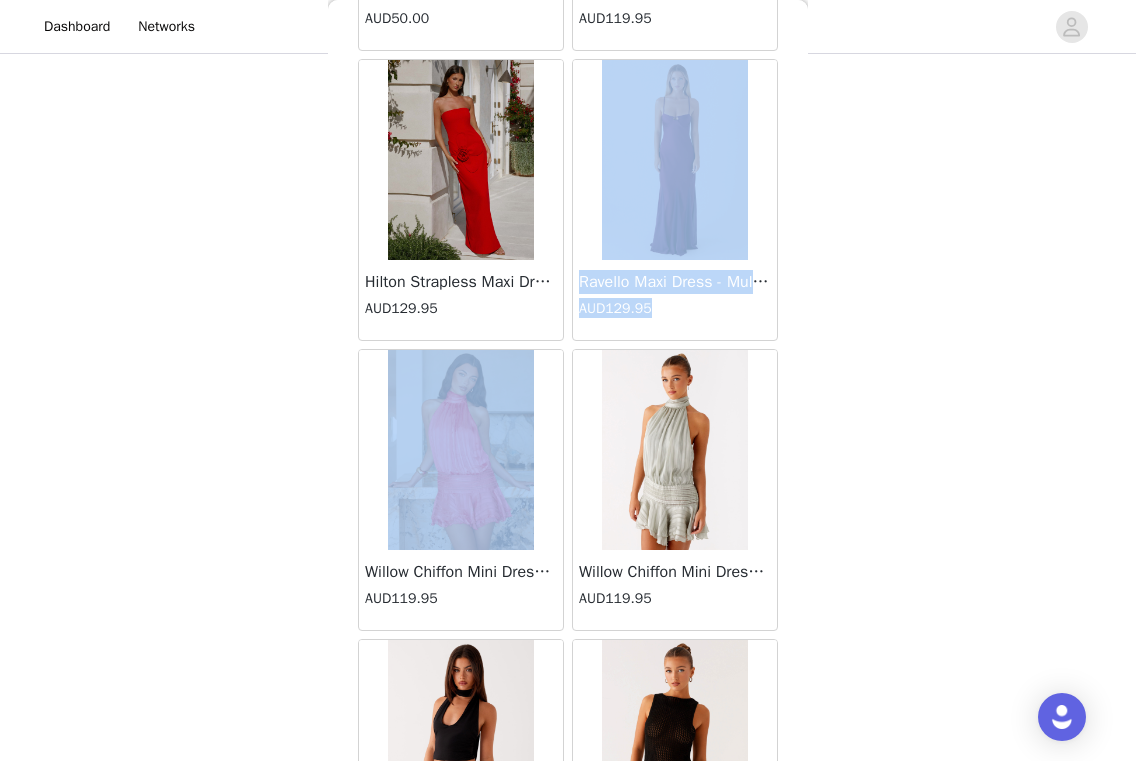 drag, startPoint x: 565, startPoint y: 455, endPoint x: 735, endPoint y: -45, distance: 528.10986 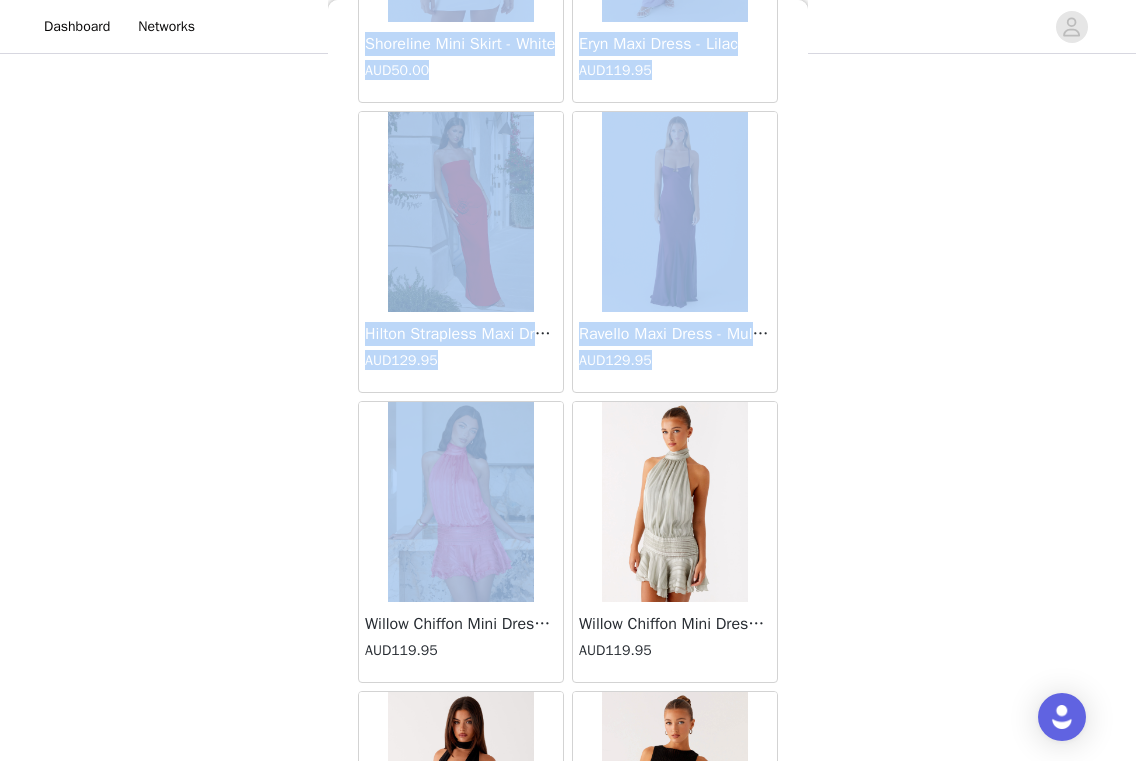 click on "STEP 1 OF 4
Select your styles!
Please note that the sizes are in AU Sizes. Australian Sizing is 2 sizes up, so a US0 = AU4, US4 = AU8. Peppermayo Size Guide: https://peppermayo.com/pages/sizing       3/4 Selected           Oakley Low Rise Crochet Mini Shorts - Red     AUD69.95       Red, XS-S       Edit   Remove     Athens One Shoulder Top - Floral     AUD79.95       Floral, AU 6       Edit   Remove     Fergie Mini Shorts - Black     AUD89.95       Black, AU 6       Edit   Remove     Add Product       Back       Ayanna Strapless Mini Dress - Yellow   AUD45.00       Aster Bloom Maxi Dress - Orange Blue Floral   AUD109.95       Avenue Mini Dress - Plum   AUD109.95       Aullie Maxi Dress - Yellow   AUD109.95       Aullie Maxi Dress - Ivory   AUD109.95       Aullie Mini Dress - Black   AUD99.95       Avalia Backless Scarf Mini Dress - White Polka Dot   AUD89.95       Aullie Maxi Dress - Blue   AUD109.95" at bounding box center [568, 173] 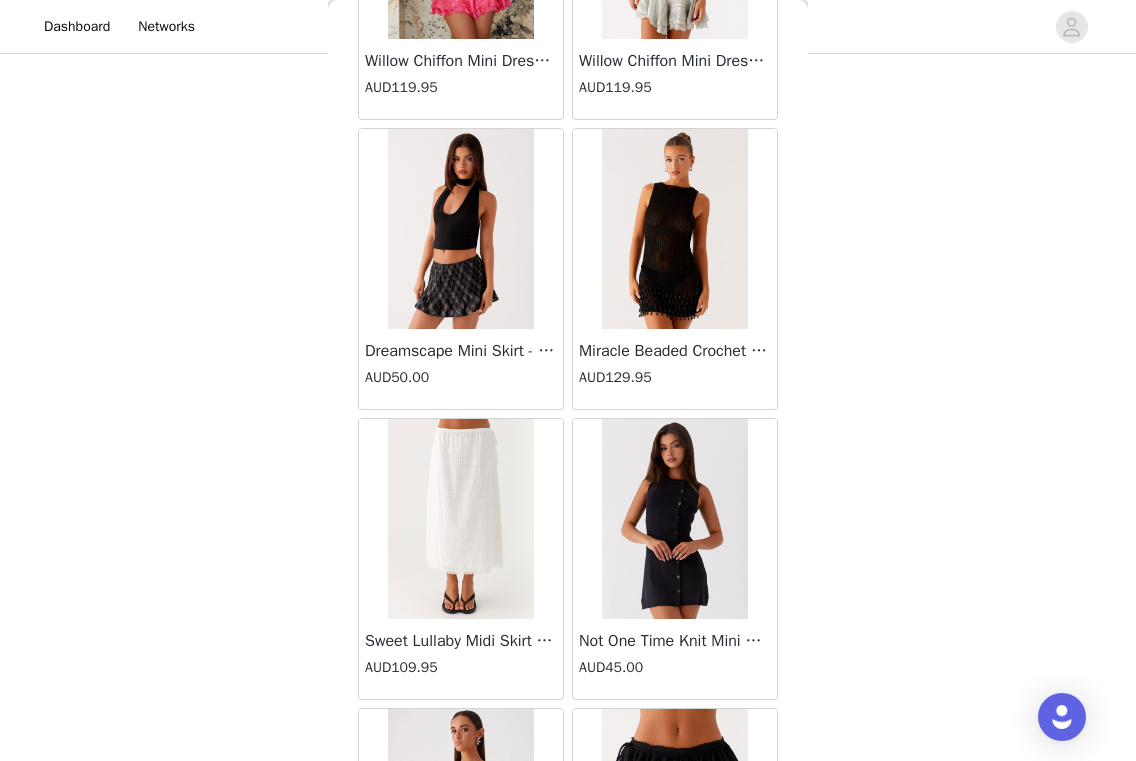scroll, scrollTop: 41728, scrollLeft: 0, axis: vertical 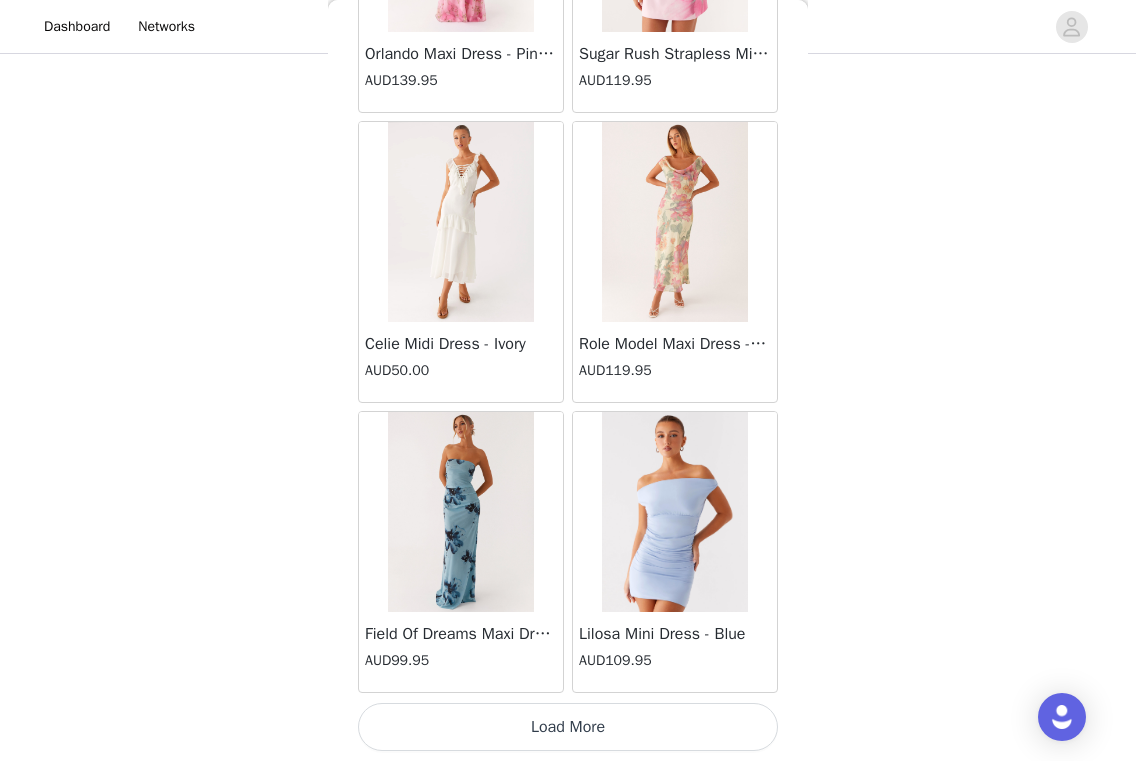 click on "Load More" at bounding box center [568, 727] 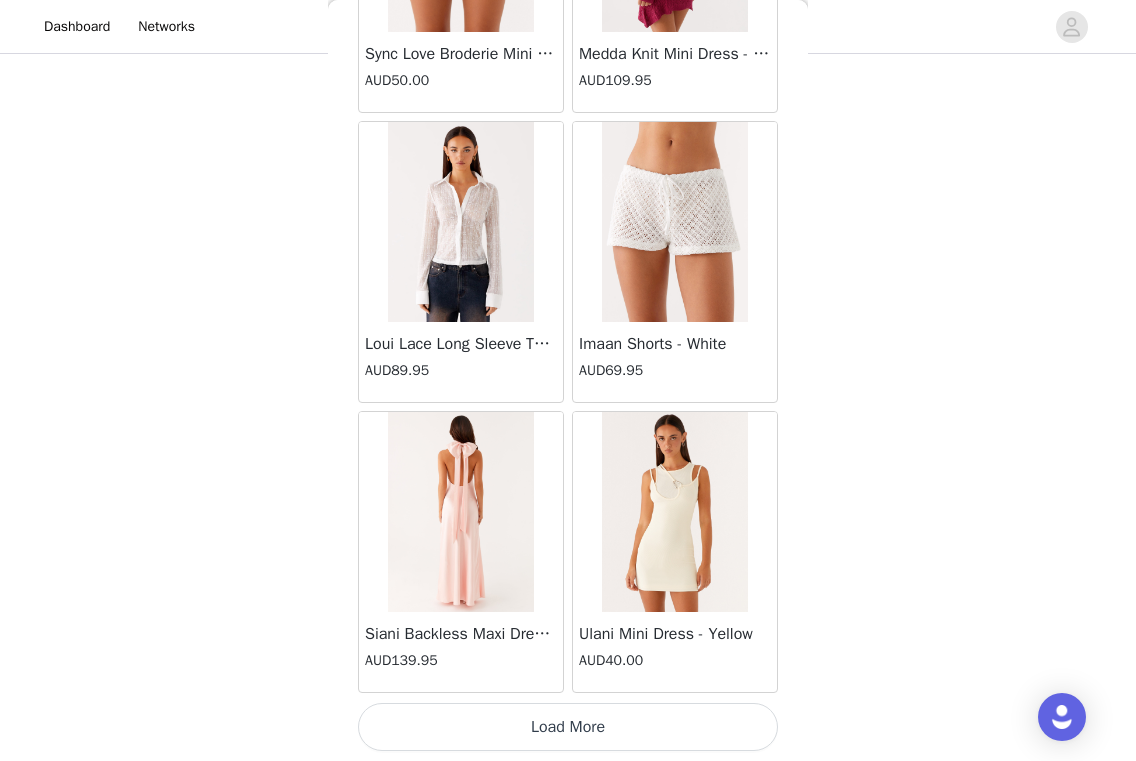 scroll, scrollTop: 45799, scrollLeft: 0, axis: vertical 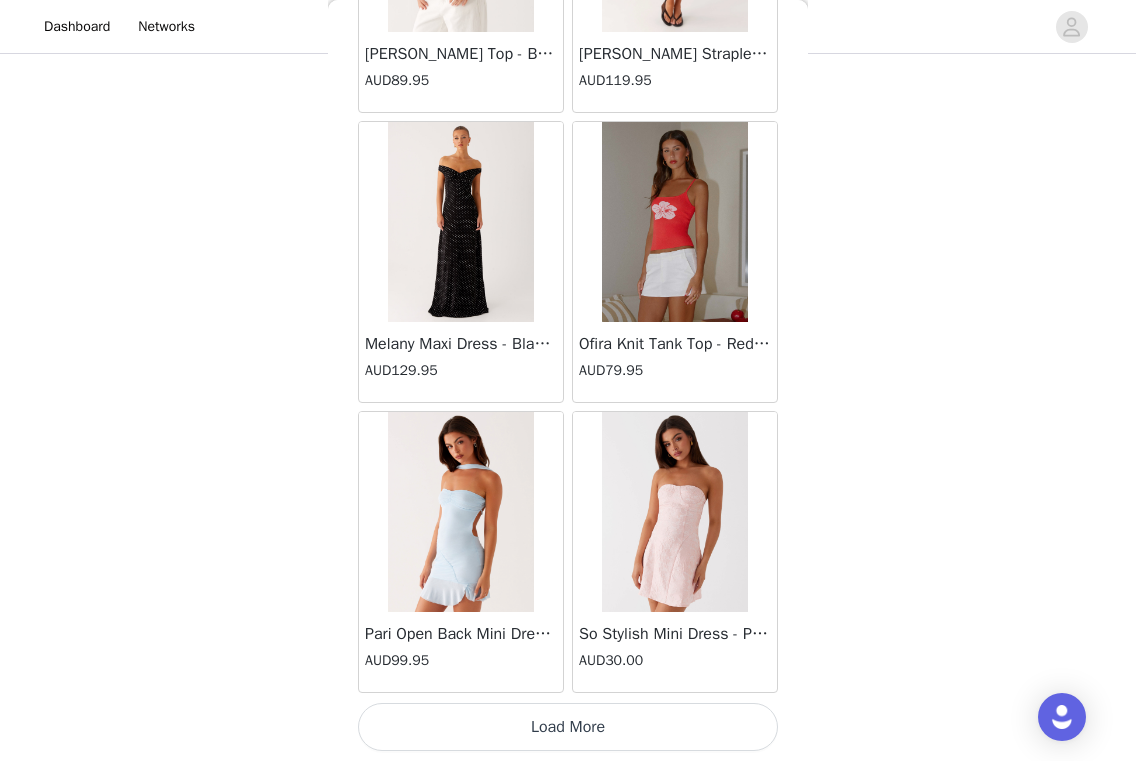click on "Load More" at bounding box center [568, 727] 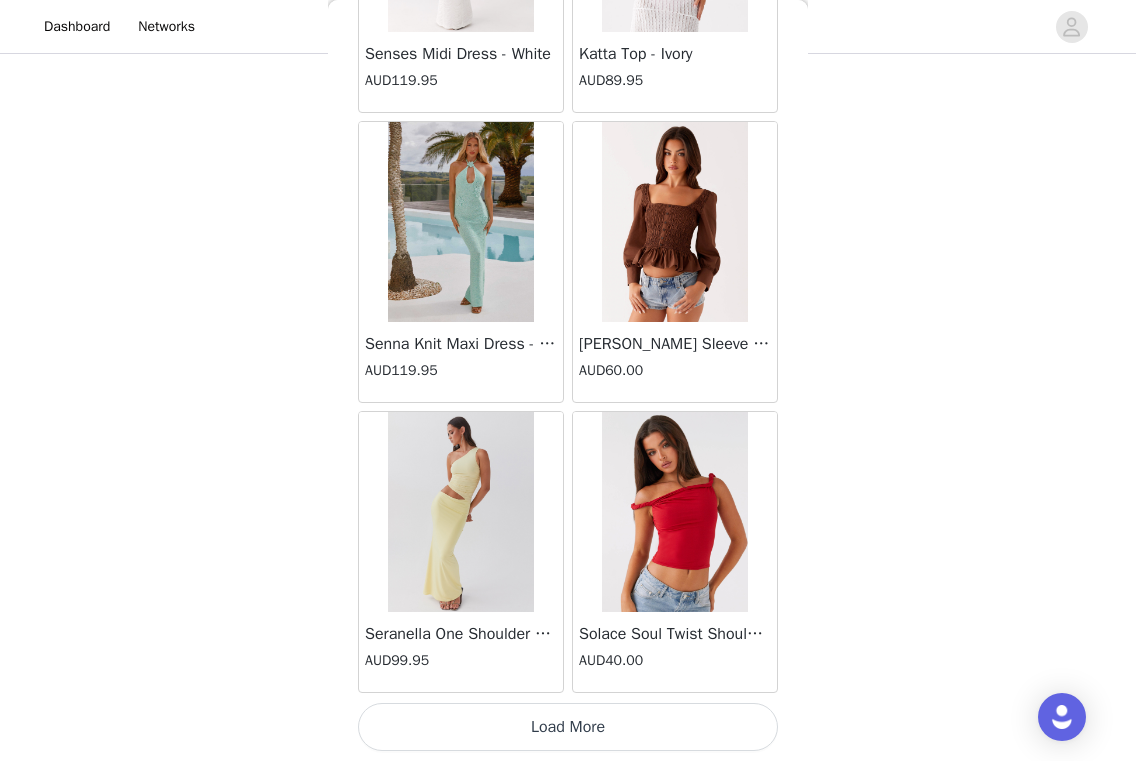 scroll, scrollTop: 51599, scrollLeft: 0, axis: vertical 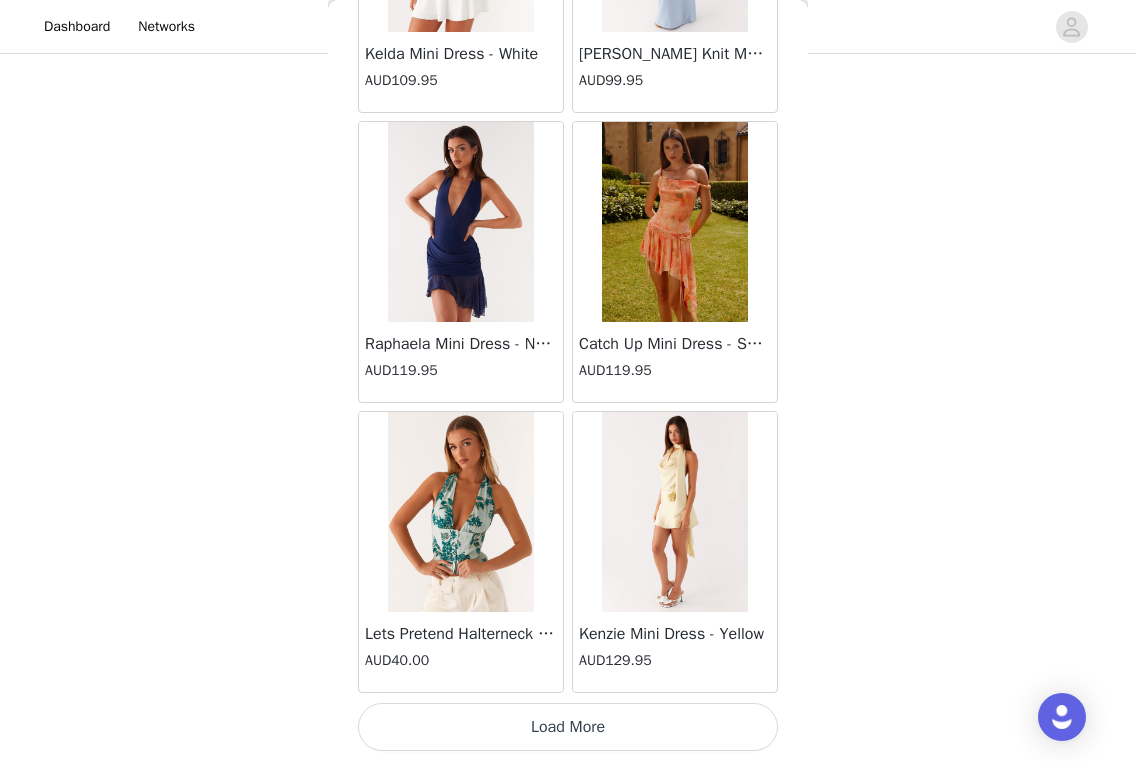 click on "Load More" at bounding box center (568, 727) 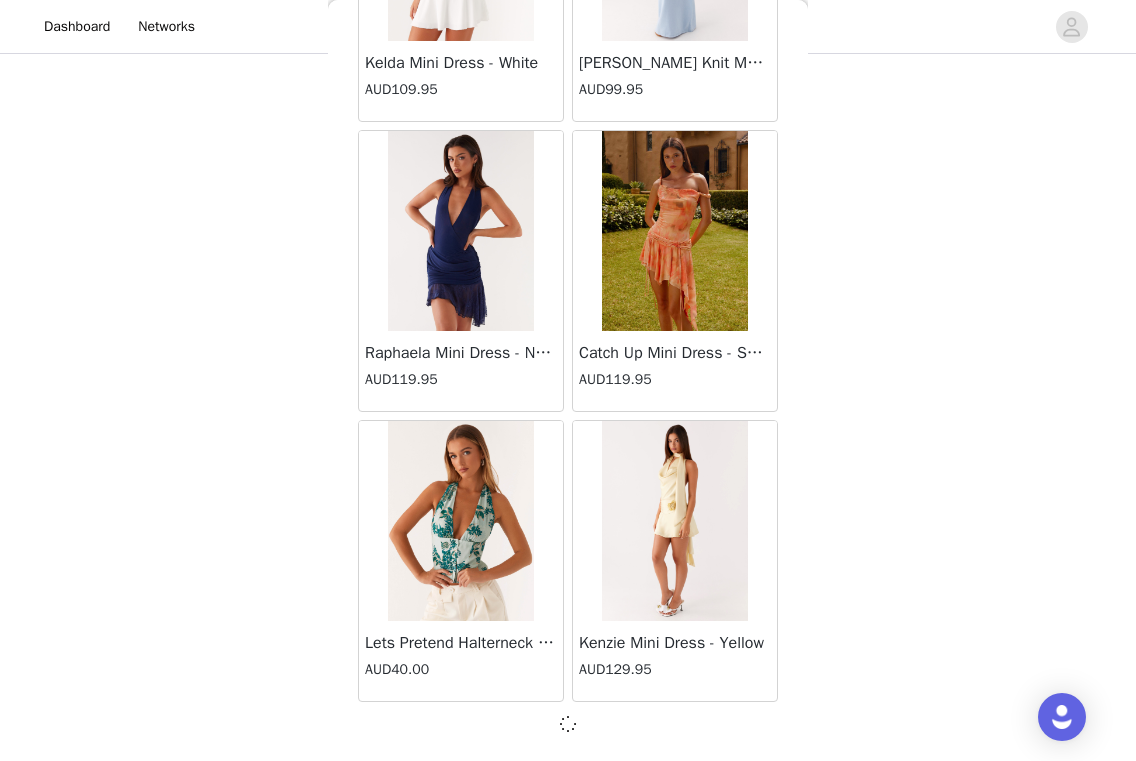 scroll, scrollTop: 54490, scrollLeft: 0, axis: vertical 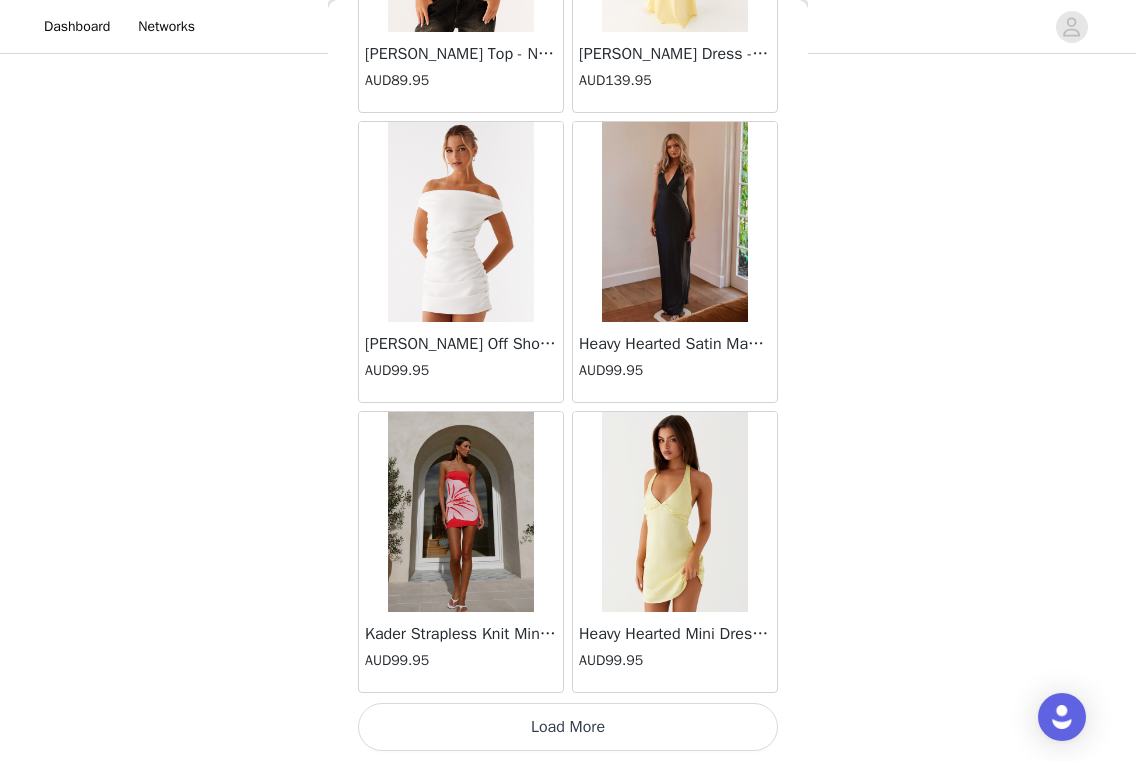 click on "Load More" at bounding box center [568, 727] 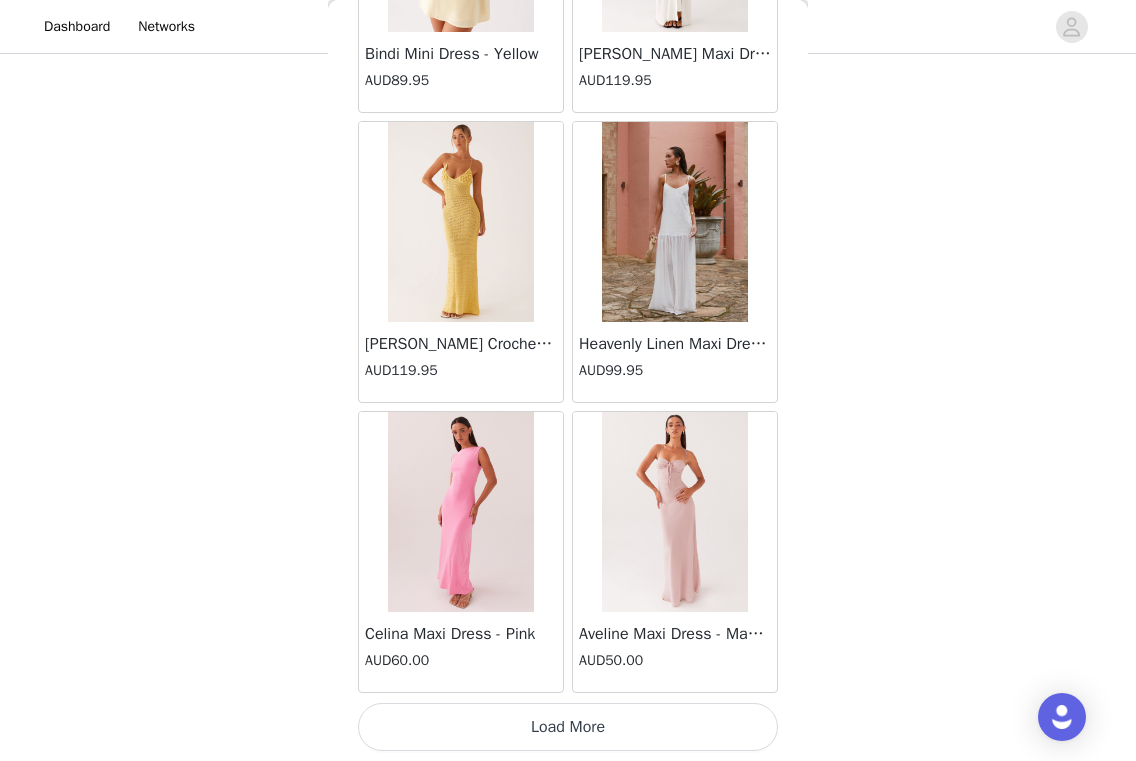 scroll, scrollTop: 60301, scrollLeft: 0, axis: vertical 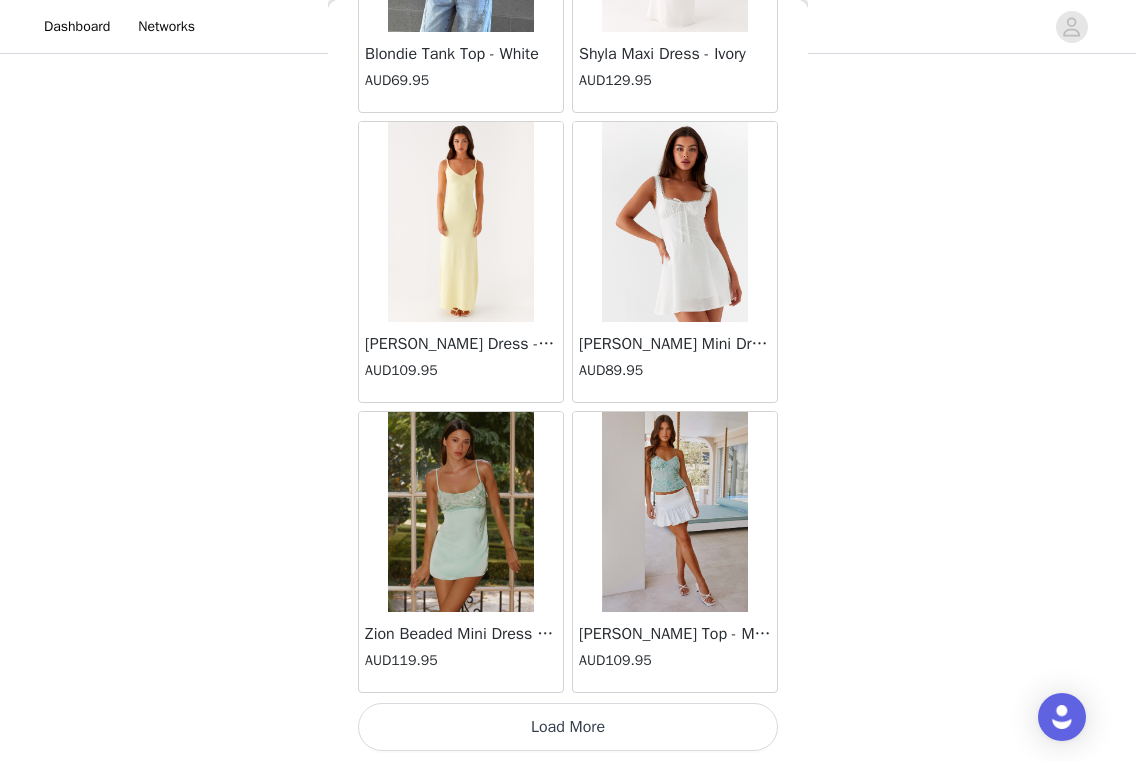 click on "Load More" at bounding box center (568, 727) 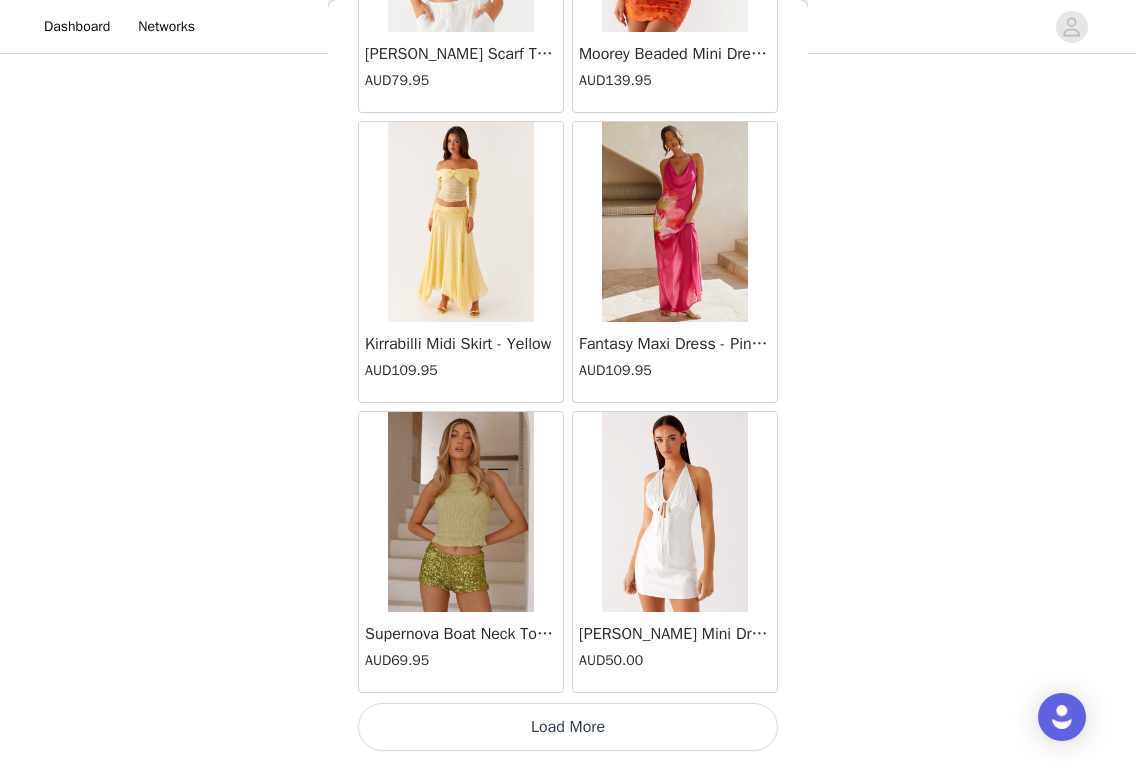 scroll, scrollTop: 66099, scrollLeft: 0, axis: vertical 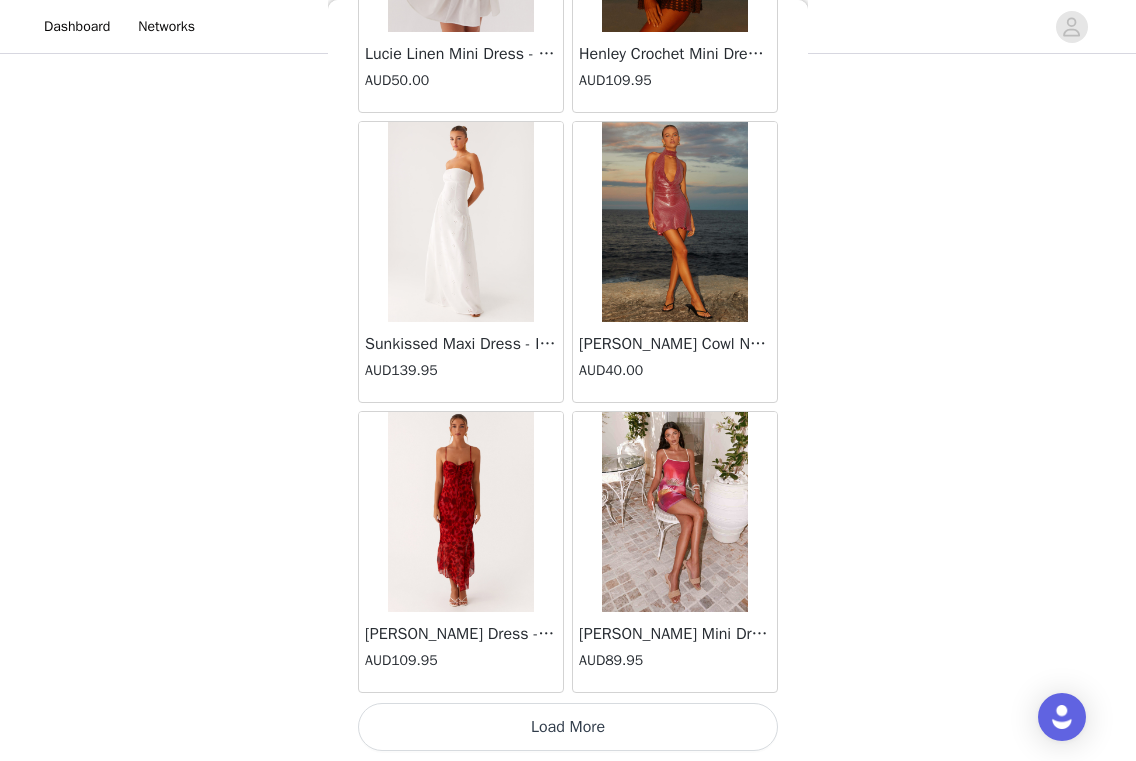 click on "Load More" at bounding box center [568, 727] 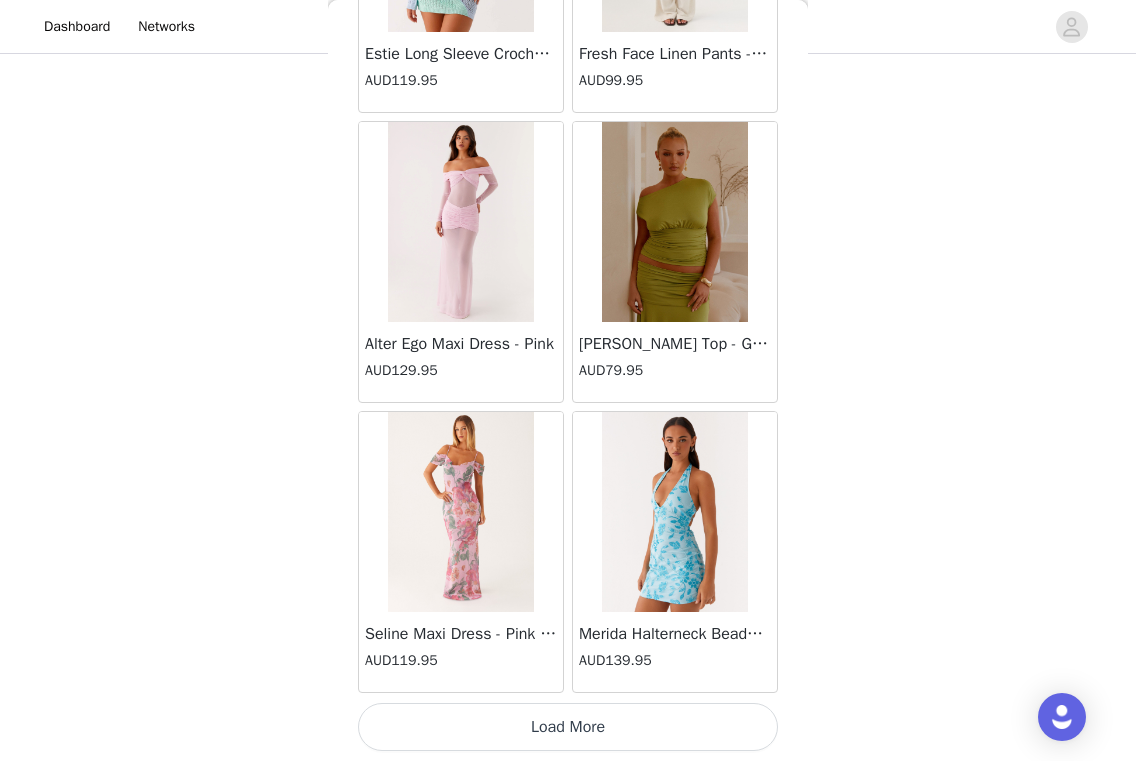 scroll, scrollTop: 71899, scrollLeft: 0, axis: vertical 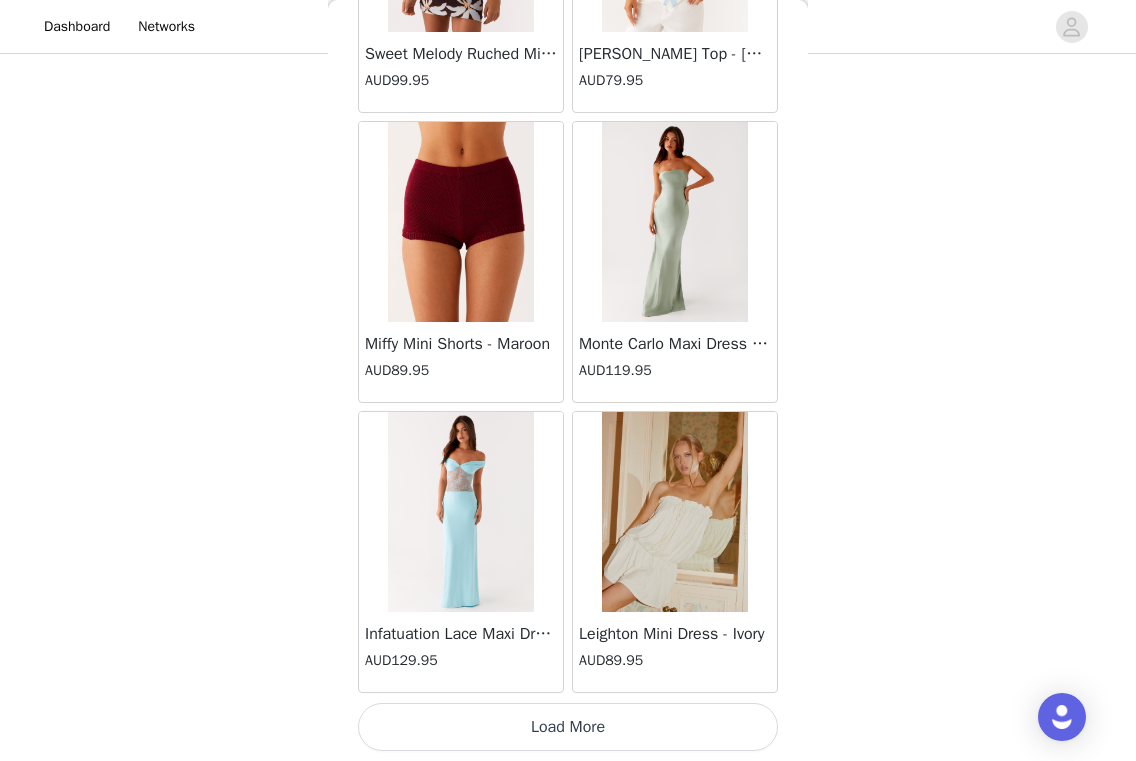 click on "Load More" at bounding box center [568, 727] 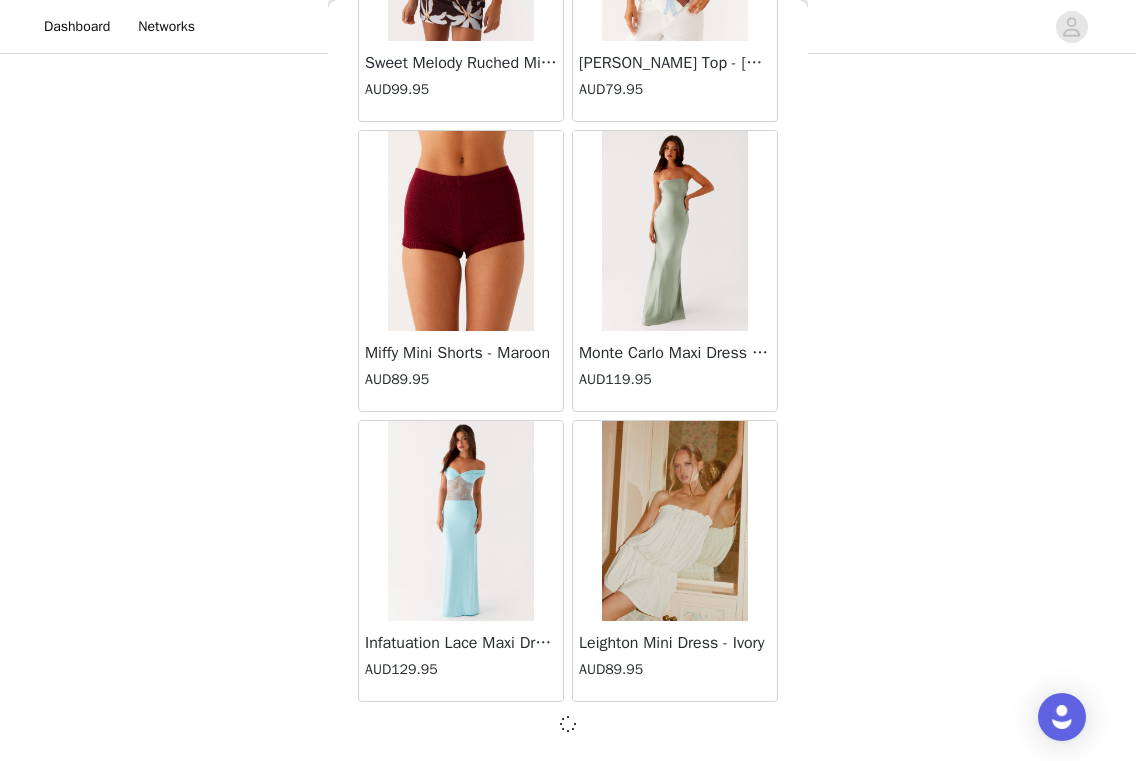 scroll, scrollTop: 74790, scrollLeft: 0, axis: vertical 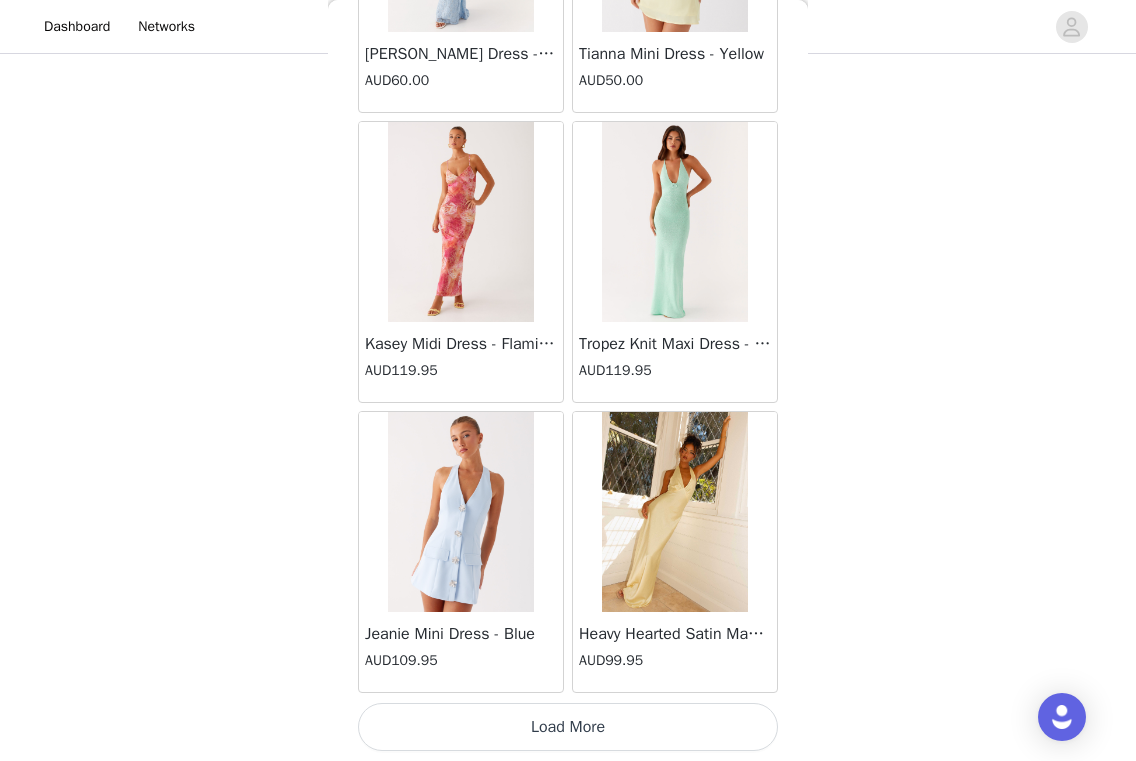 click on "Load More" at bounding box center (568, 727) 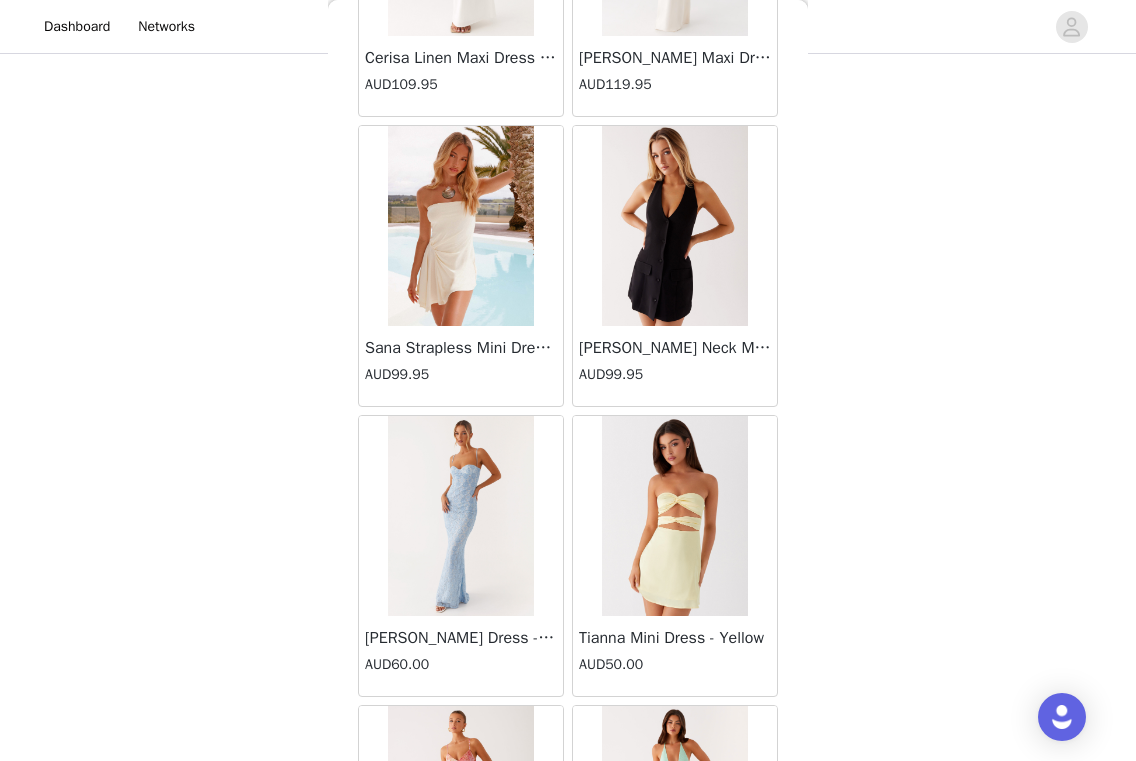scroll, scrollTop: 77094, scrollLeft: 0, axis: vertical 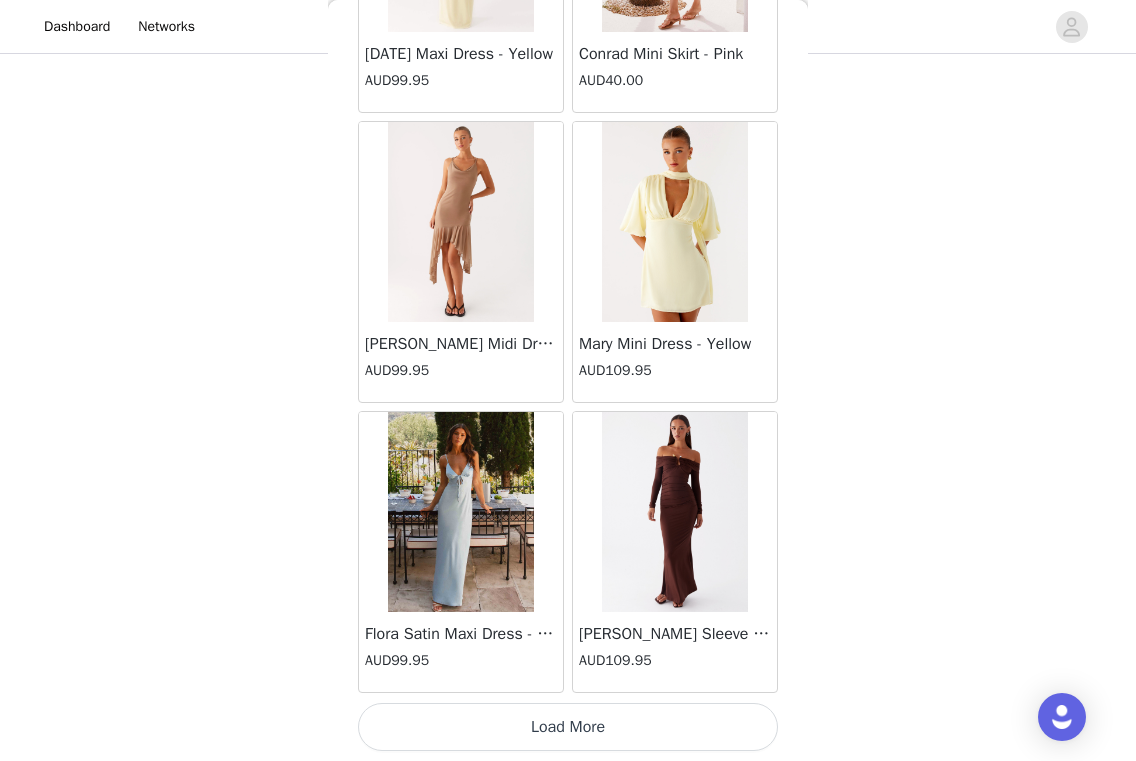 click on "Load More" at bounding box center [568, 727] 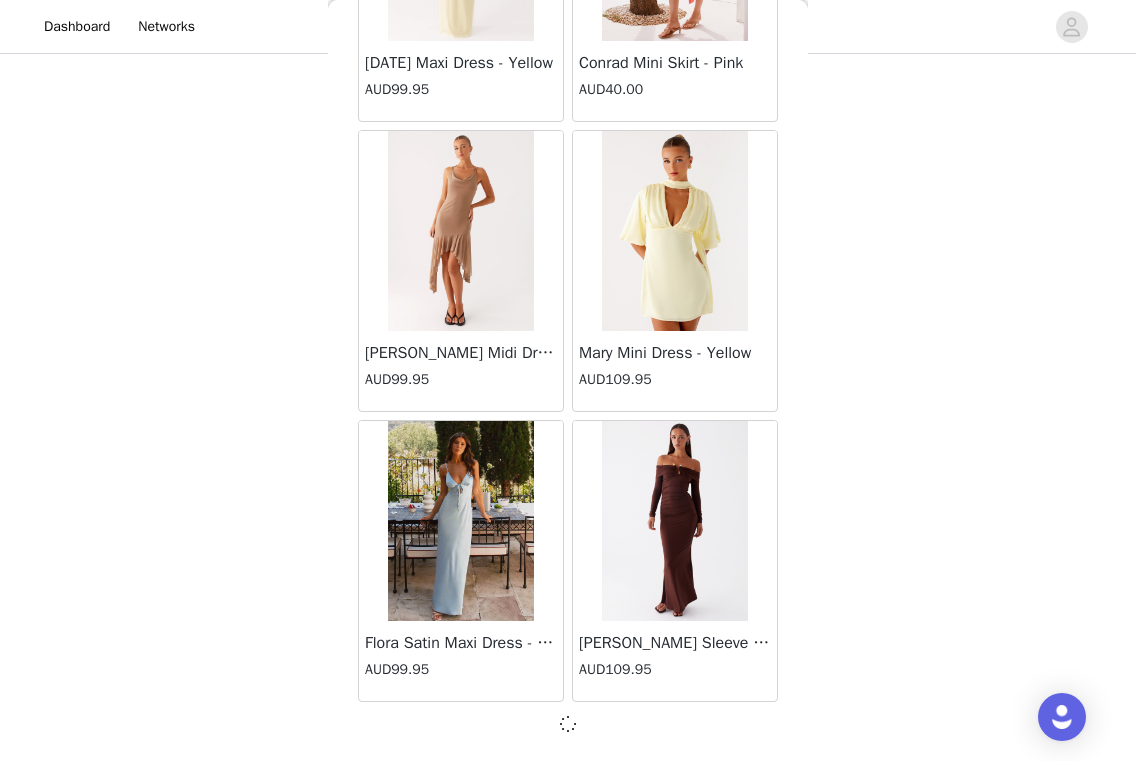 scroll, scrollTop: 80590, scrollLeft: 0, axis: vertical 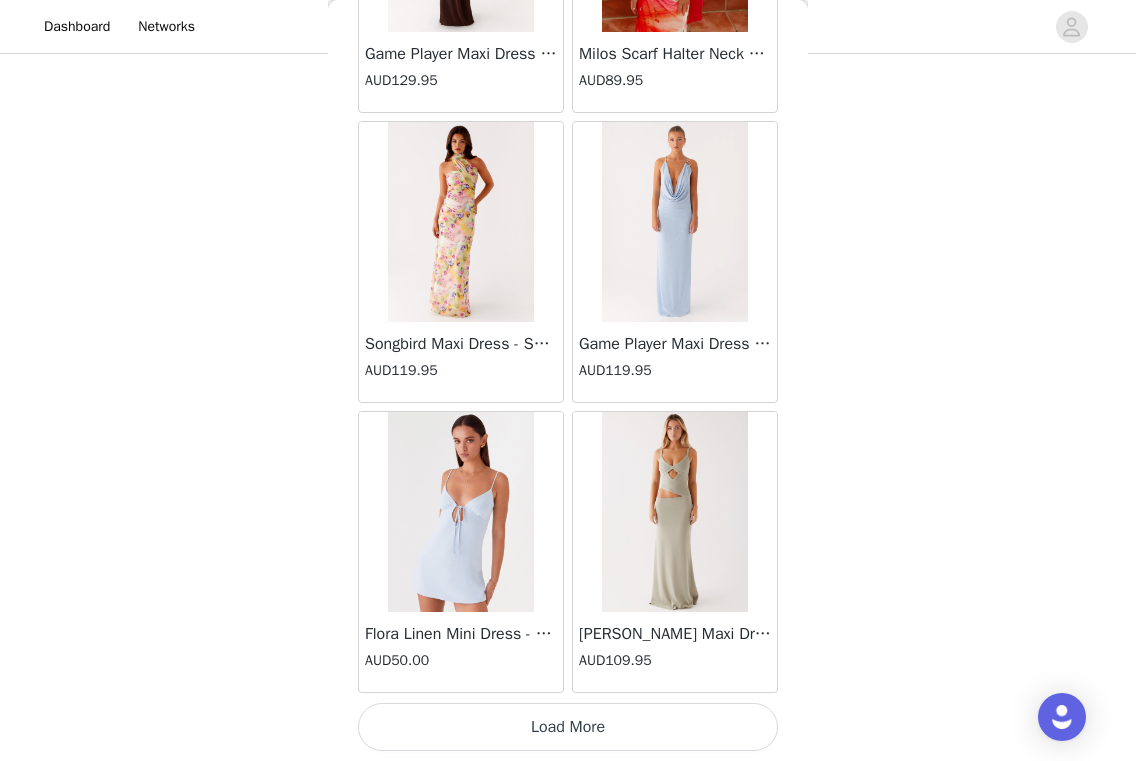 click on "Load More" at bounding box center [568, 727] 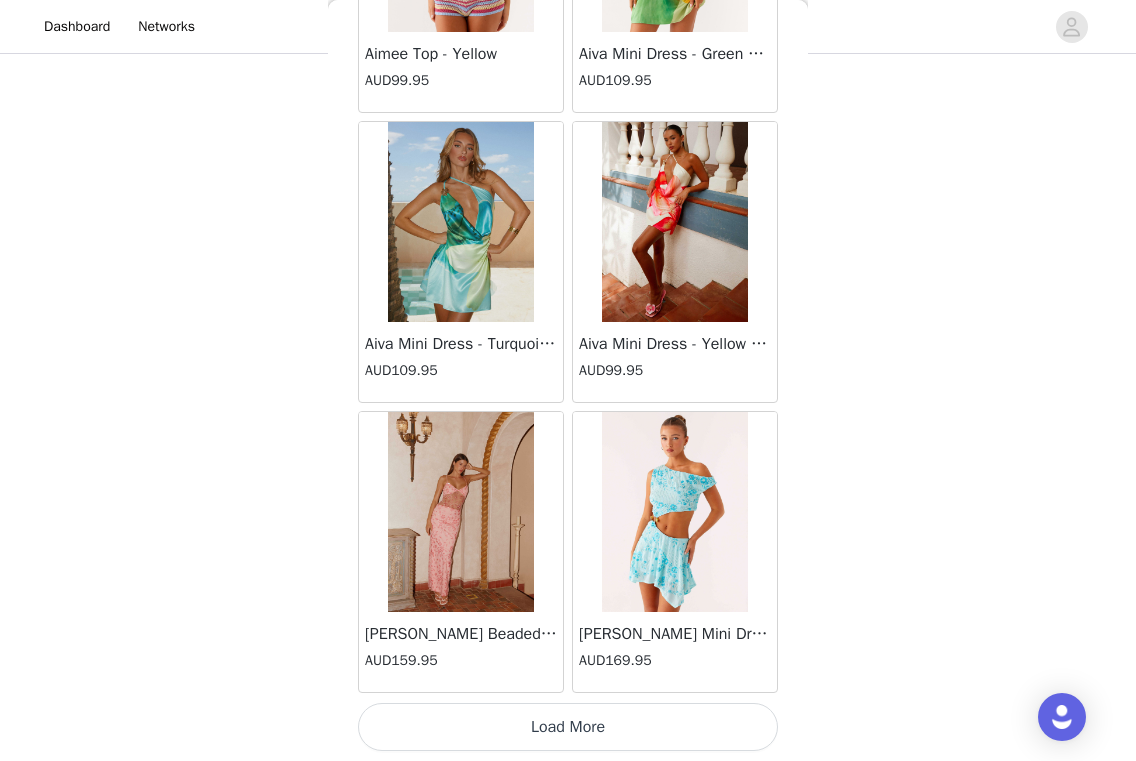 scroll, scrollTop: 86399, scrollLeft: 0, axis: vertical 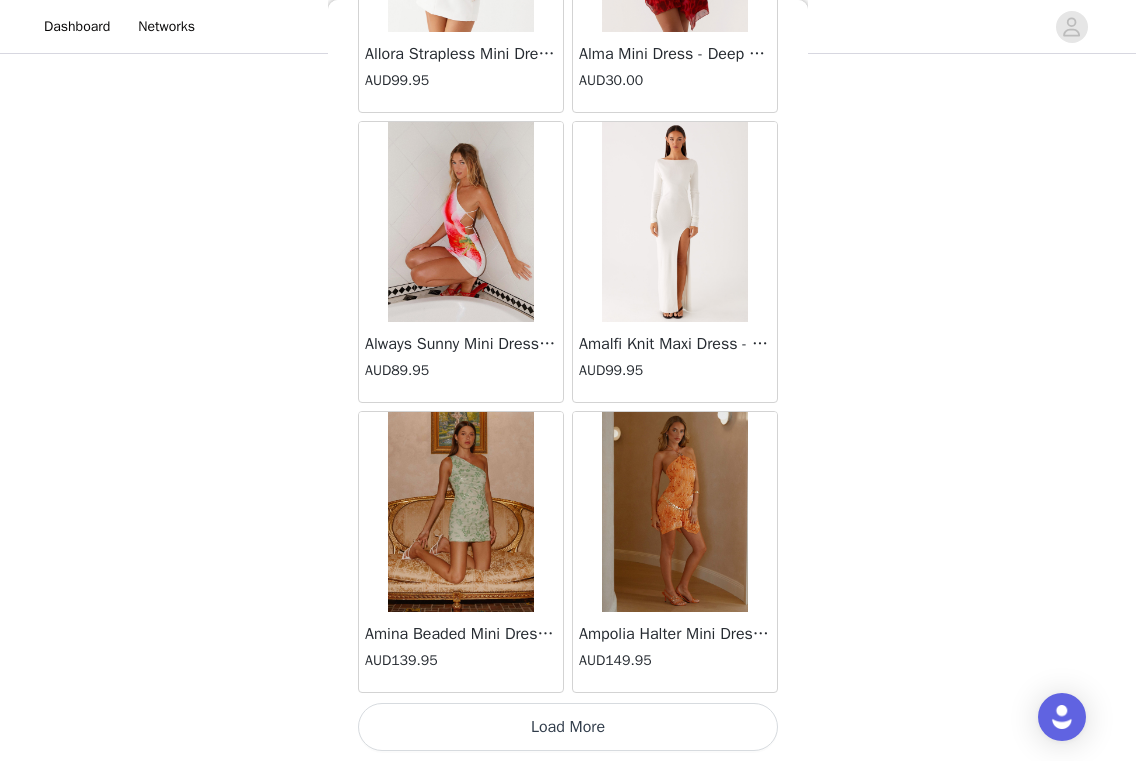 click on "Load More" at bounding box center [568, 727] 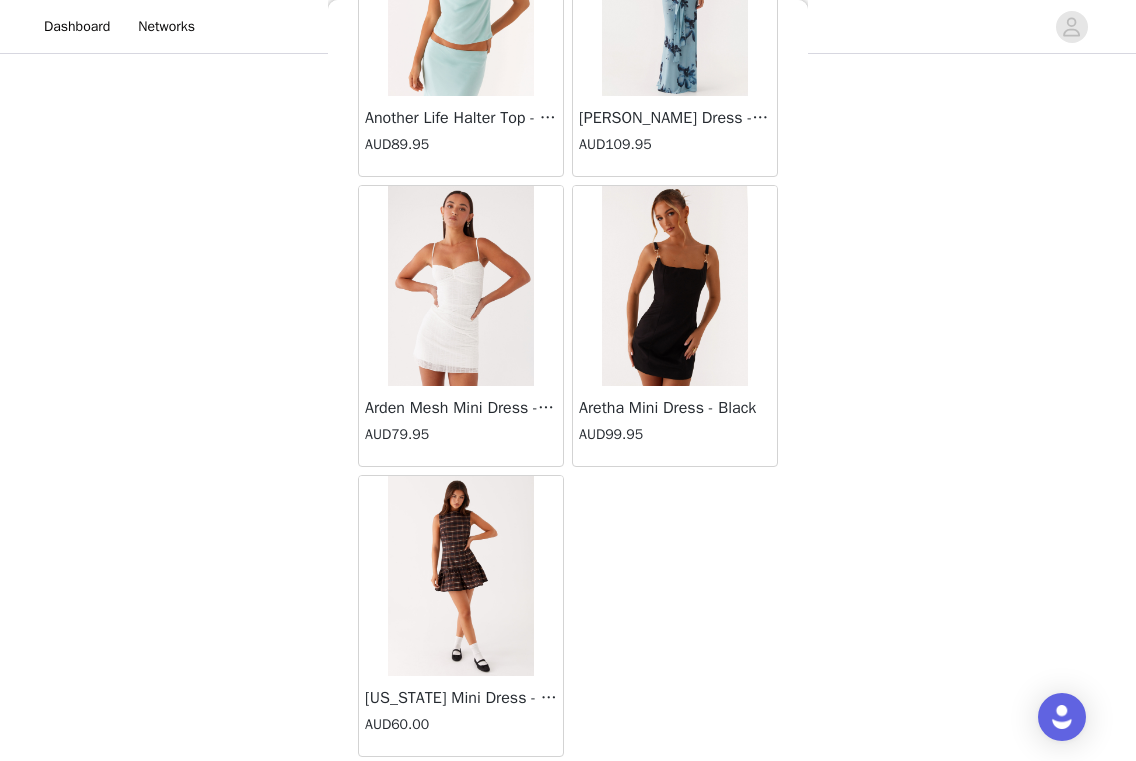 scroll, scrollTop: 91845, scrollLeft: 0, axis: vertical 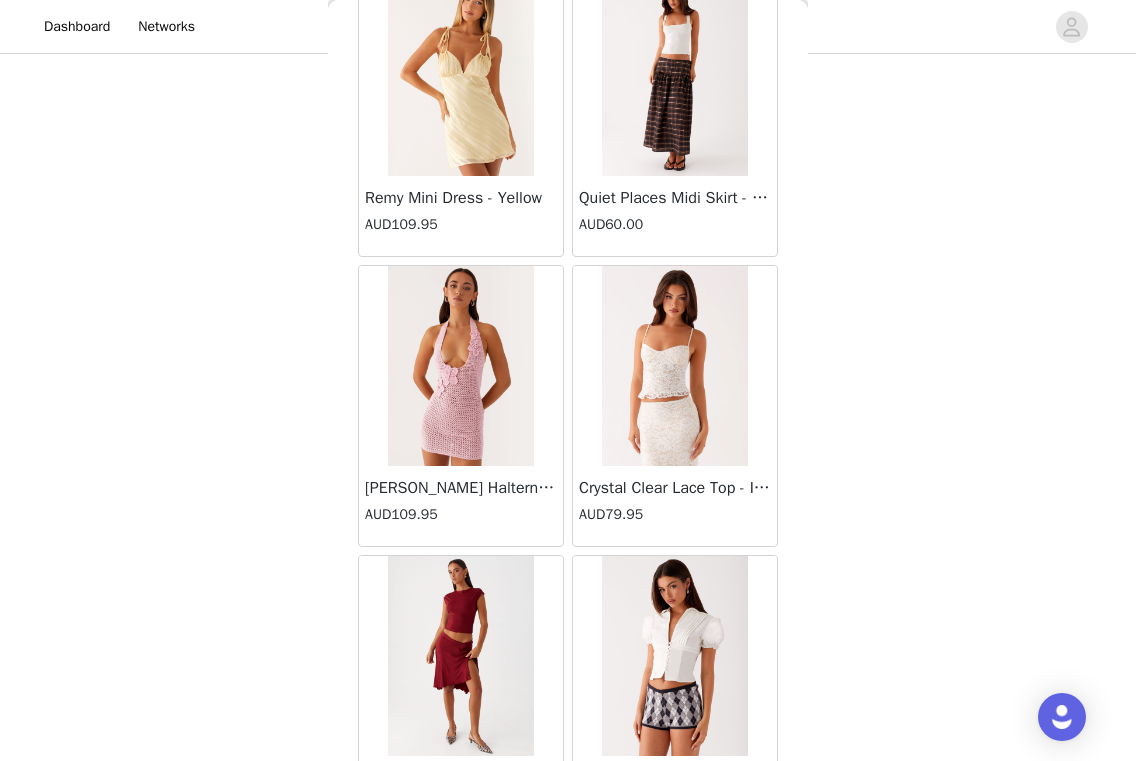 click at bounding box center [460, 366] 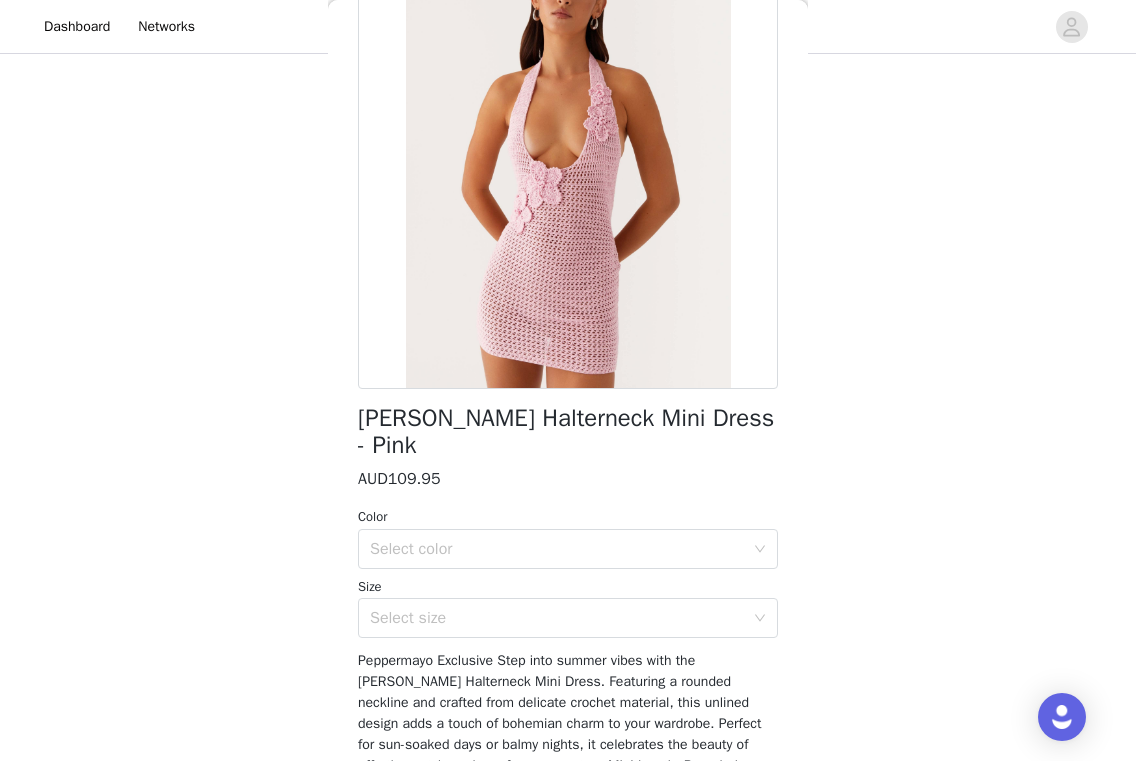 scroll, scrollTop: 237, scrollLeft: 0, axis: vertical 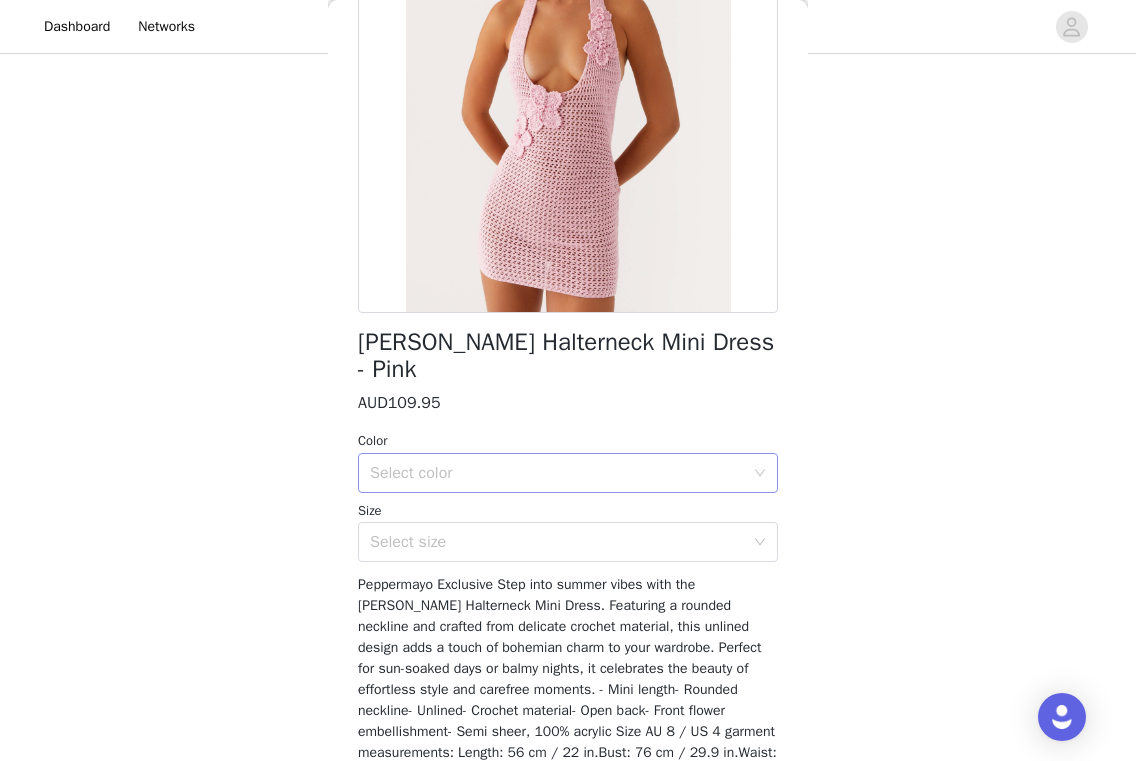 click on "Select color" at bounding box center (557, 473) 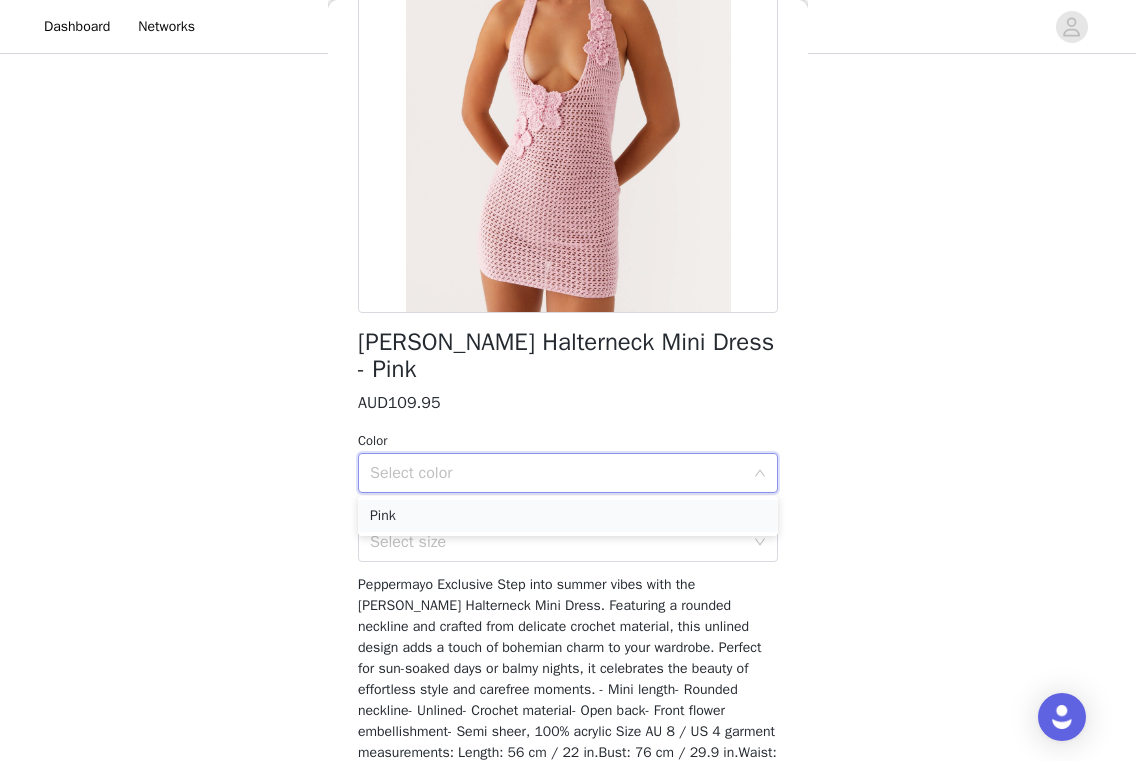 click on "Pink" at bounding box center (568, 516) 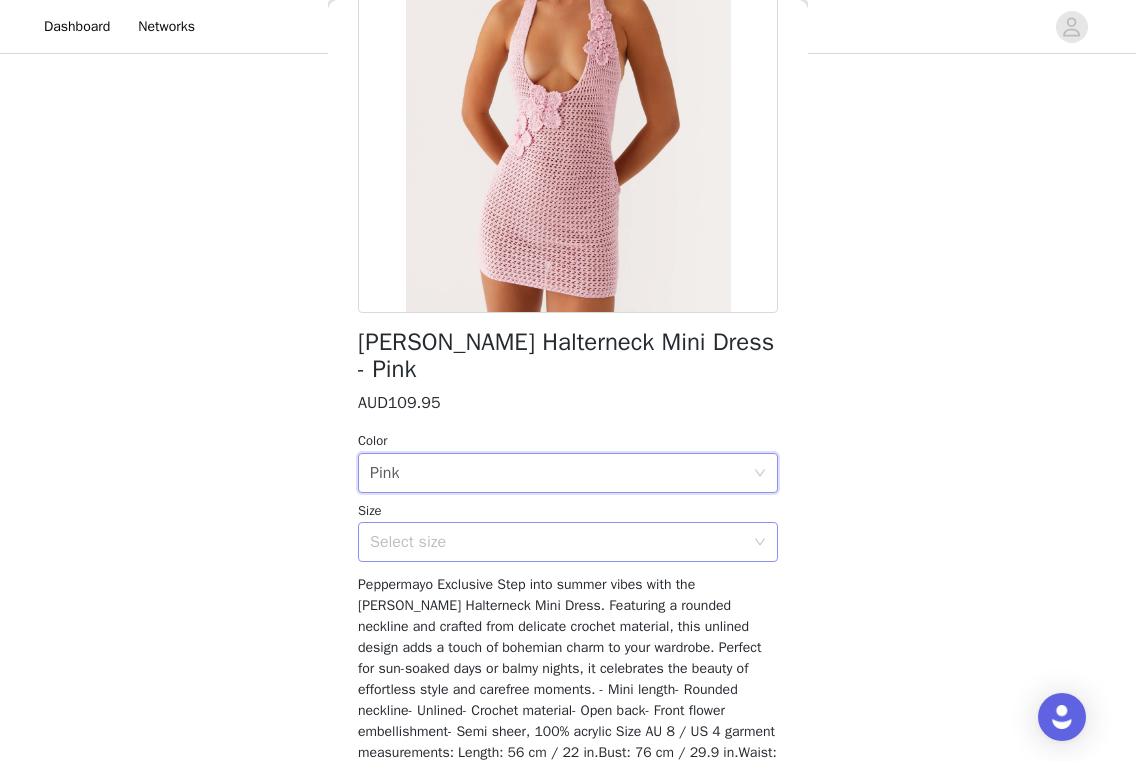 click on "Select size" at bounding box center [557, 542] 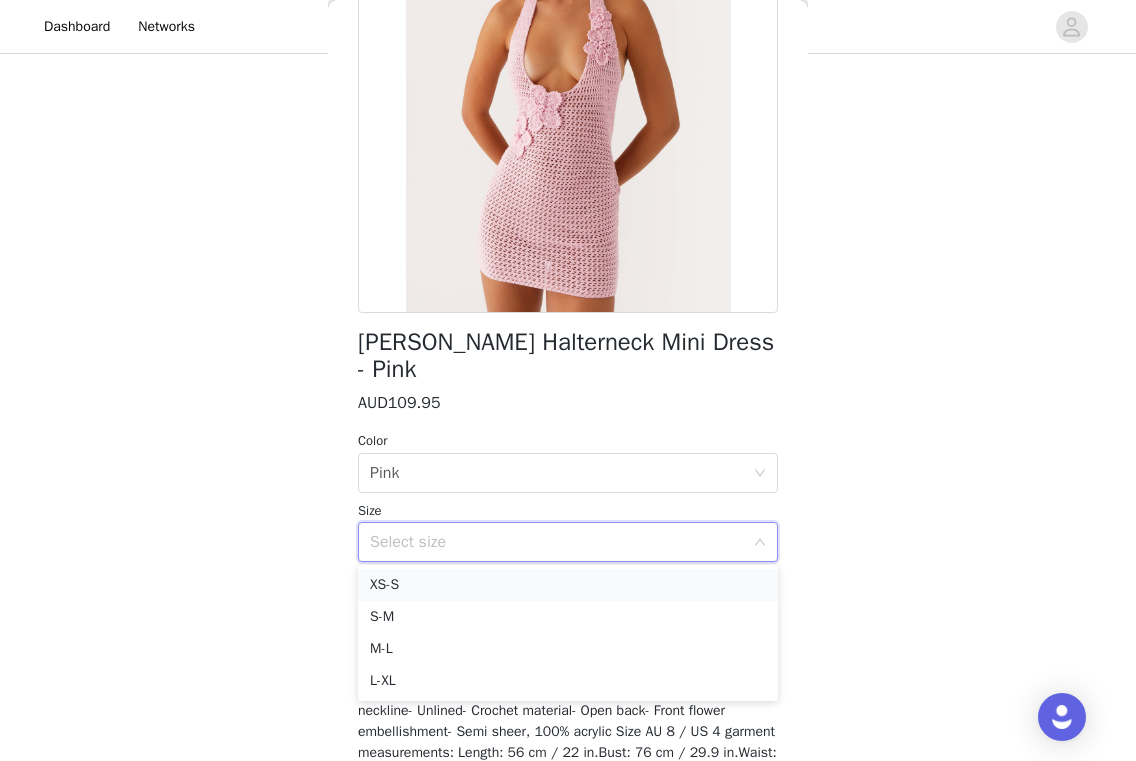 click on "XS-S" at bounding box center (568, 585) 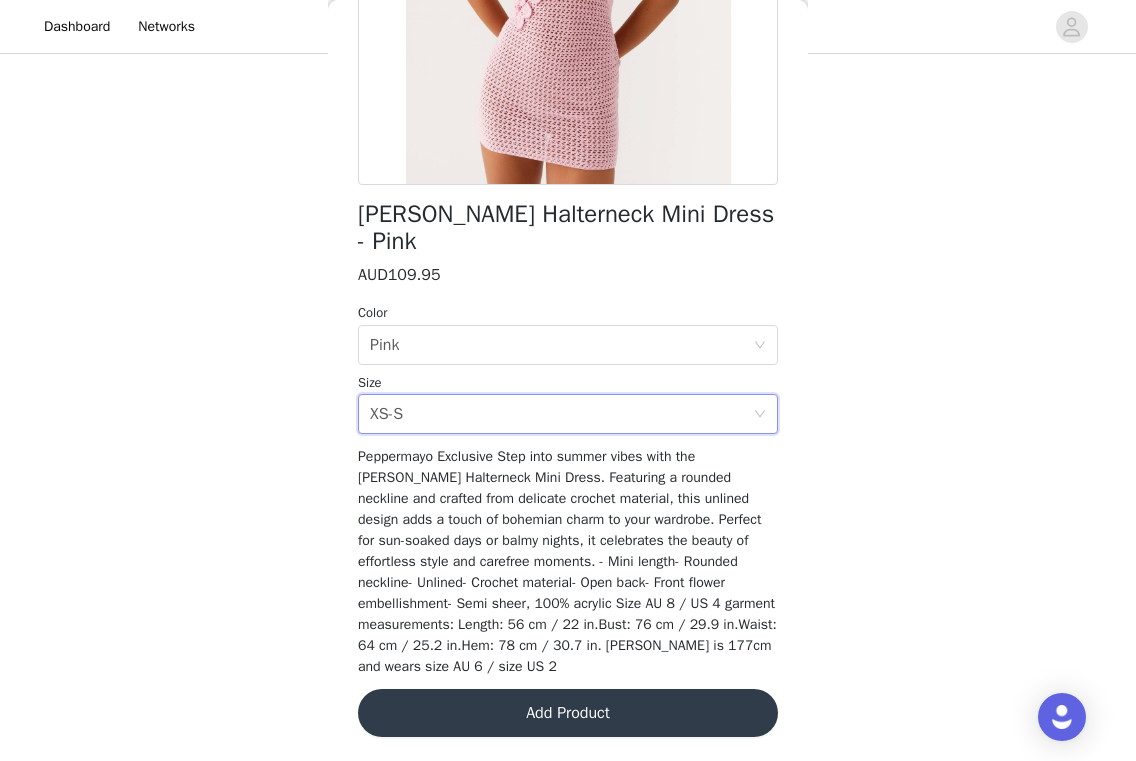 scroll, scrollTop: 364, scrollLeft: 0, axis: vertical 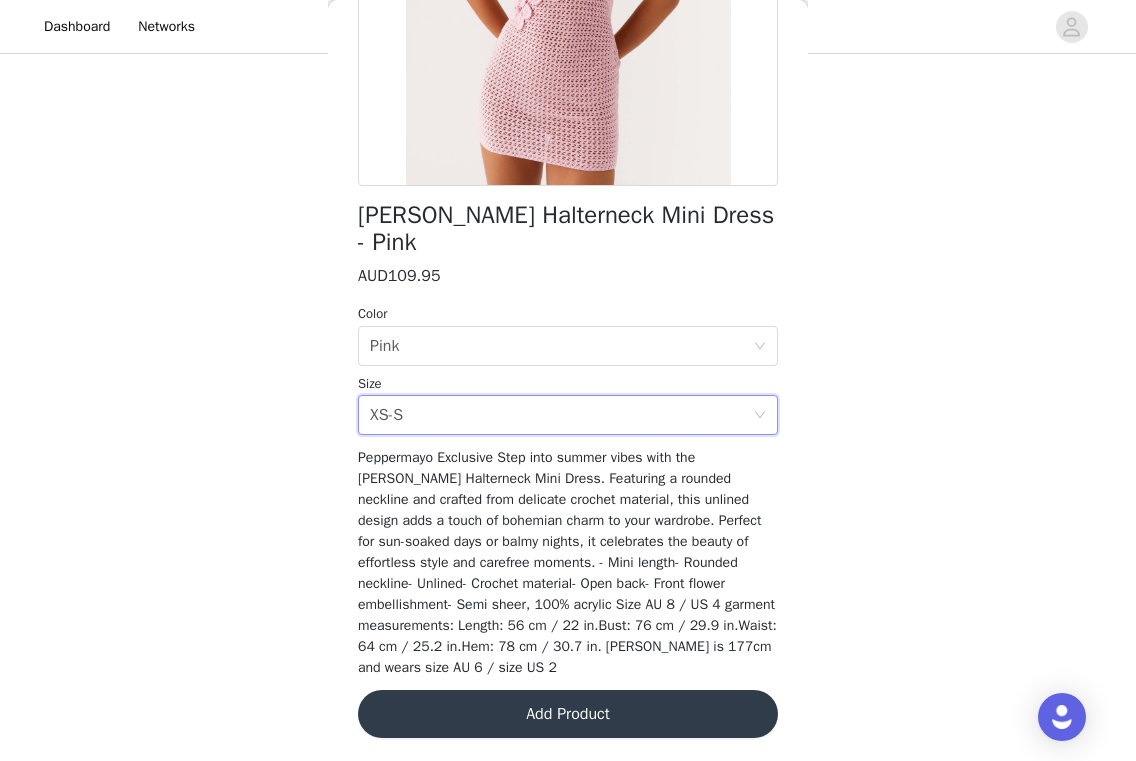click on "Add Product" at bounding box center (568, 714) 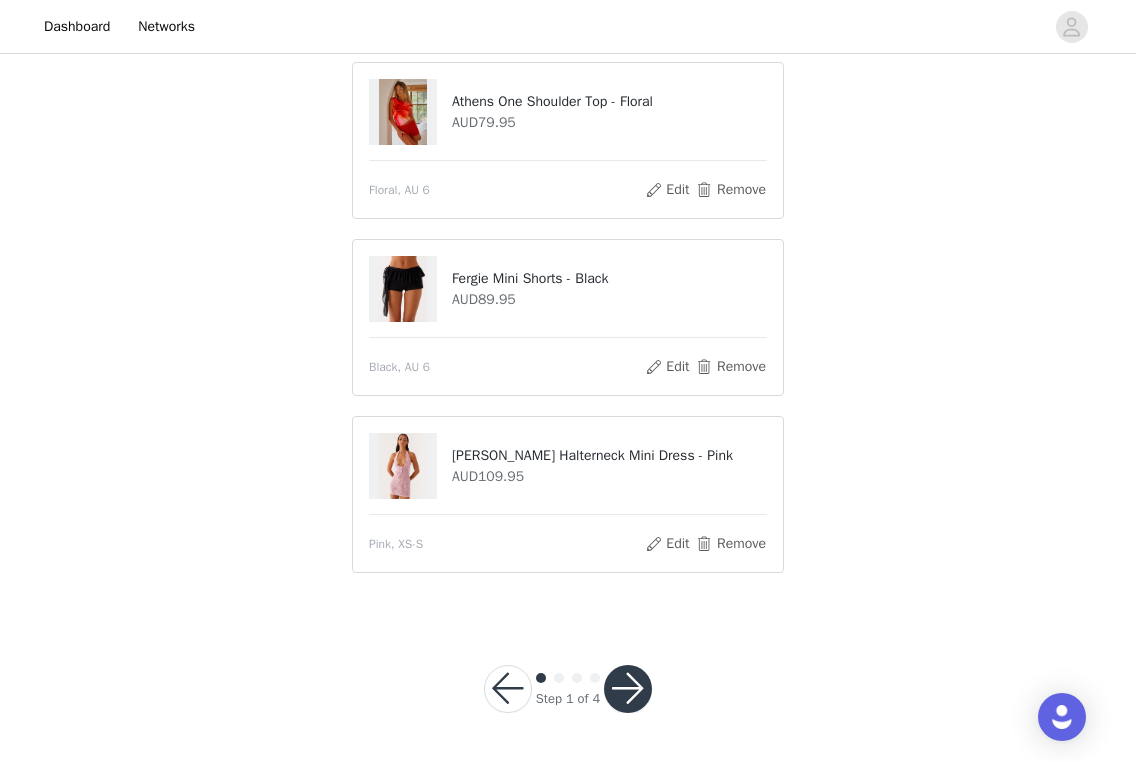 scroll, scrollTop: 378, scrollLeft: 0, axis: vertical 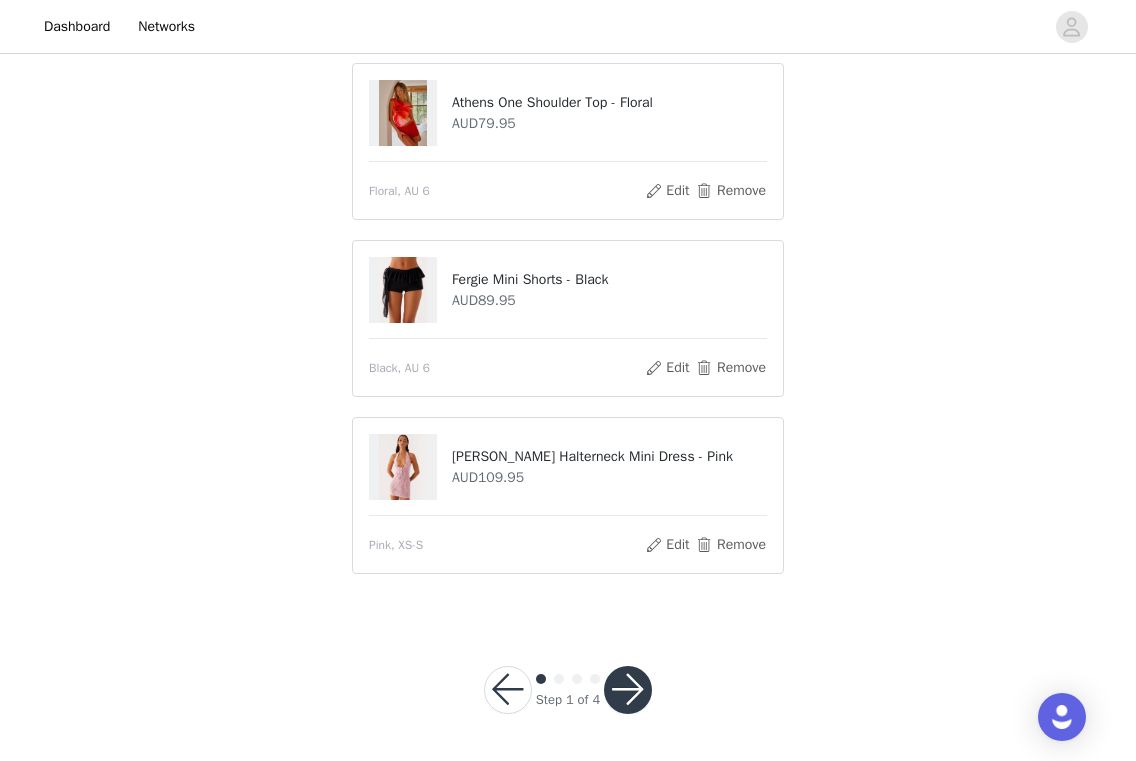 click at bounding box center [628, 690] 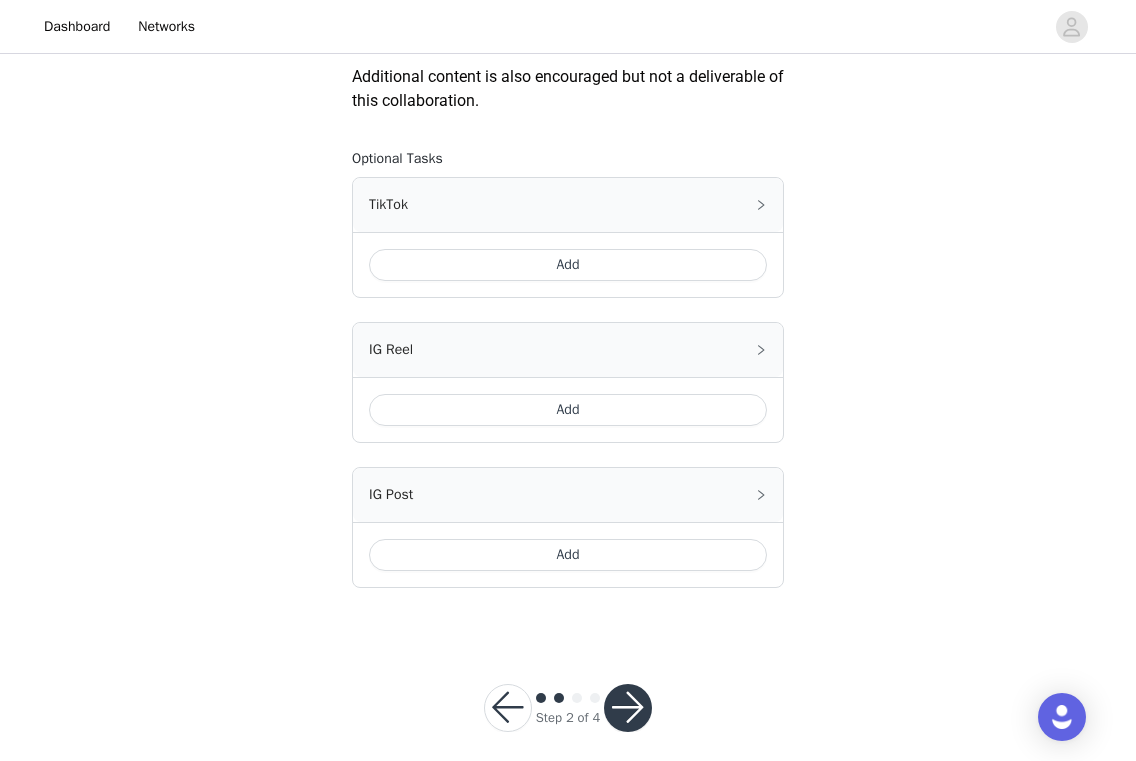 scroll, scrollTop: 1181, scrollLeft: 0, axis: vertical 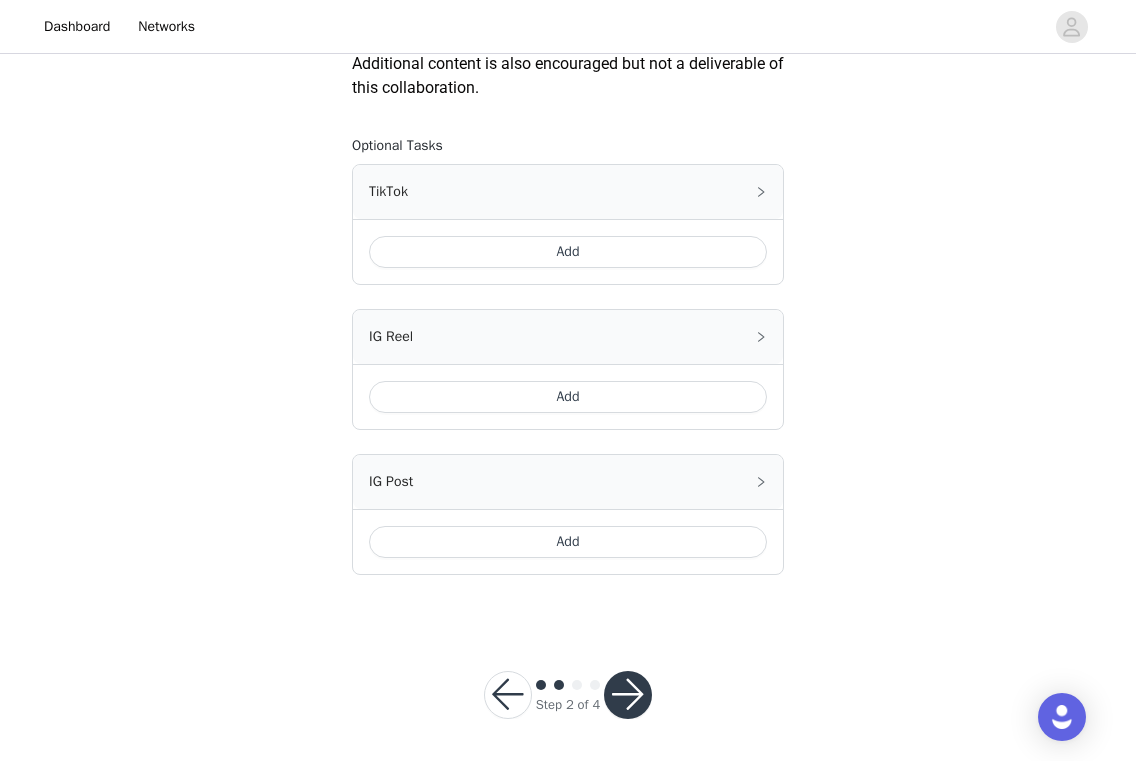 click on "Add" at bounding box center (568, 542) 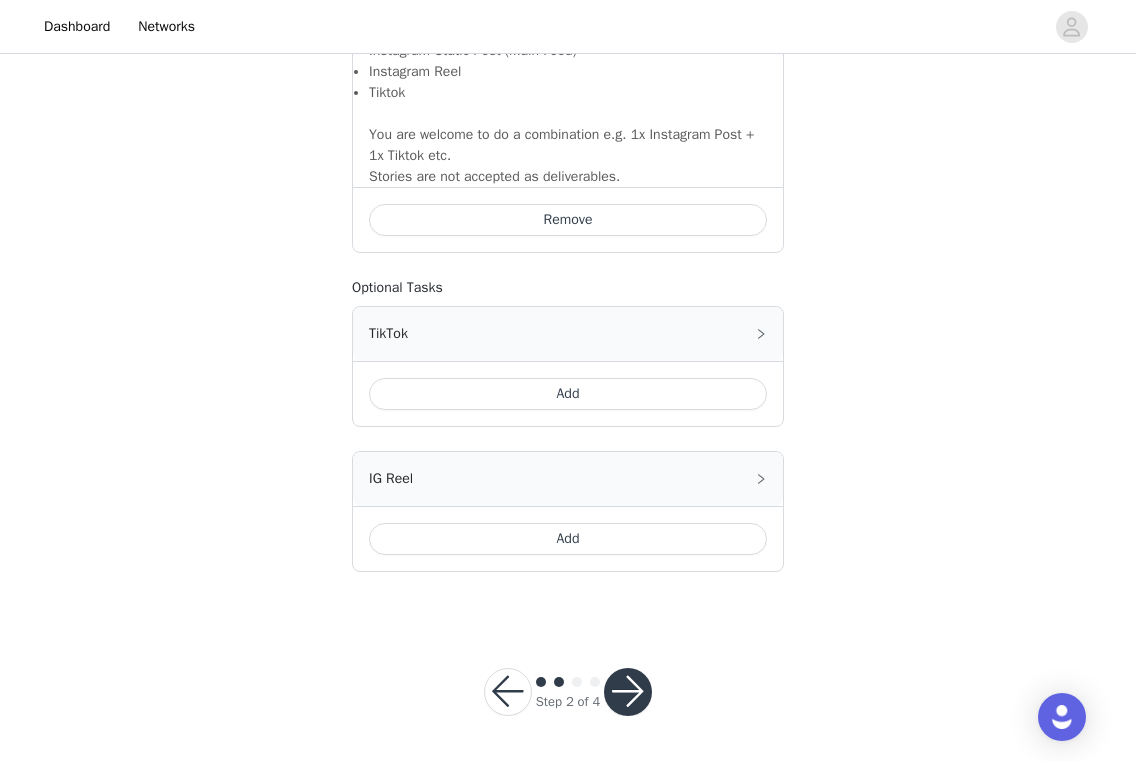 scroll, scrollTop: 1539, scrollLeft: 0, axis: vertical 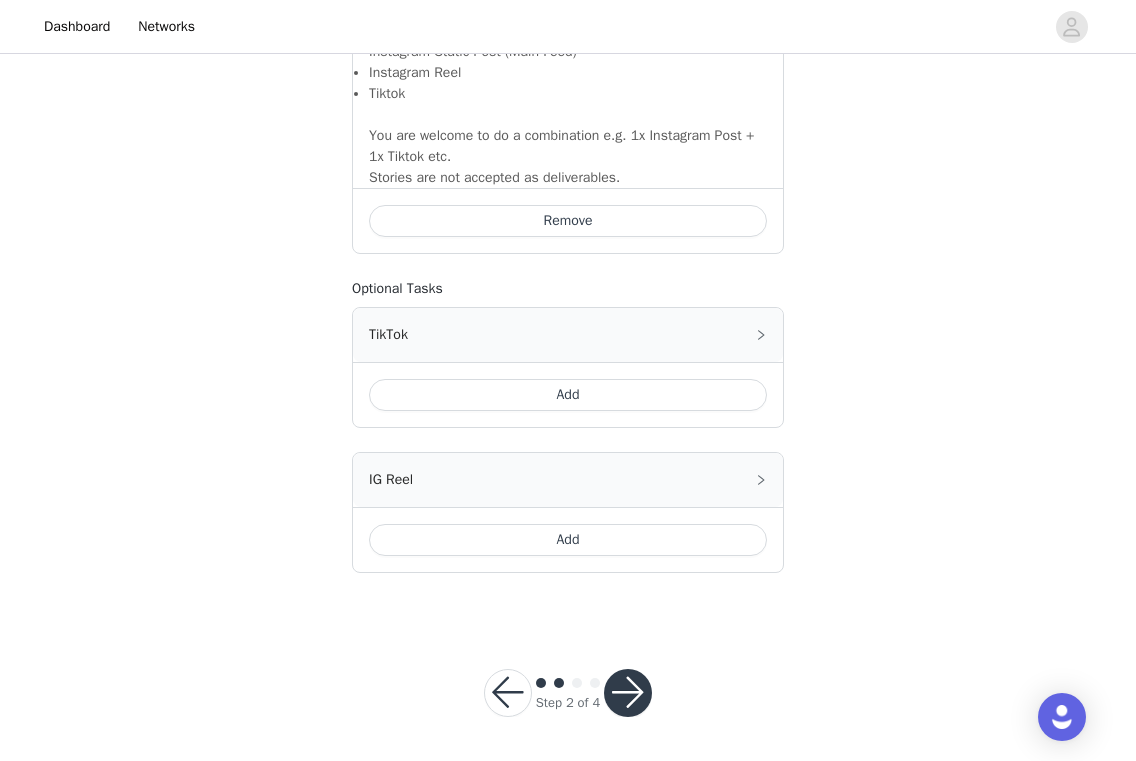 click at bounding box center (628, 693) 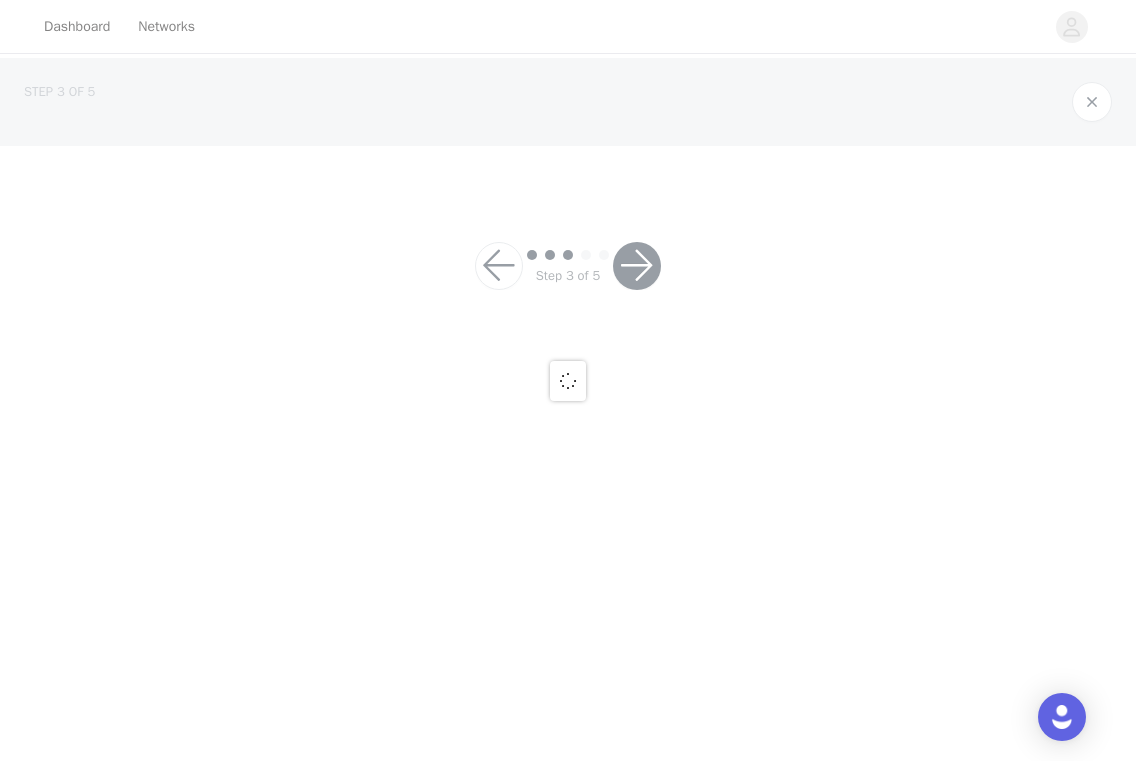 scroll, scrollTop: 0, scrollLeft: 0, axis: both 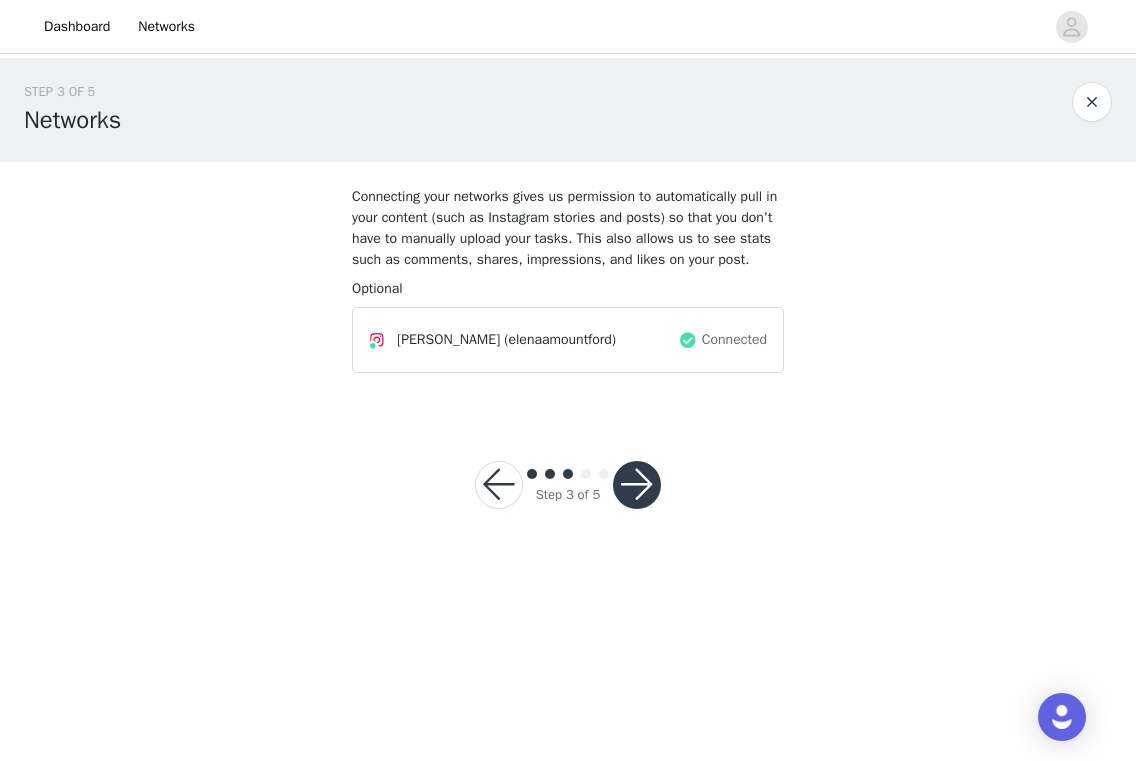 click at bounding box center [637, 485] 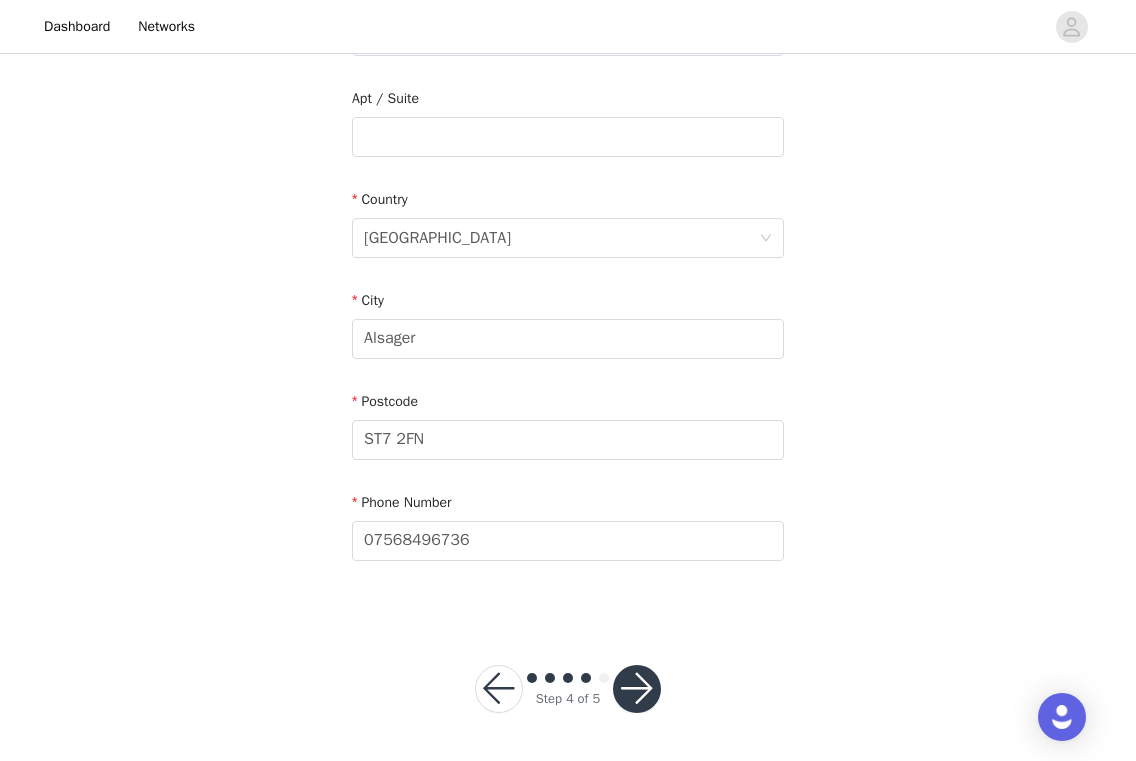 scroll, scrollTop: 501, scrollLeft: 0, axis: vertical 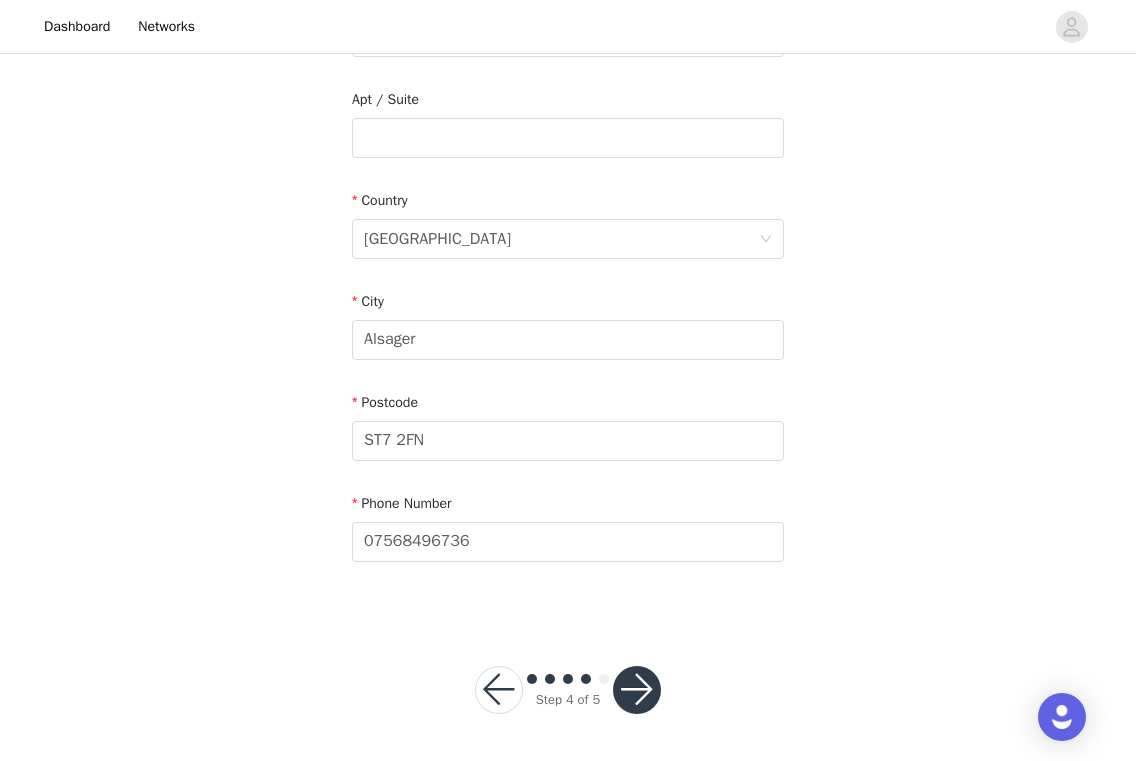 click at bounding box center [637, 690] 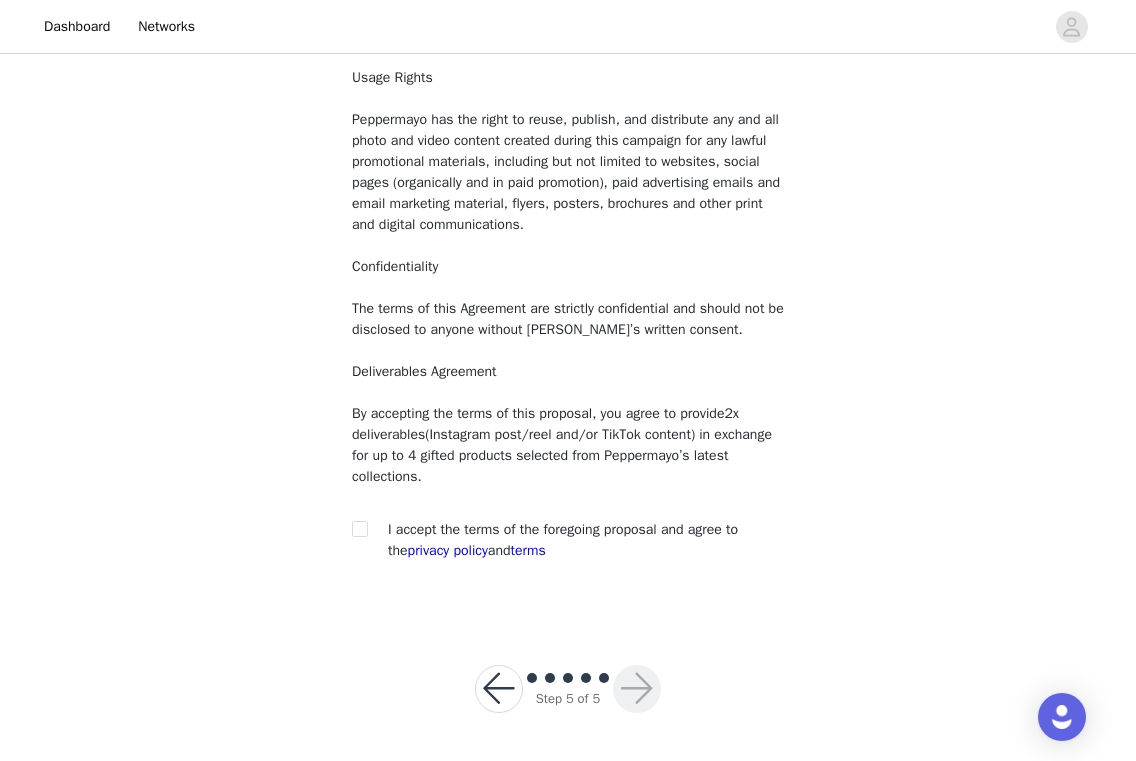 scroll, scrollTop: 163, scrollLeft: 0, axis: vertical 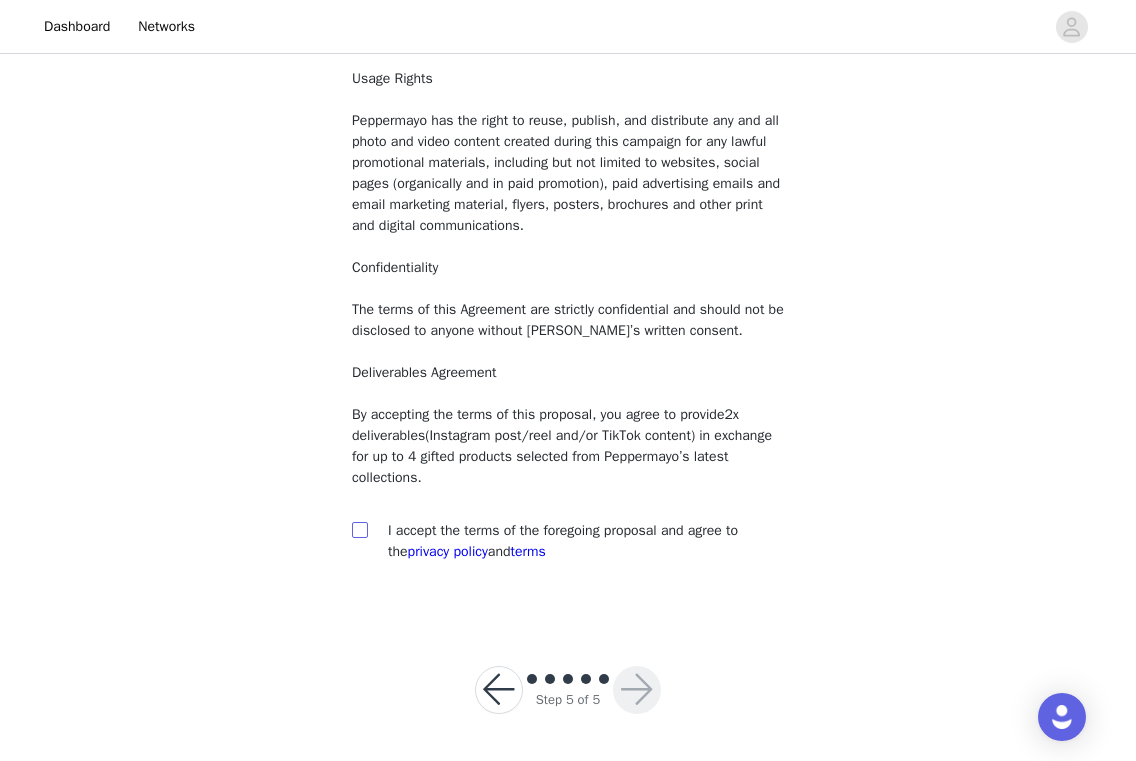 click at bounding box center (359, 529) 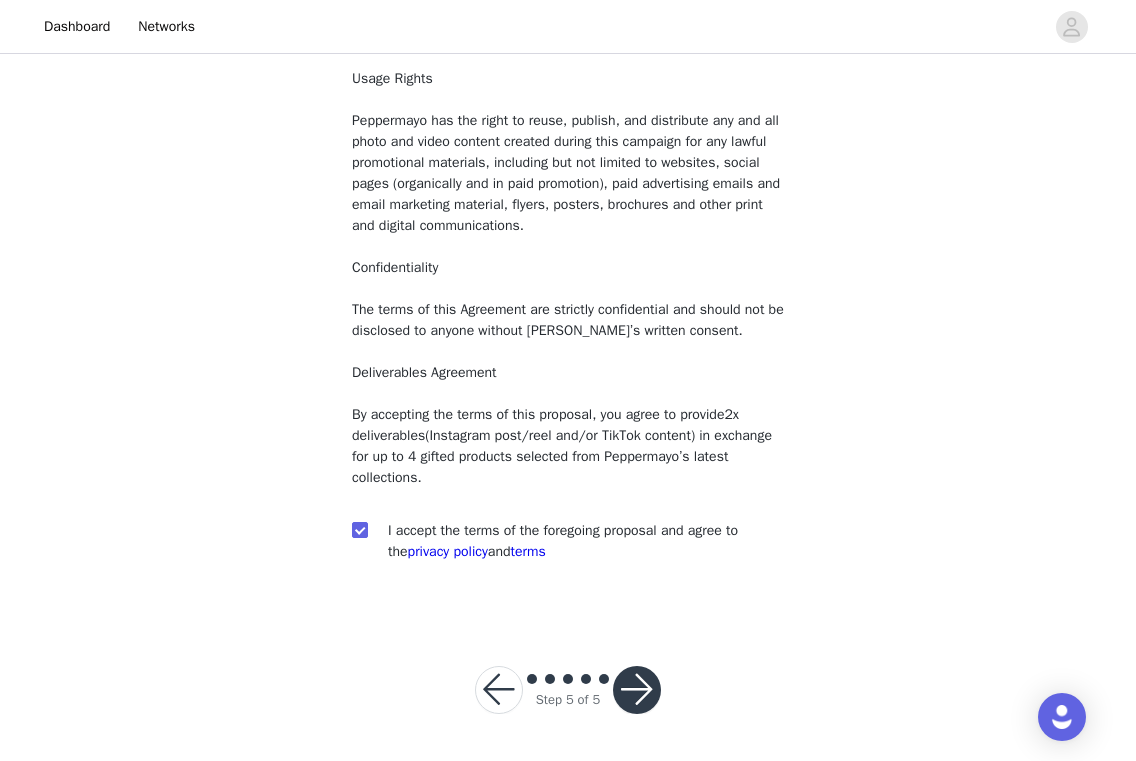 click at bounding box center [637, 690] 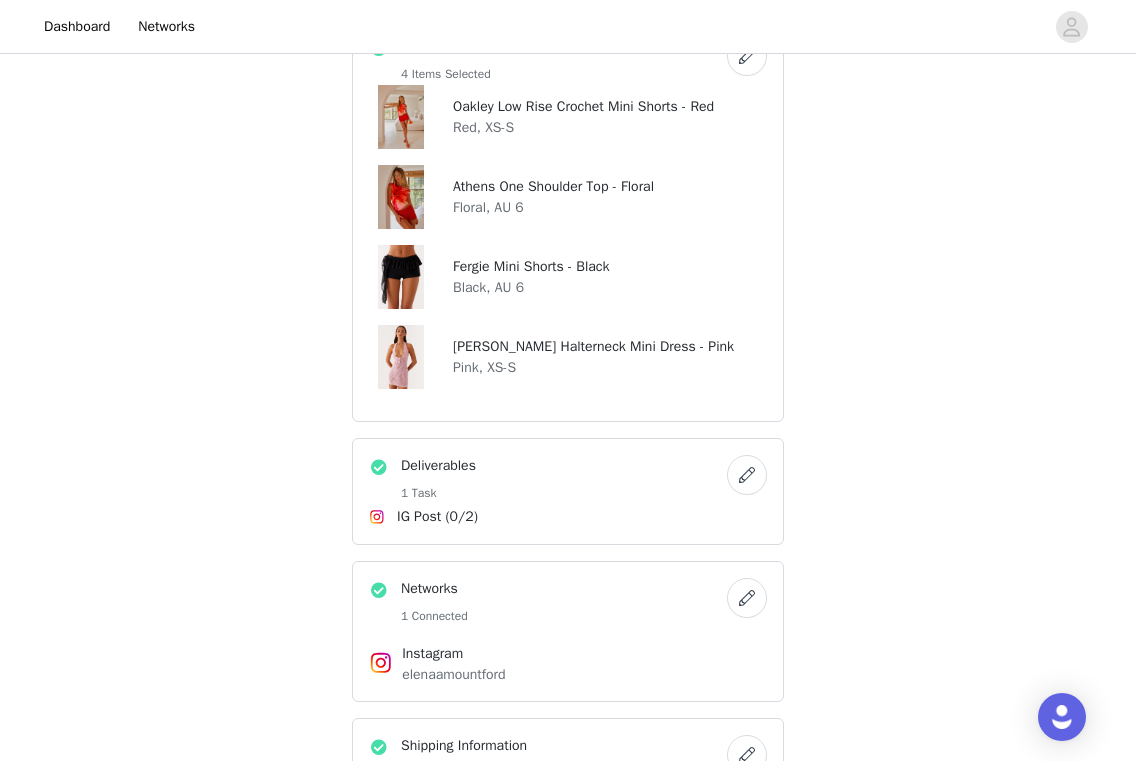 scroll, scrollTop: 917, scrollLeft: 1, axis: both 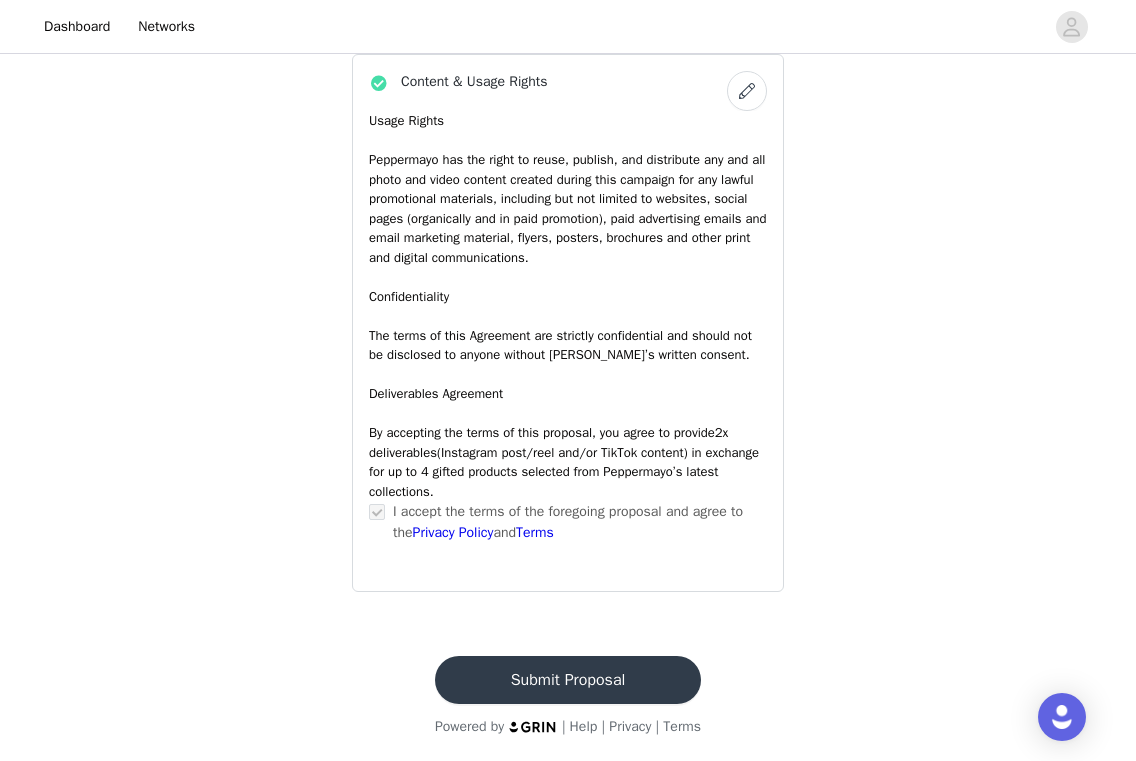 click on "Submit Proposal" at bounding box center [568, 680] 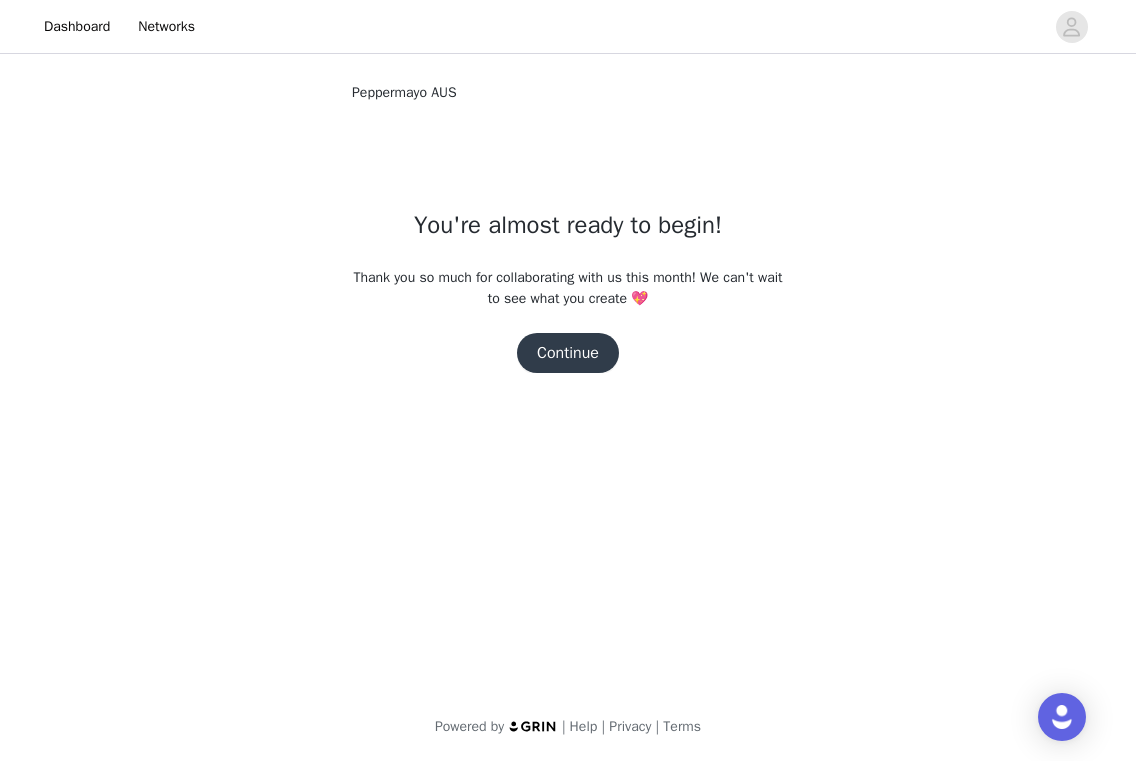scroll, scrollTop: 0, scrollLeft: 0, axis: both 